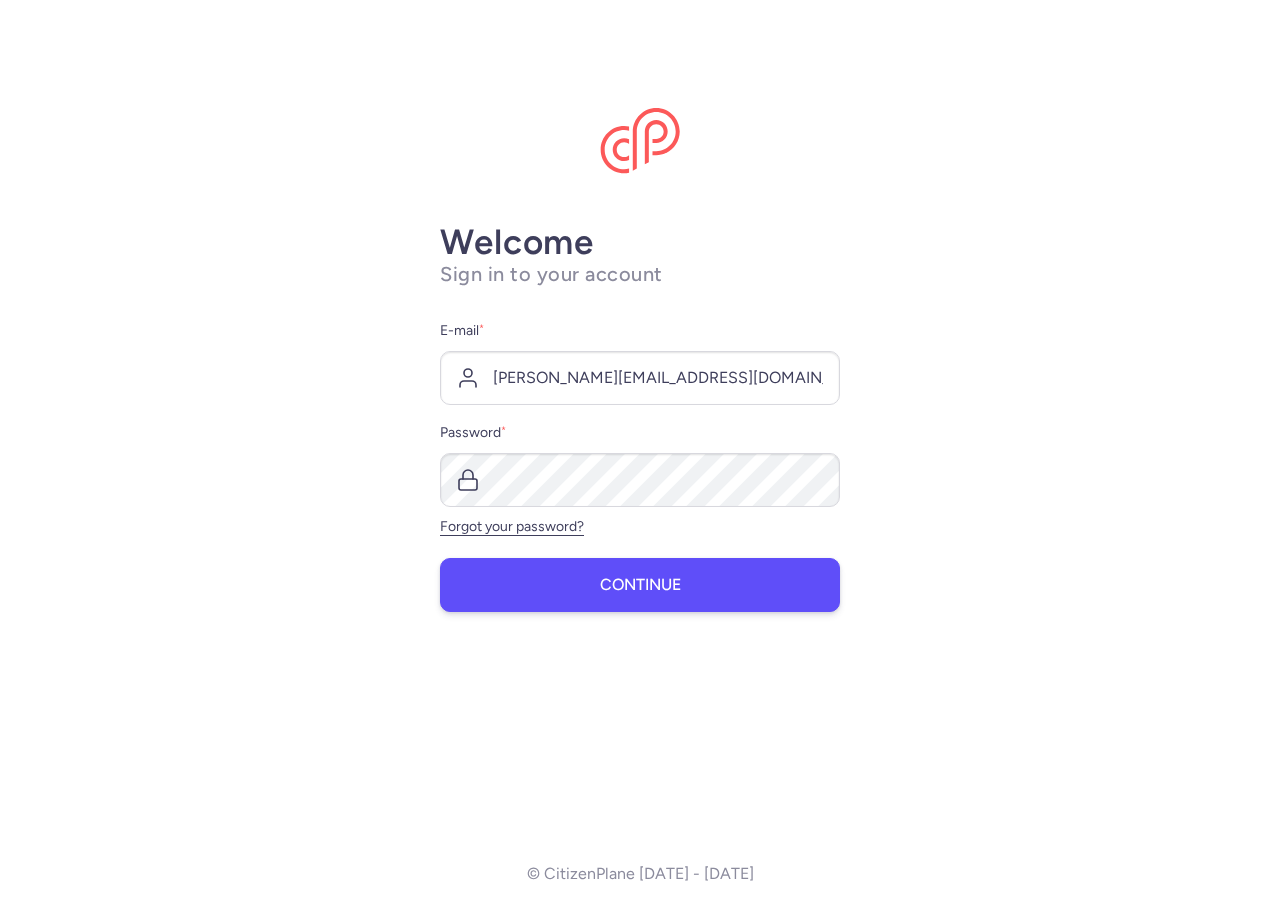 scroll, scrollTop: 0, scrollLeft: 0, axis: both 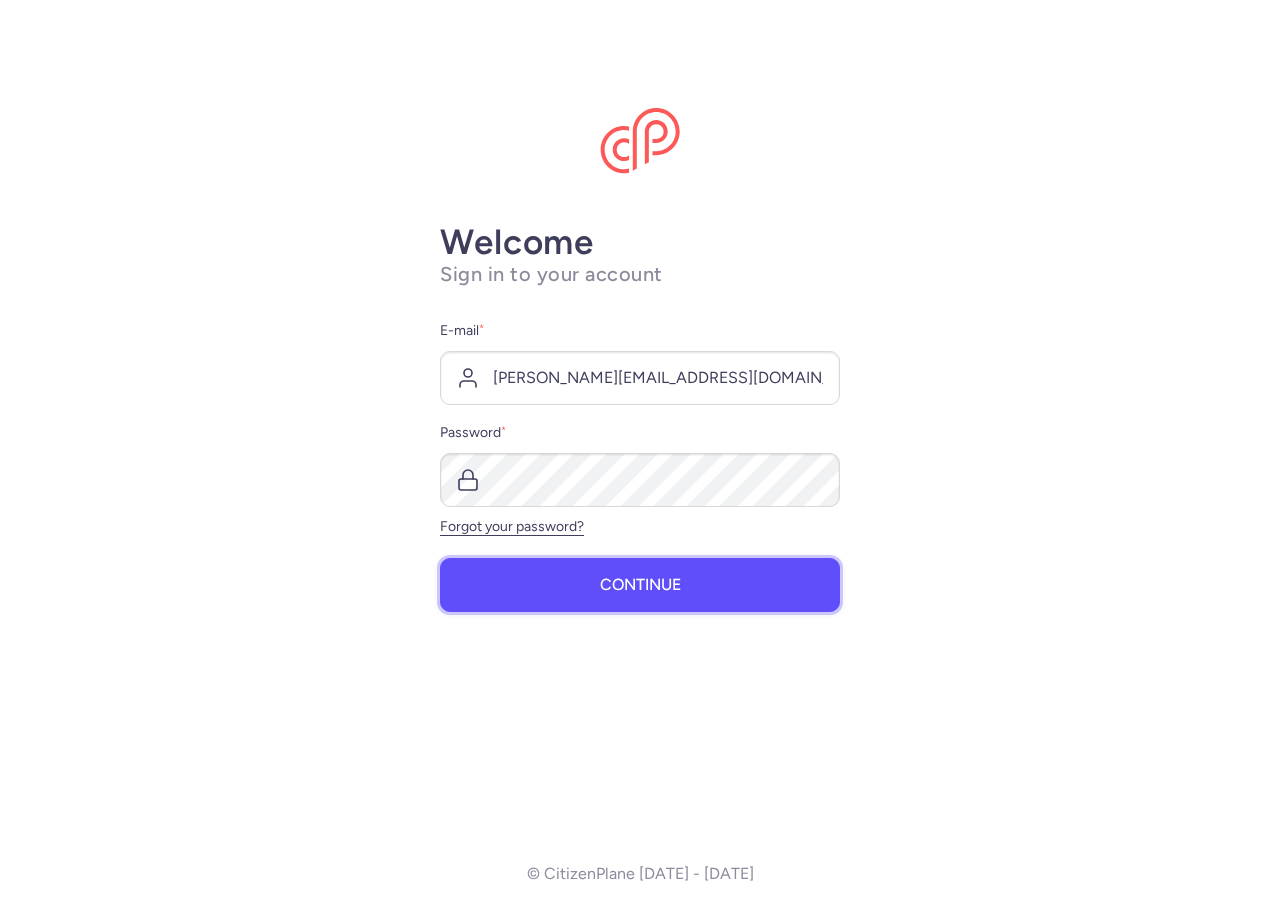 click on "Continue" at bounding box center [640, 585] 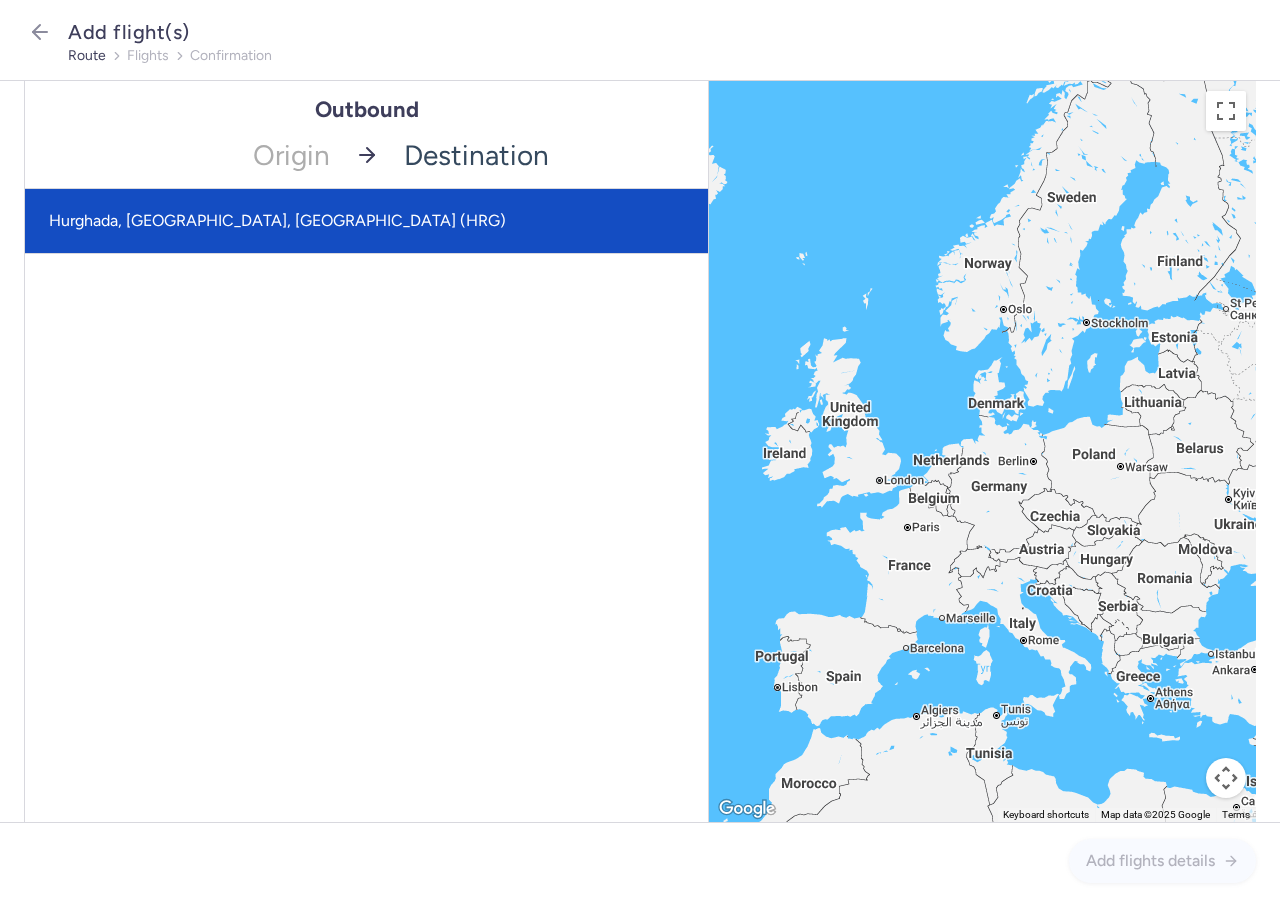 click on "Hurghada, [GEOGRAPHIC_DATA], [GEOGRAPHIC_DATA] (HRG)" at bounding box center (366, 221) 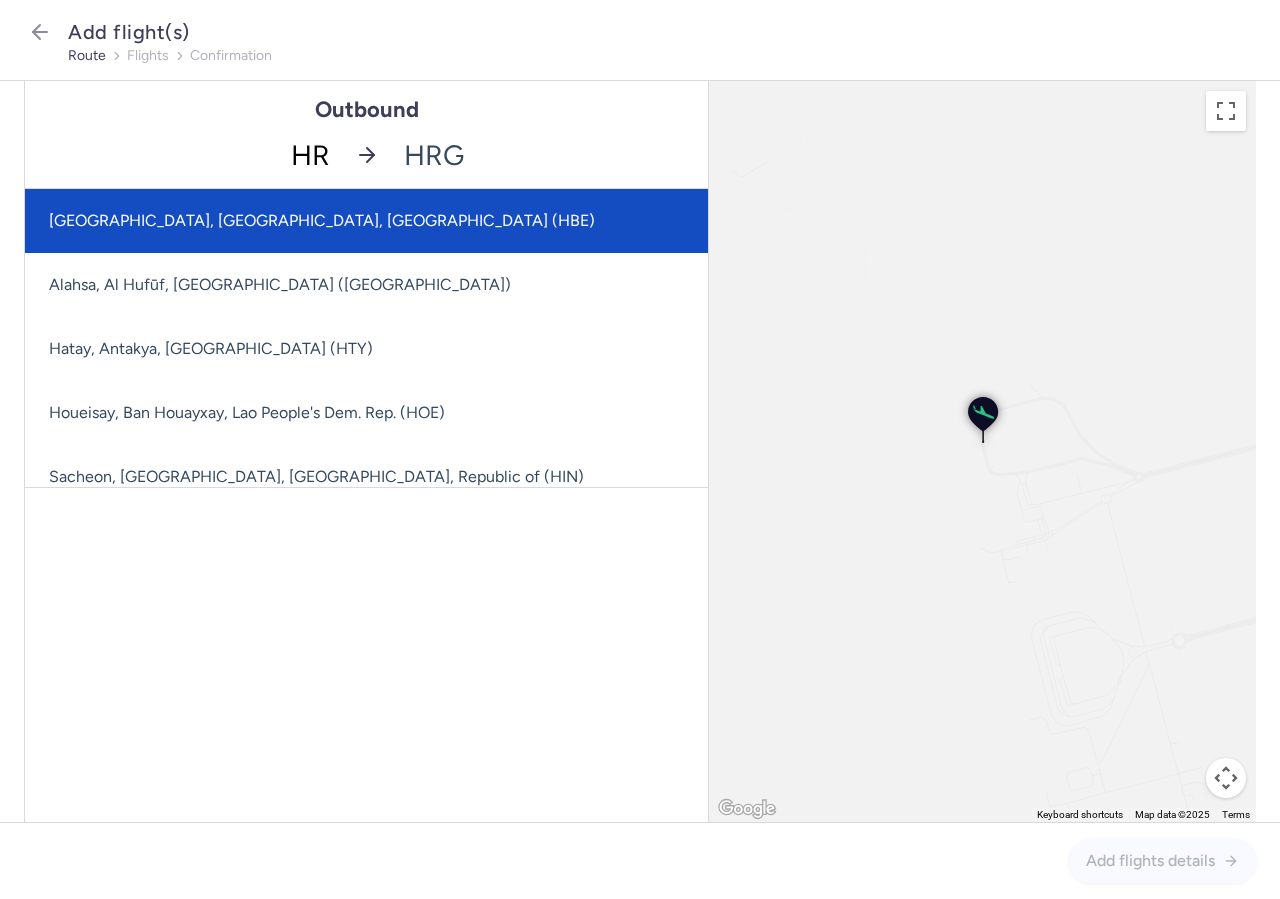 type on "HRG" 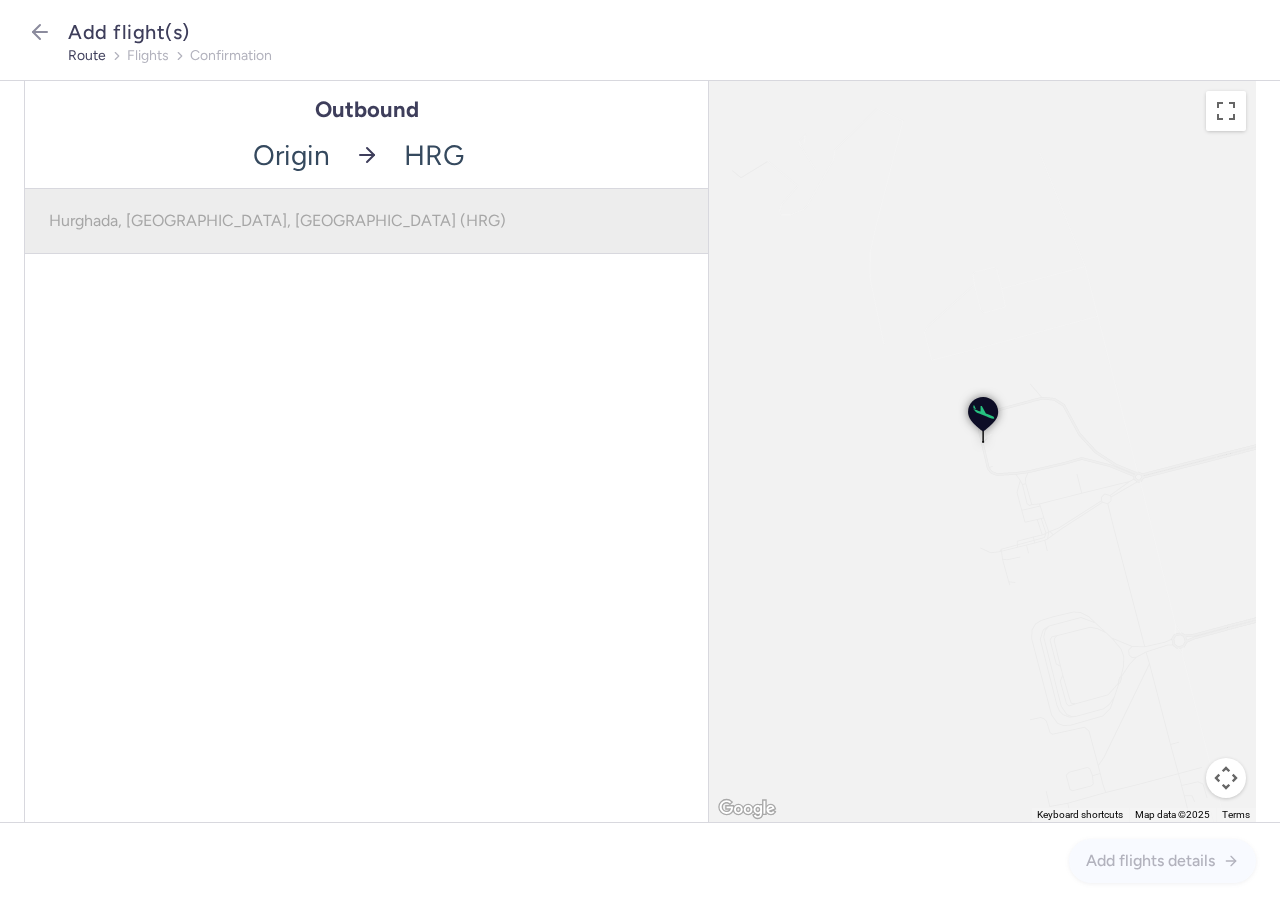 drag, startPoint x: 465, startPoint y: 159, endPoint x: 437, endPoint y: 152, distance: 28.86174 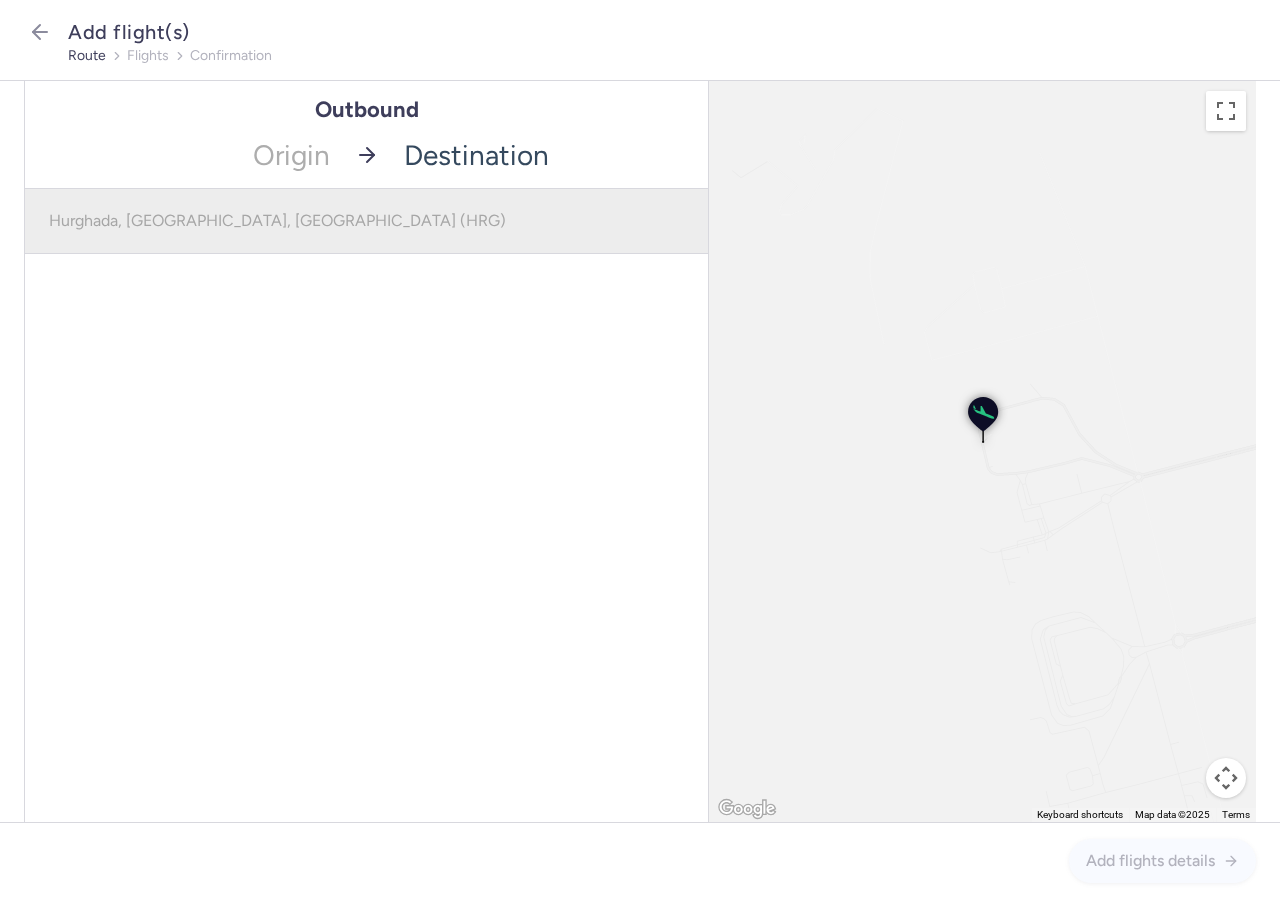 click 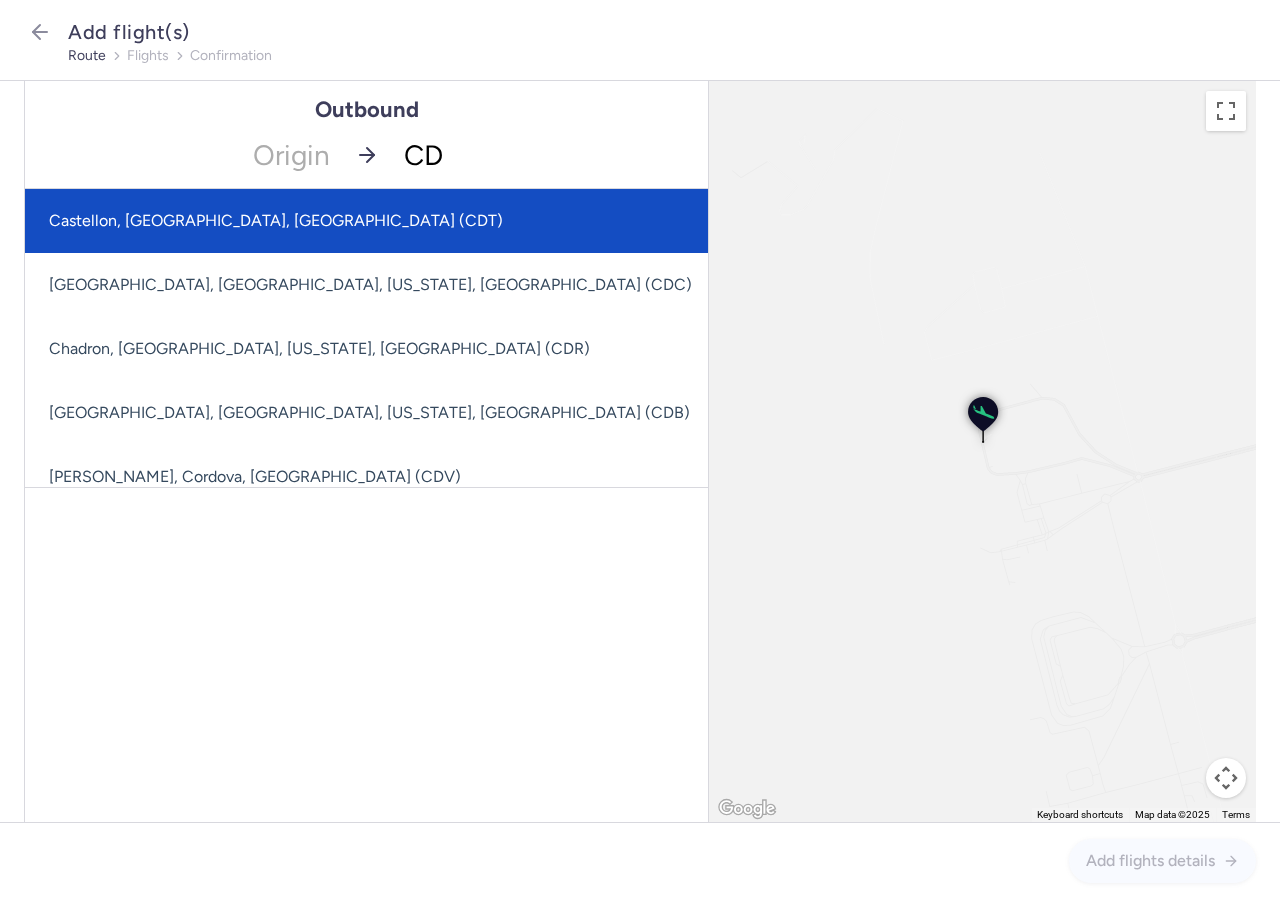 type on "CDG" 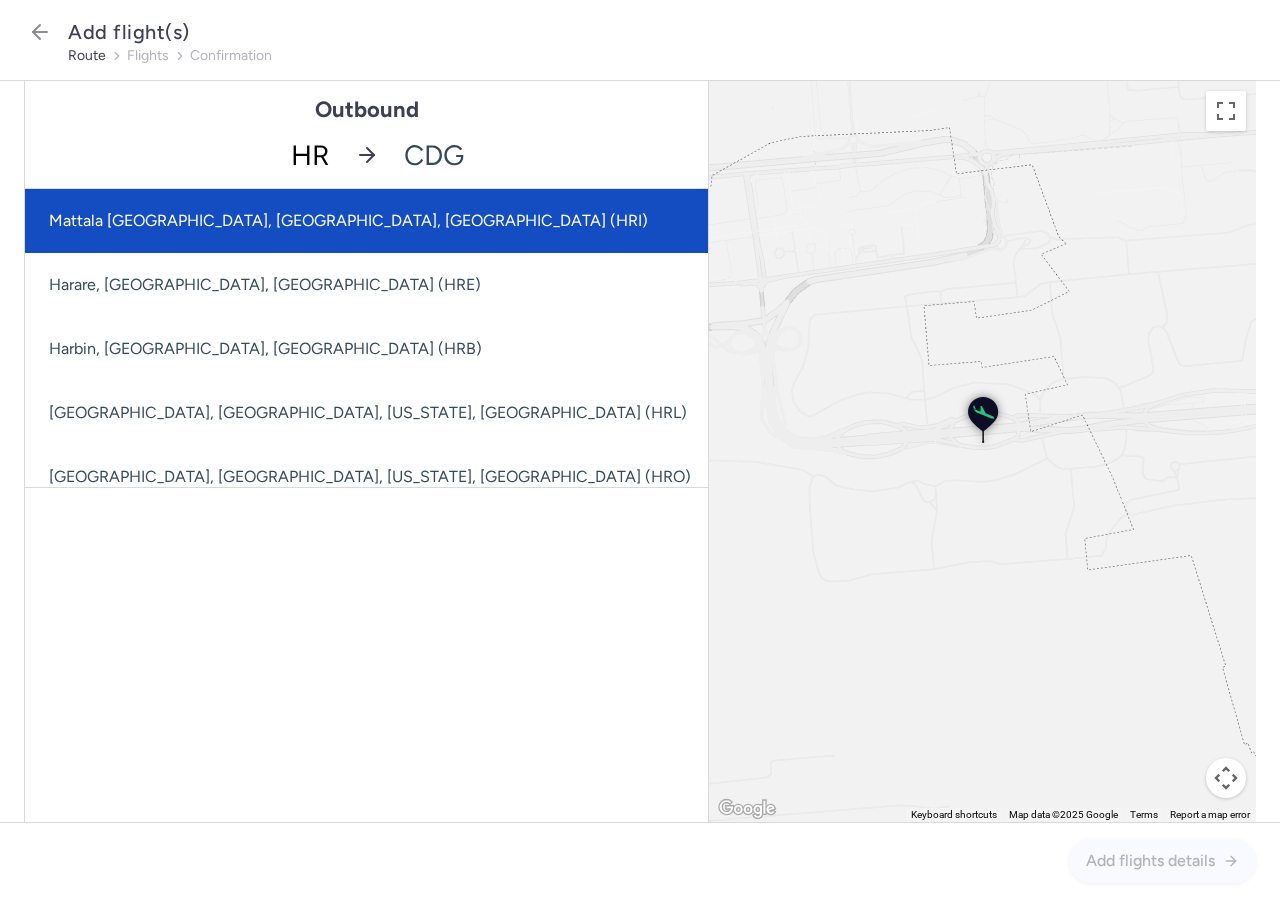 type on "HRG" 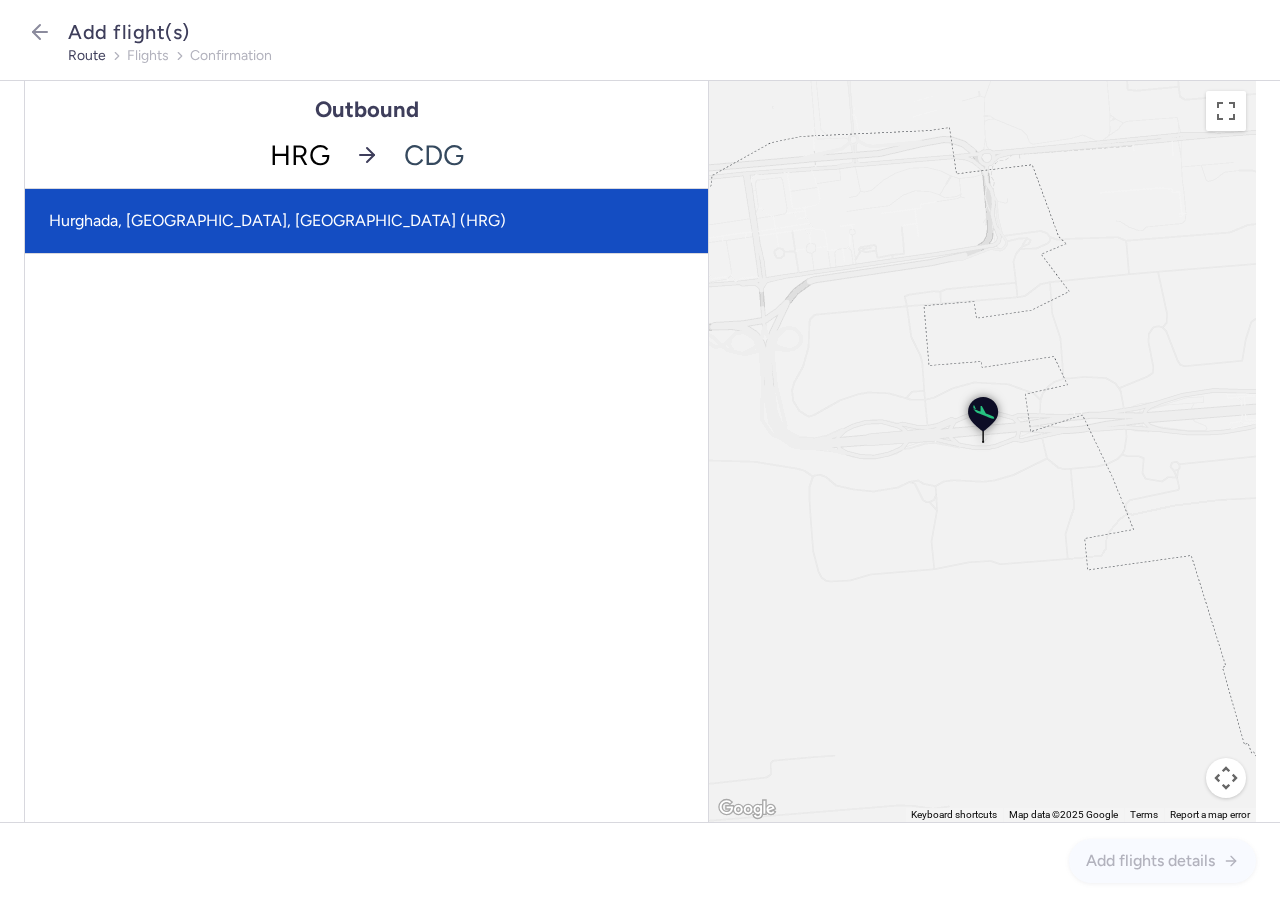 click on "Hurghada, [GEOGRAPHIC_DATA], [GEOGRAPHIC_DATA] (HRG)" at bounding box center (366, 221) 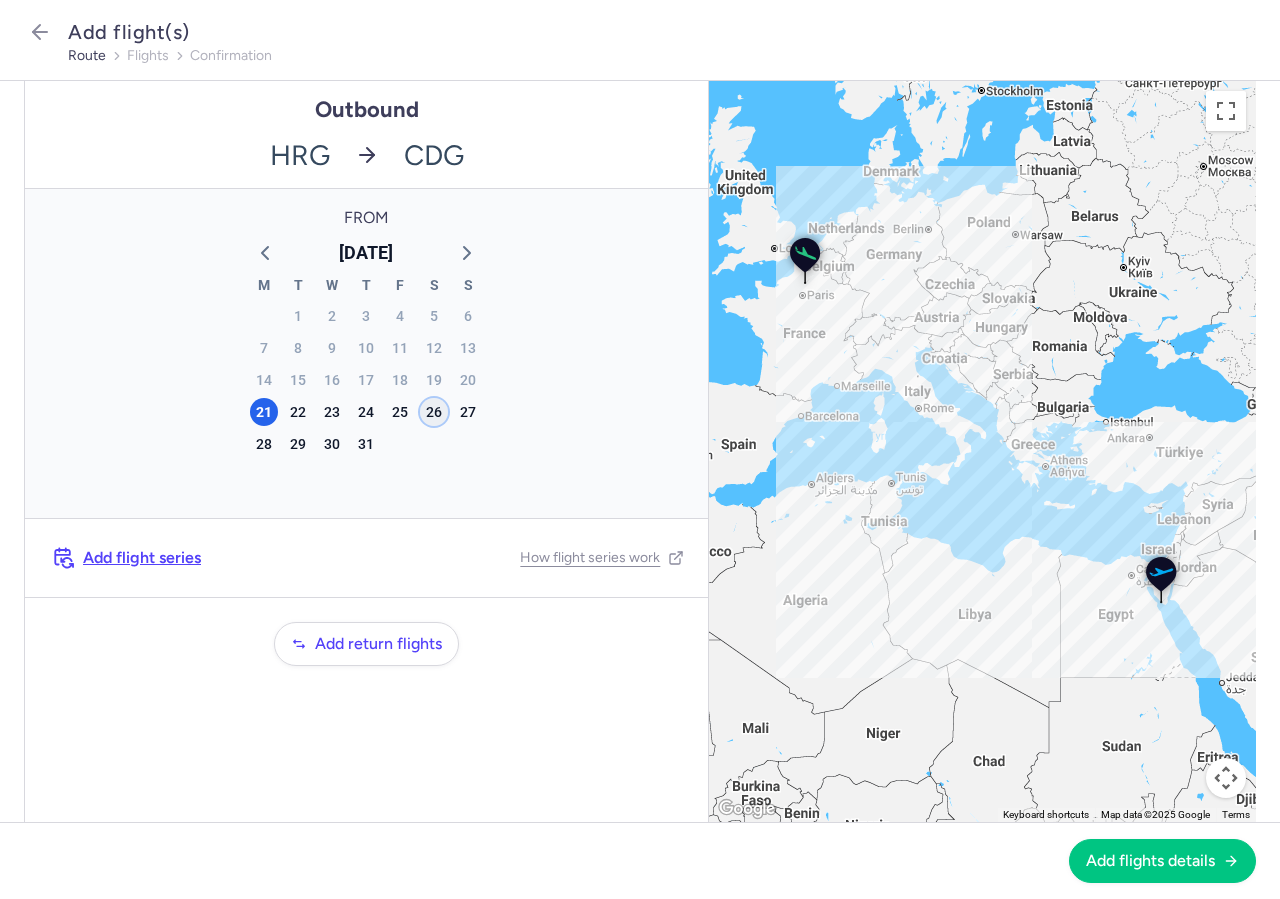 click on "26" 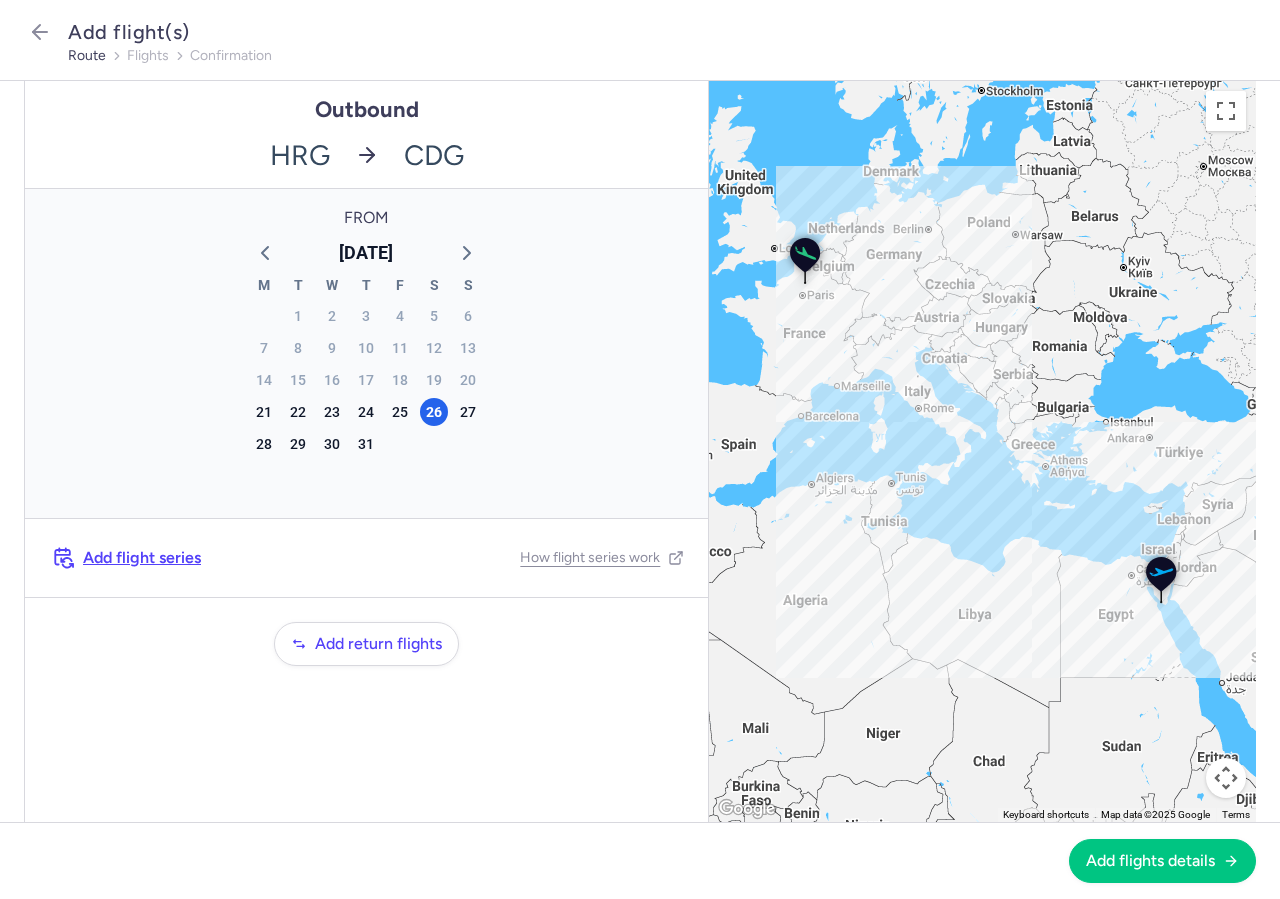 click on "Add flights details" at bounding box center (640, 860) 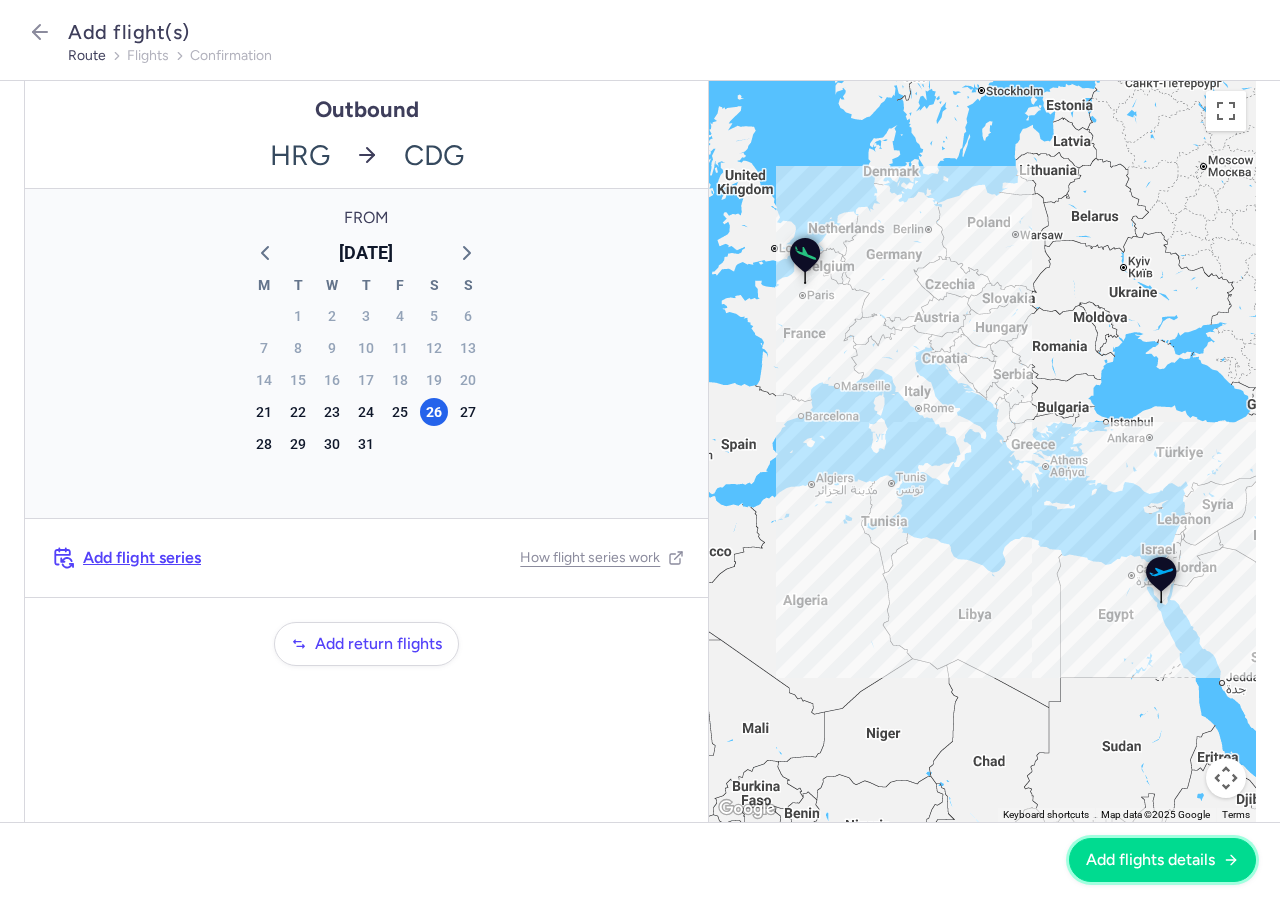 click on "Add flights details" at bounding box center (1162, 860) 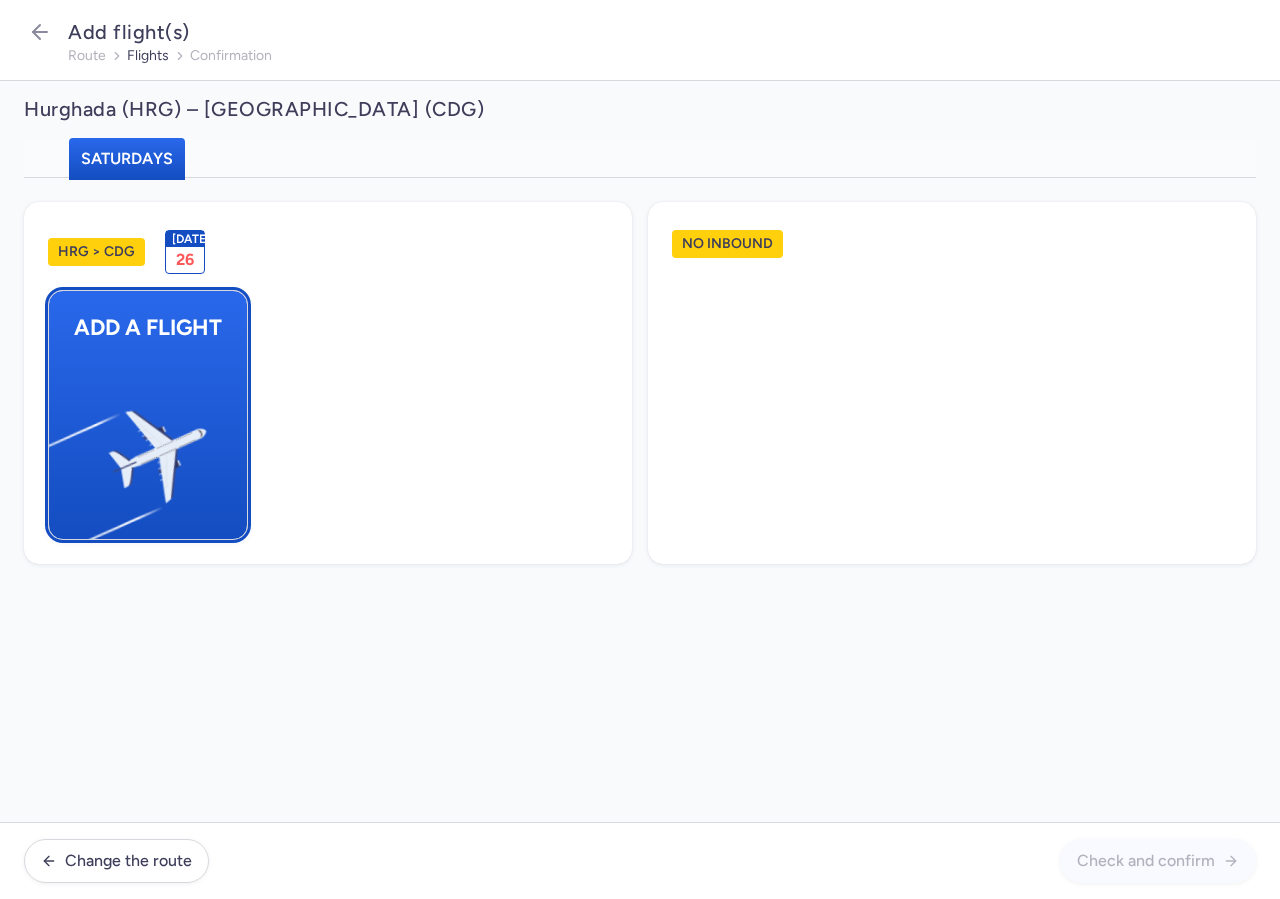 click at bounding box center [59, 448] 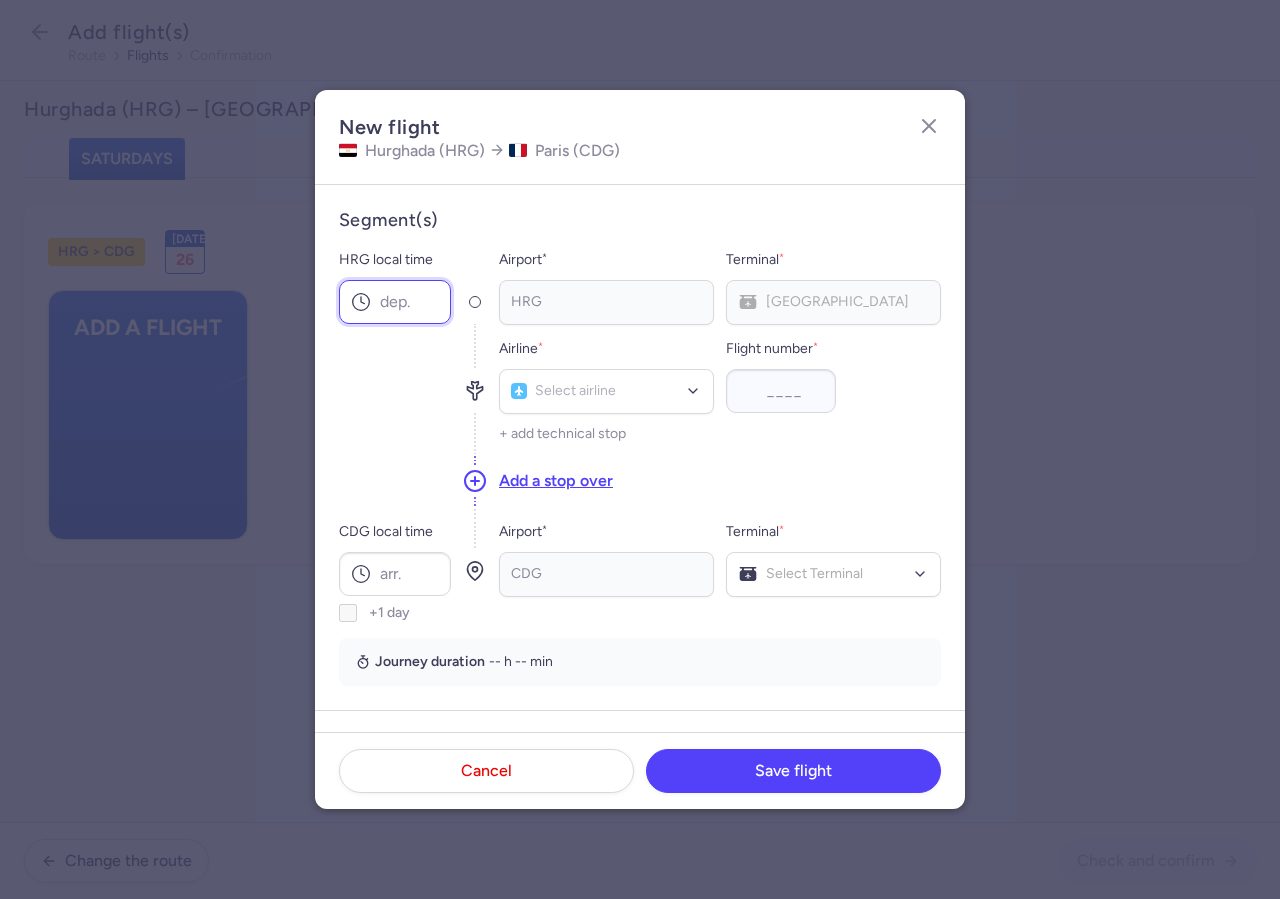 click on "HRG local time" at bounding box center [395, 302] 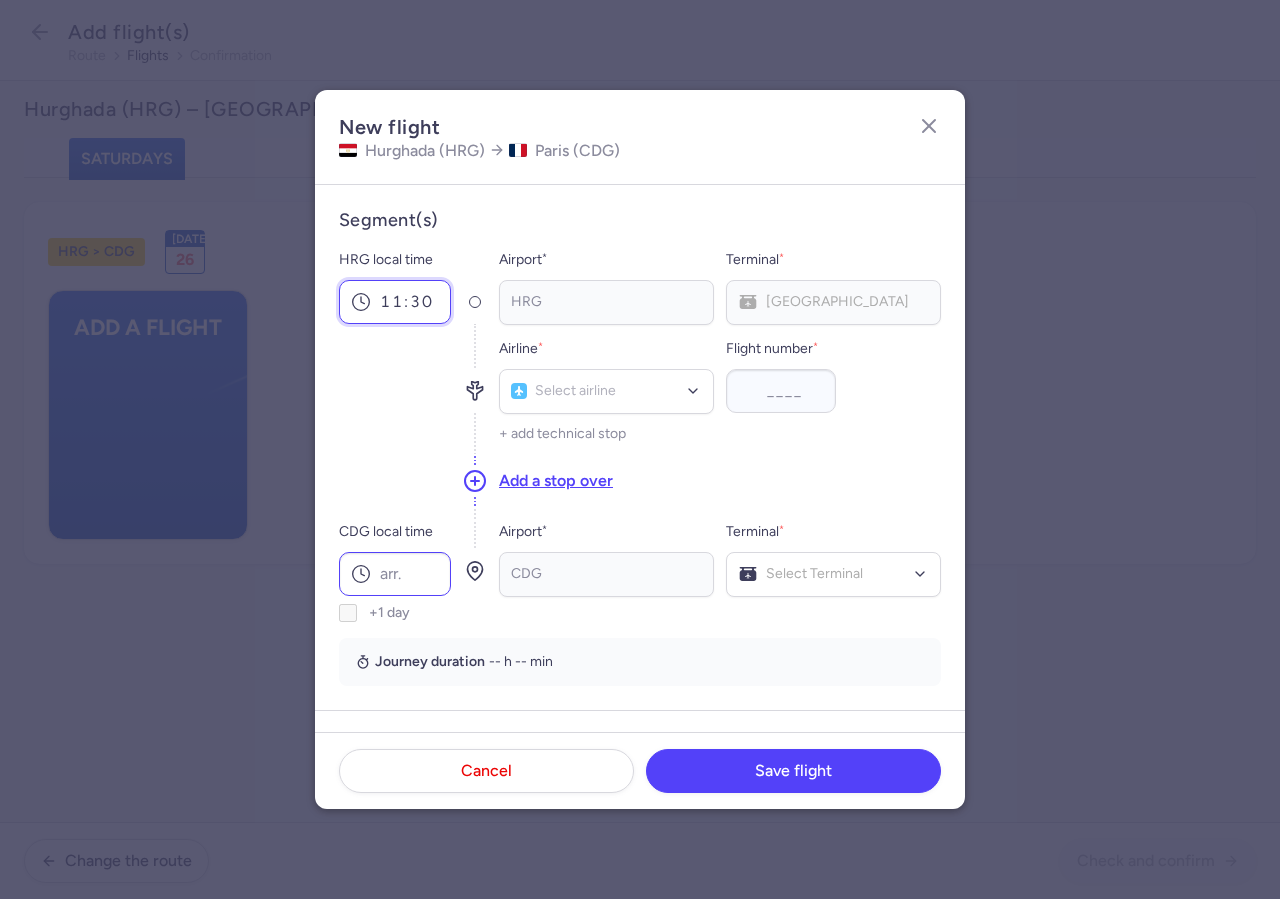 type on "11:30" 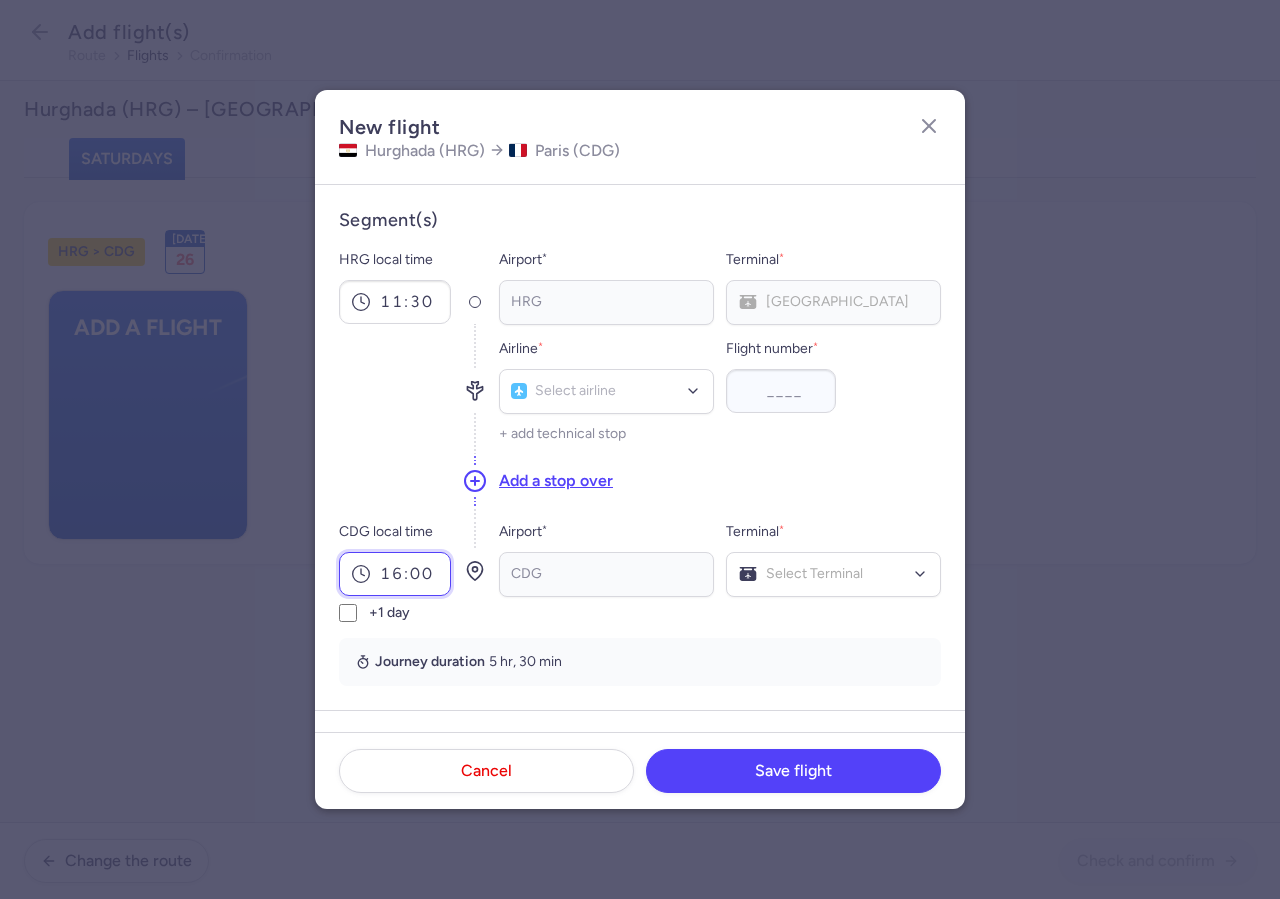 type on "16:00" 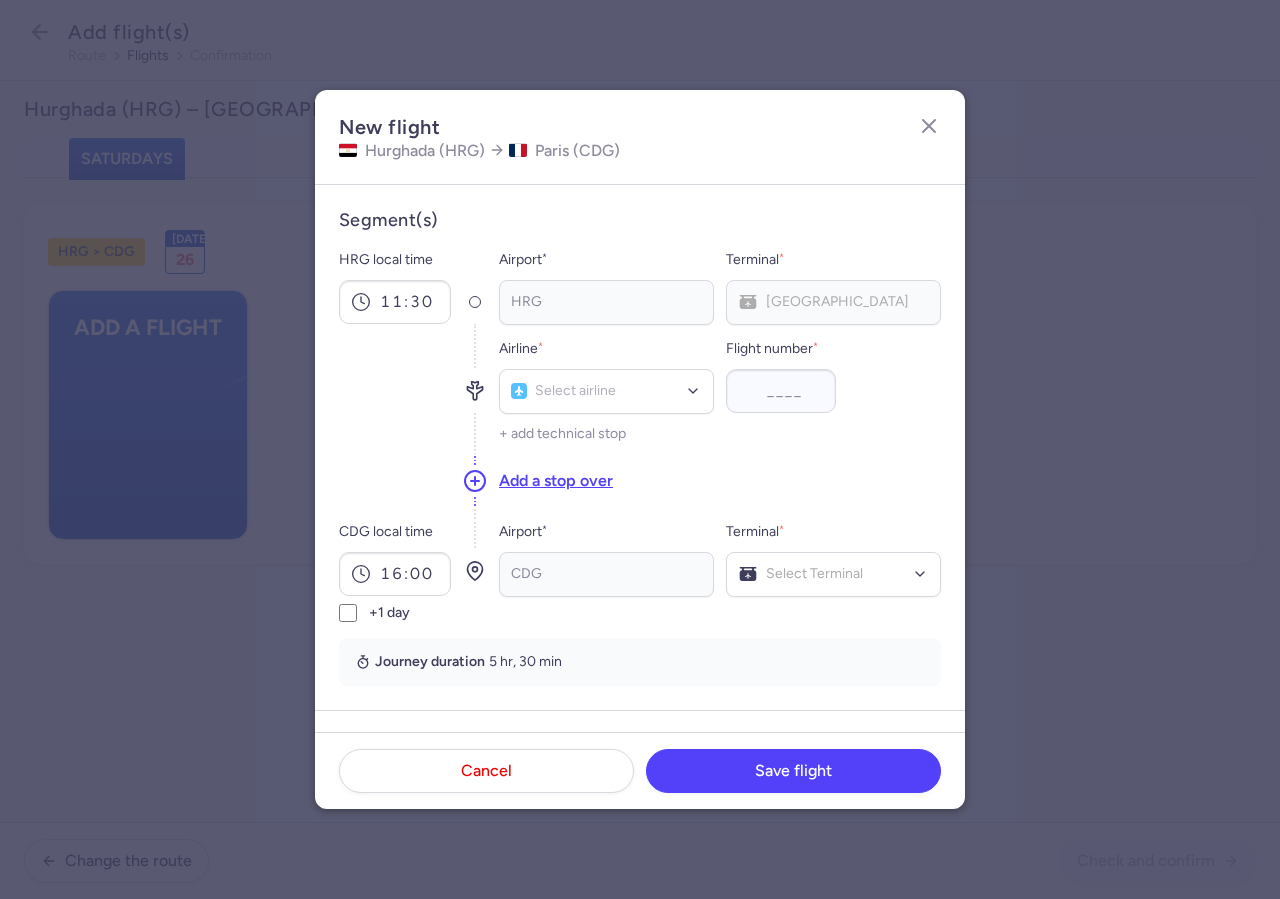 click on "HRG No elements found. Consider changing the search query. Type an IATA code, a city, an airport name..." at bounding box center (606, 302) 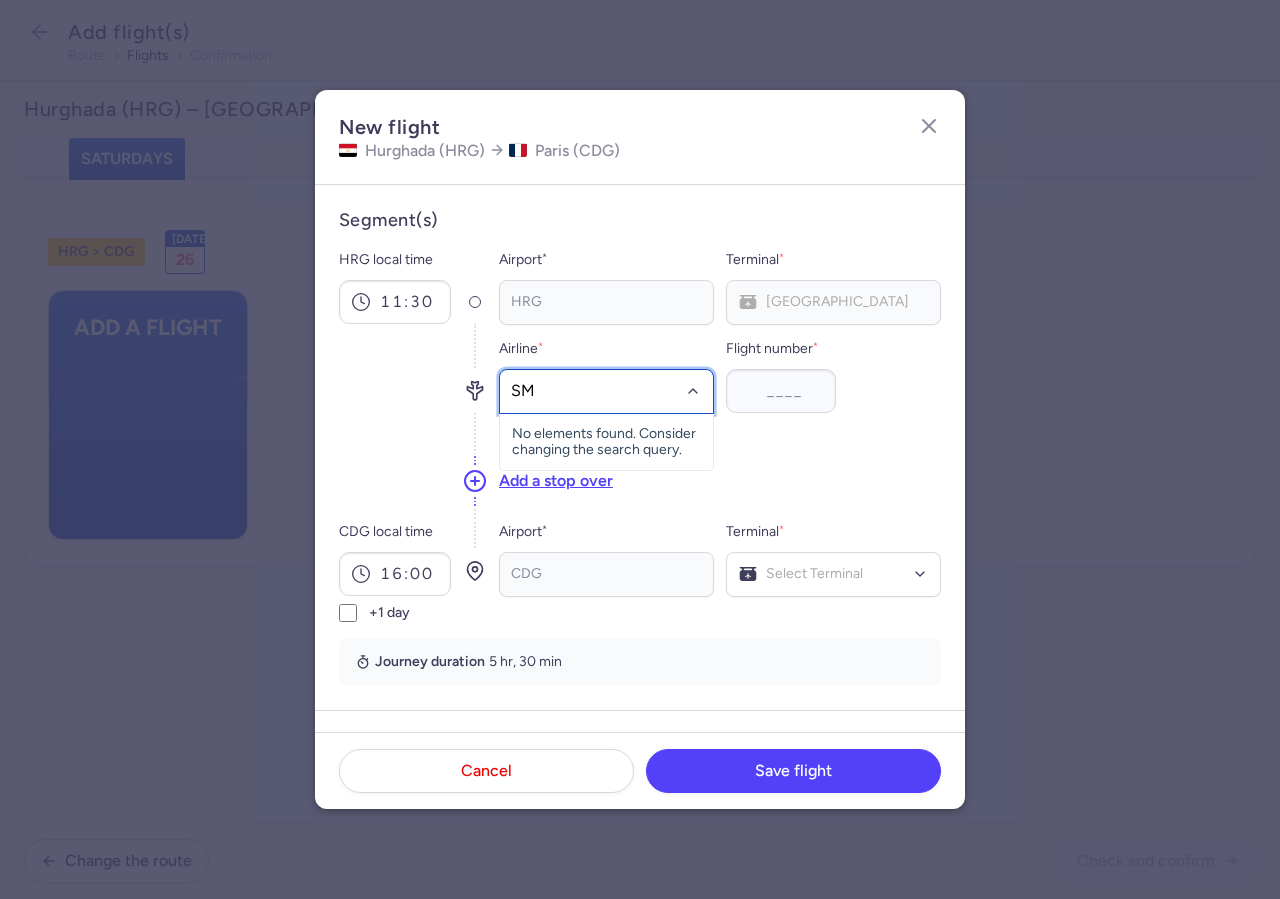 type on "SM" 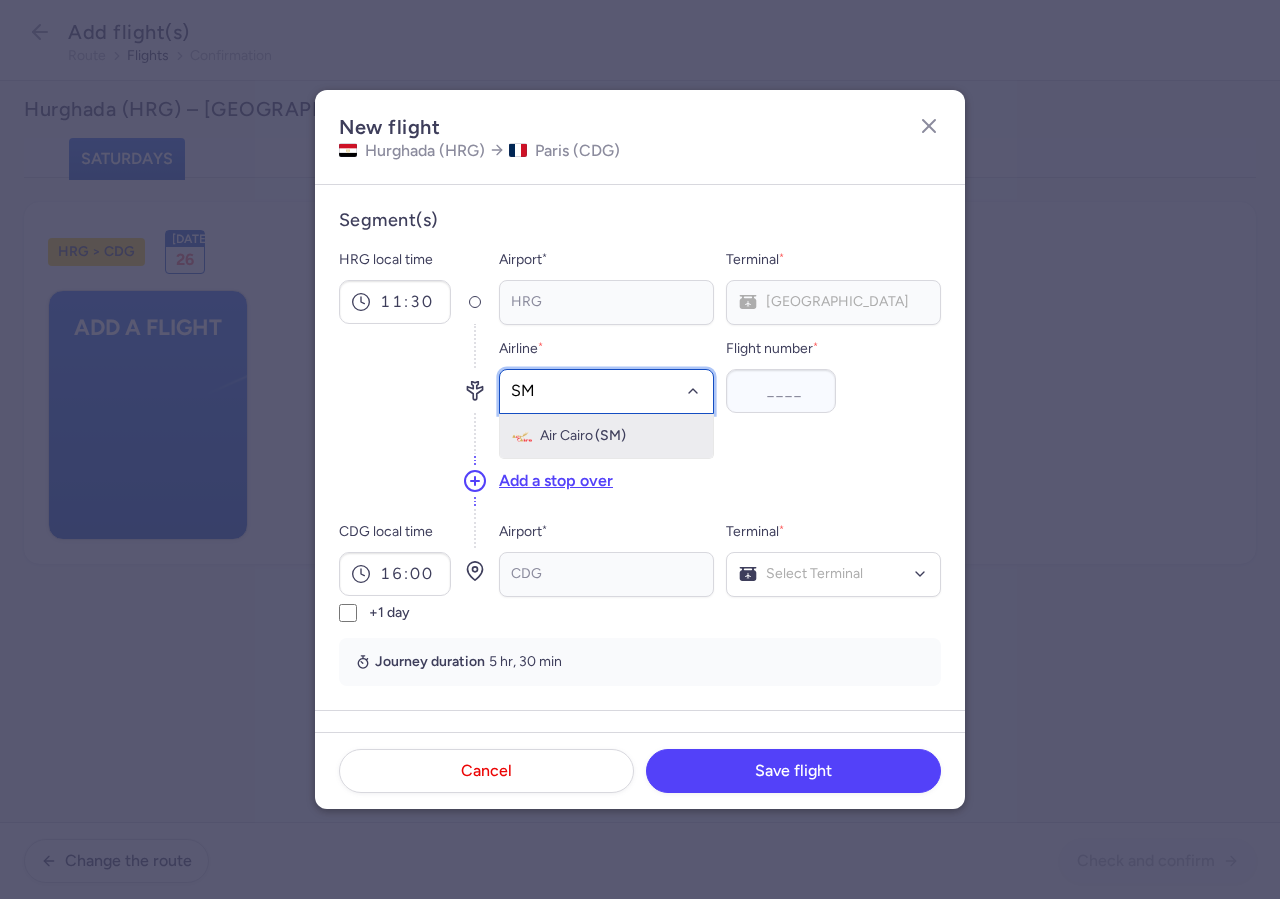 click on "Air Cairo (SM)" 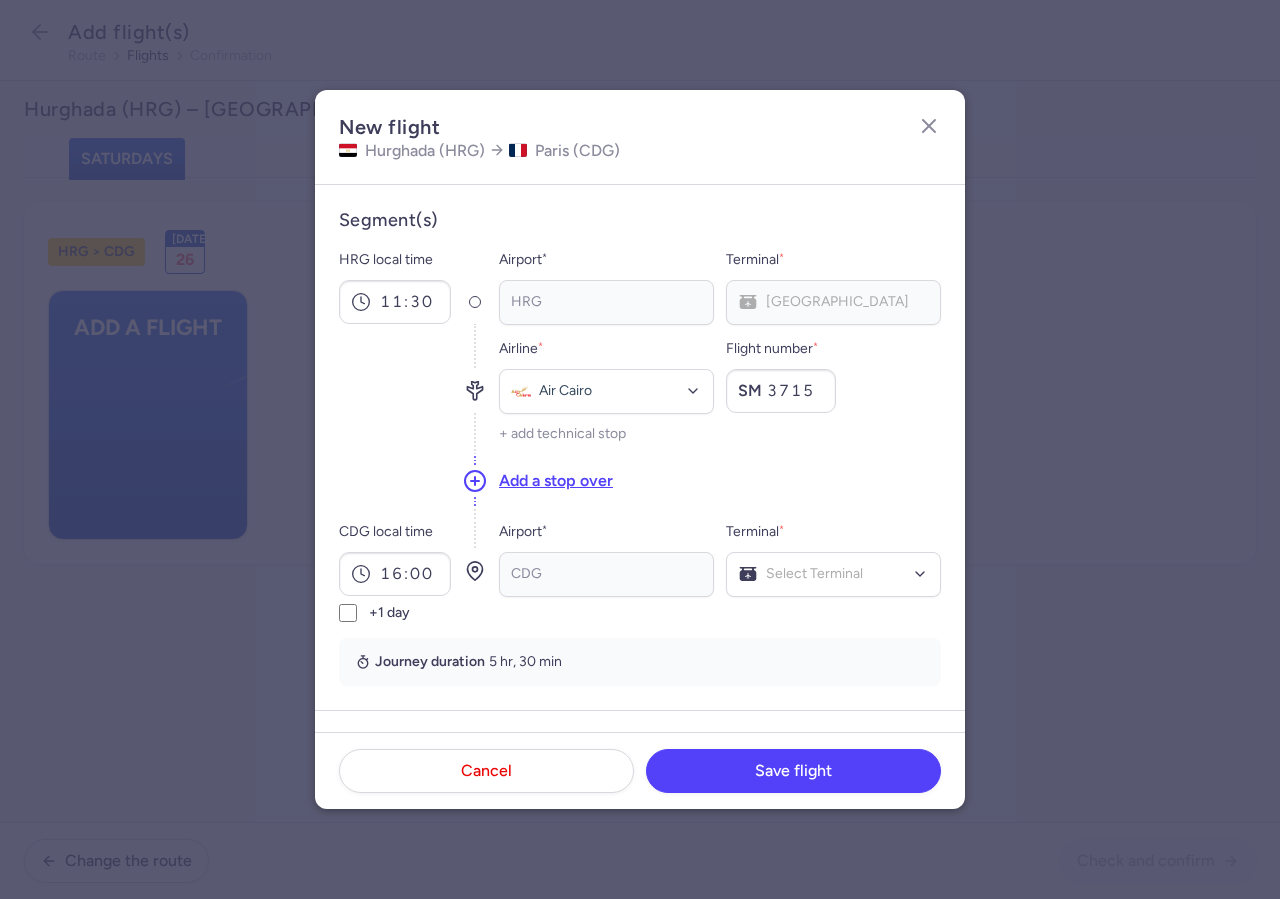 scroll, scrollTop: 342, scrollLeft: 0, axis: vertical 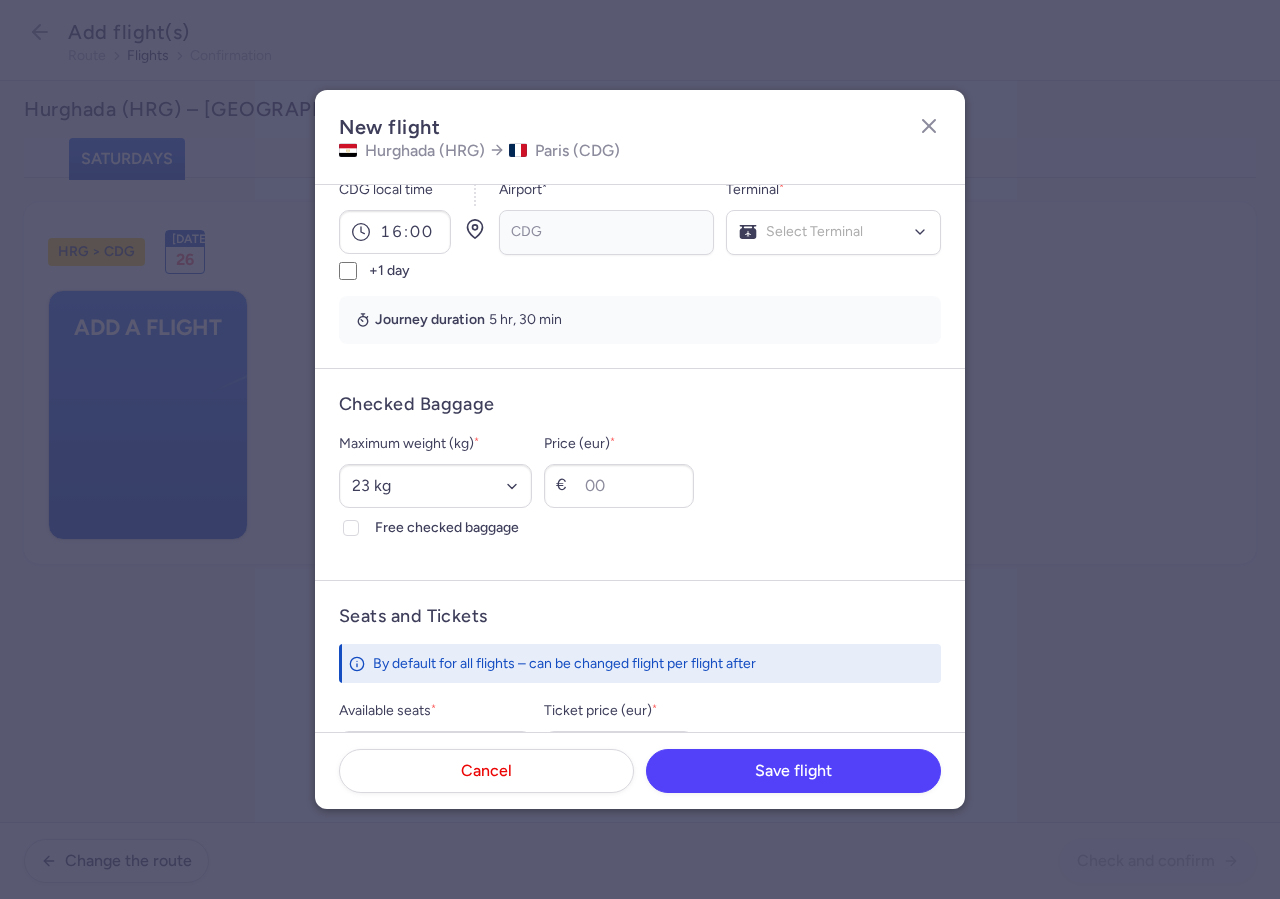 type on "3715" 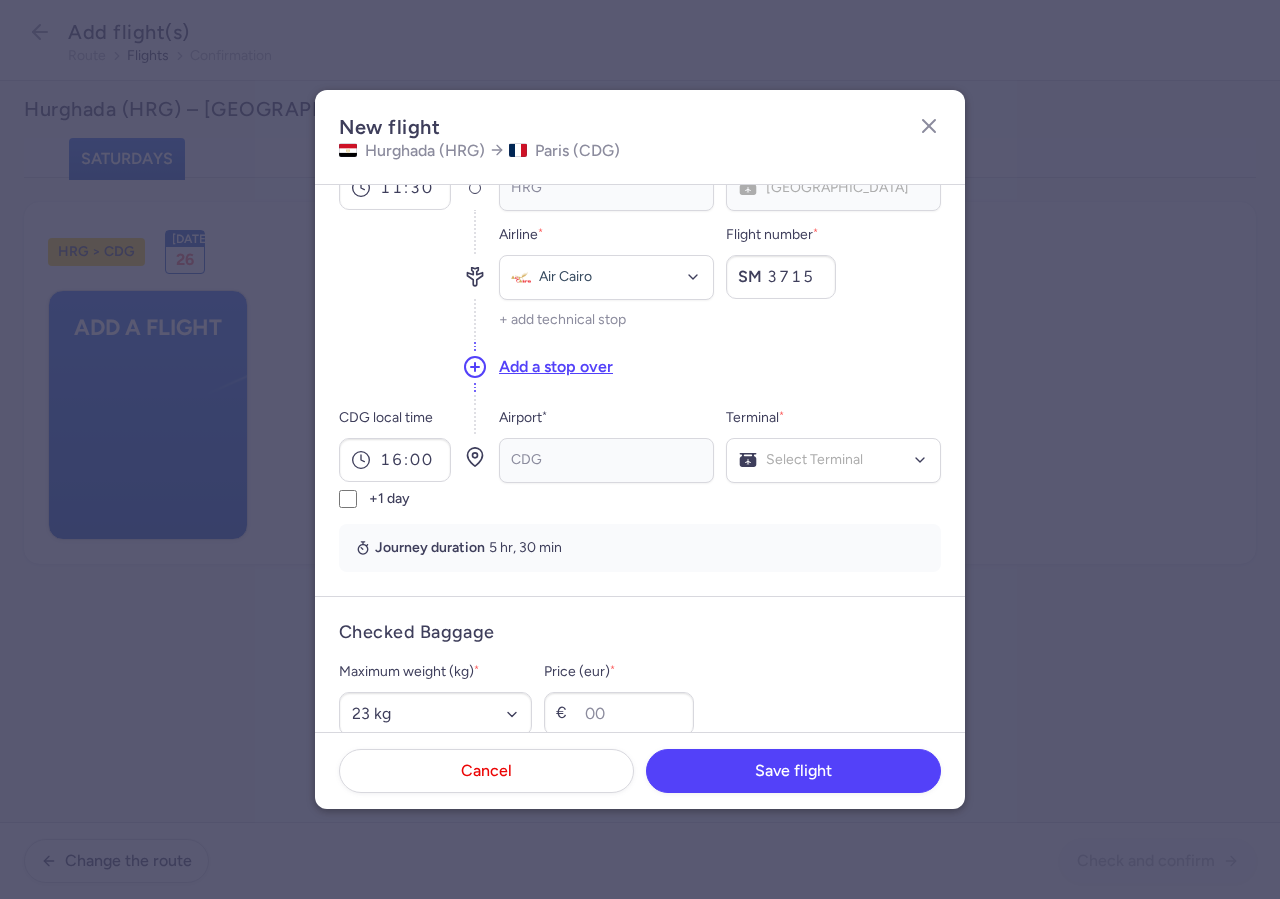scroll, scrollTop: 0, scrollLeft: 0, axis: both 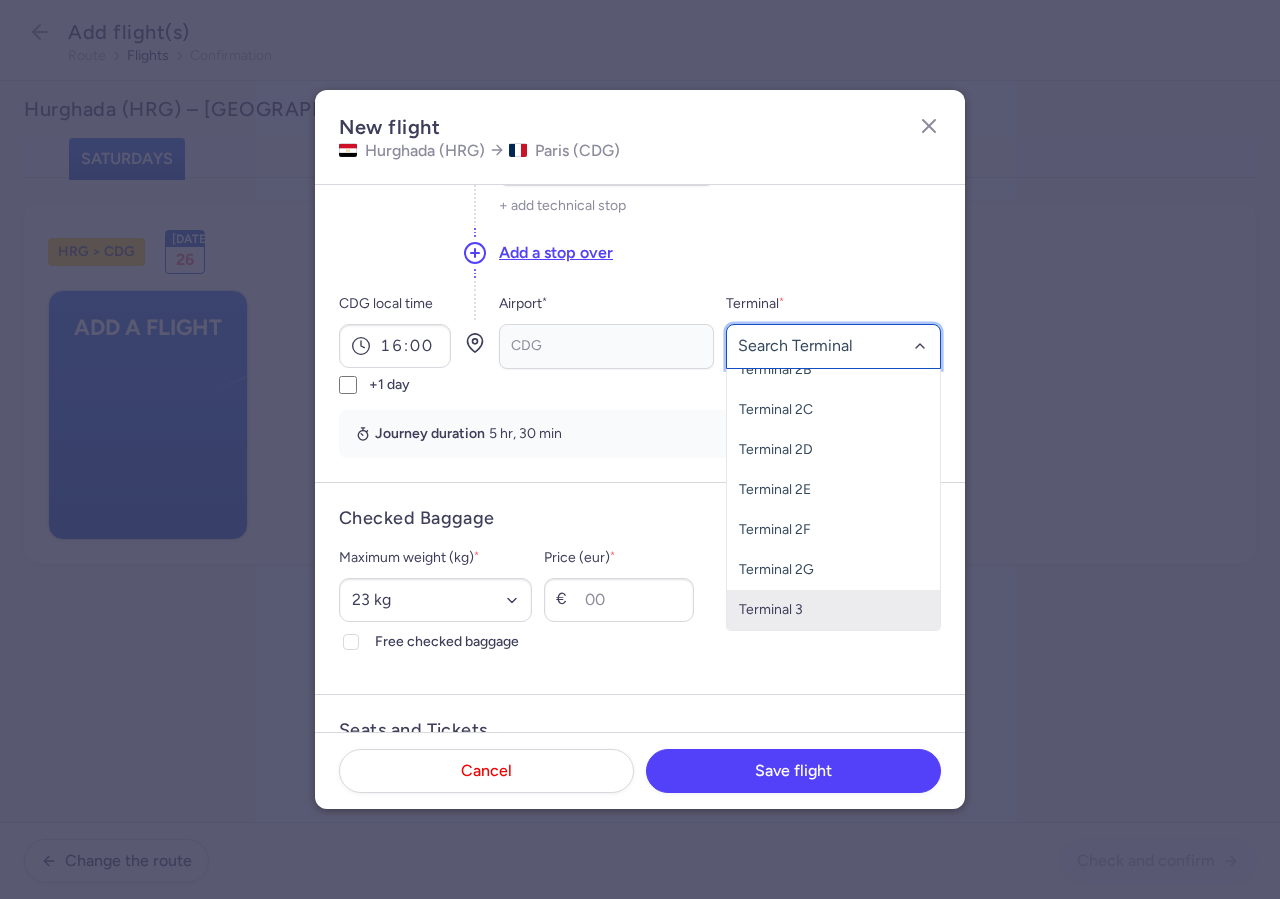 click on "Terminal 3" at bounding box center (833, 610) 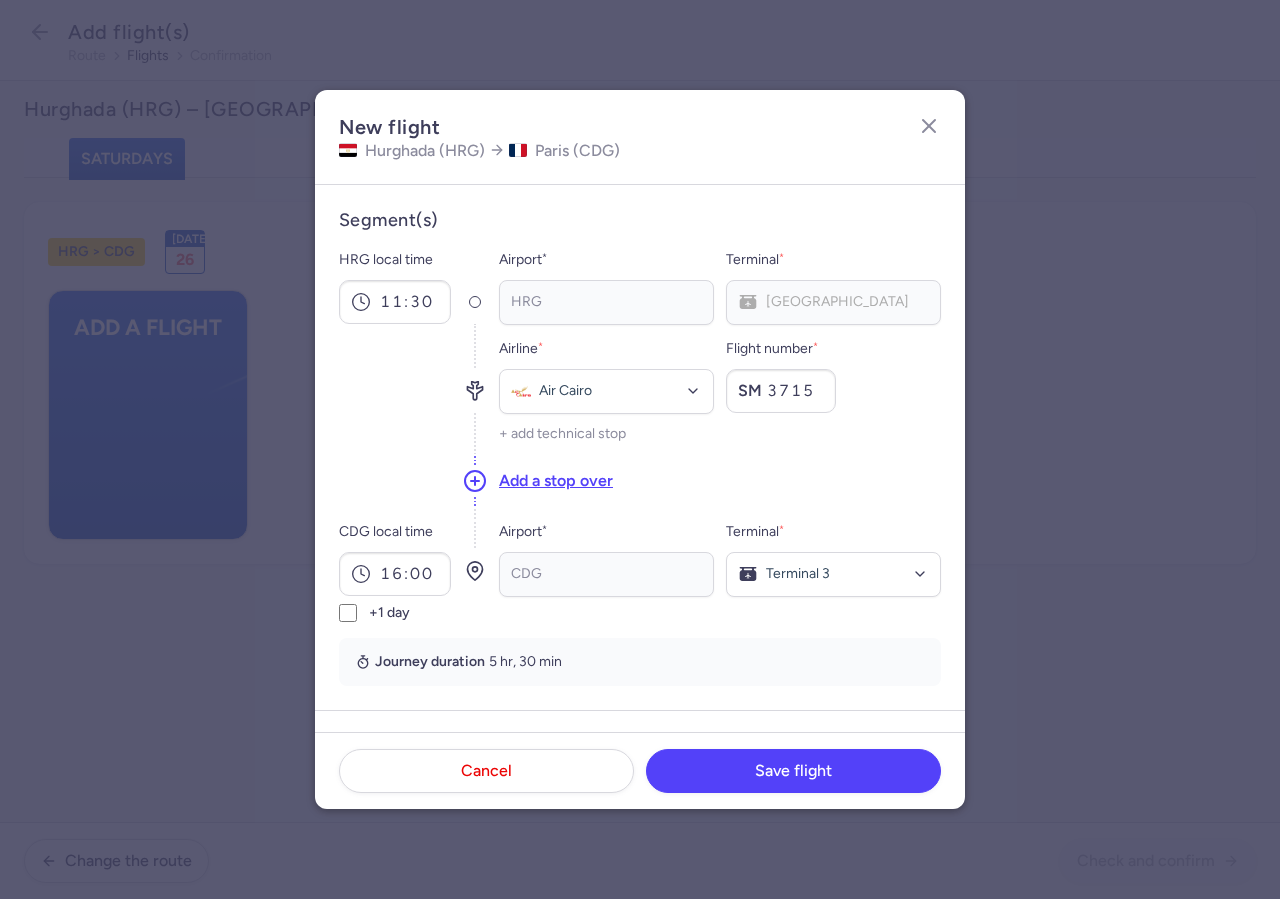 scroll, scrollTop: 342, scrollLeft: 0, axis: vertical 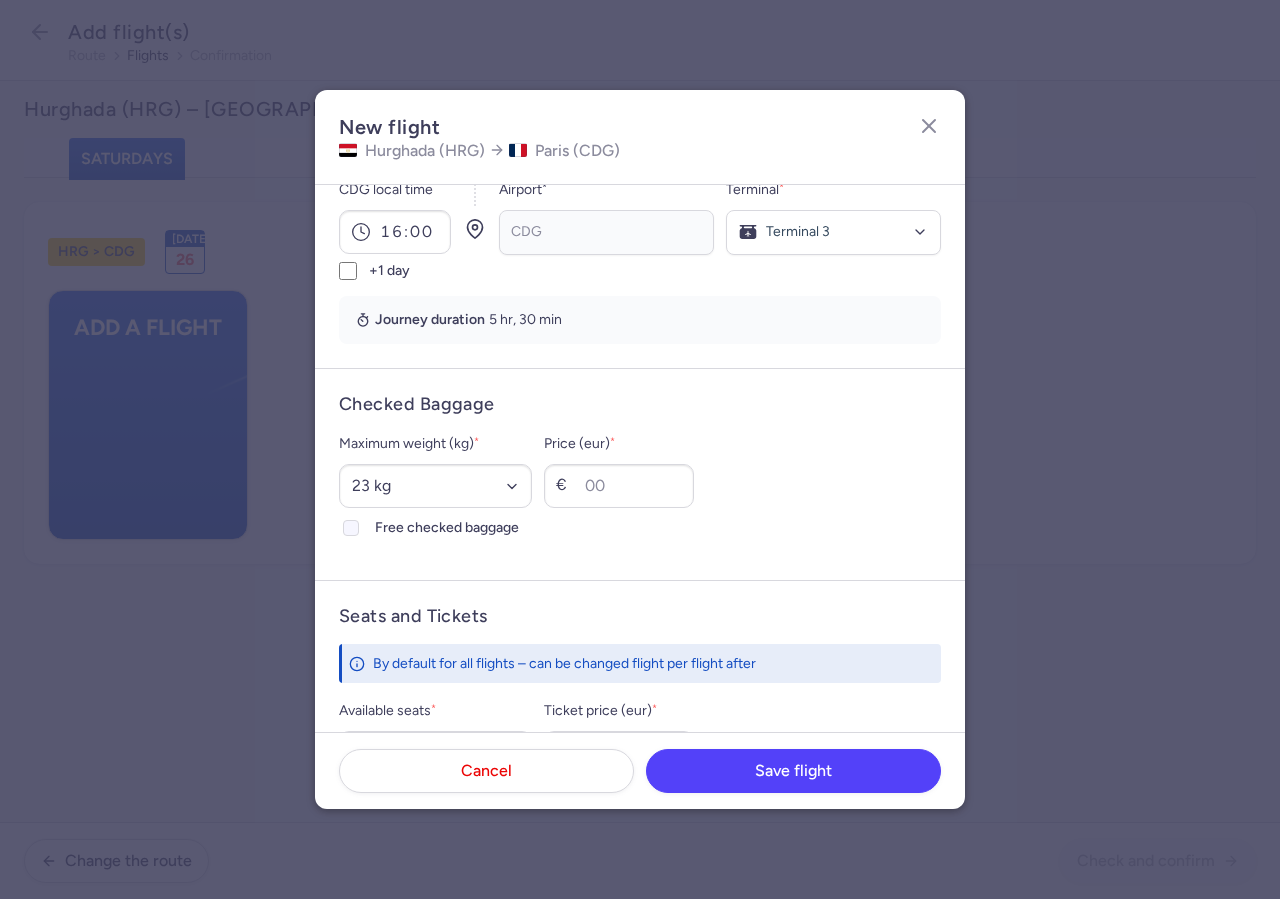 click 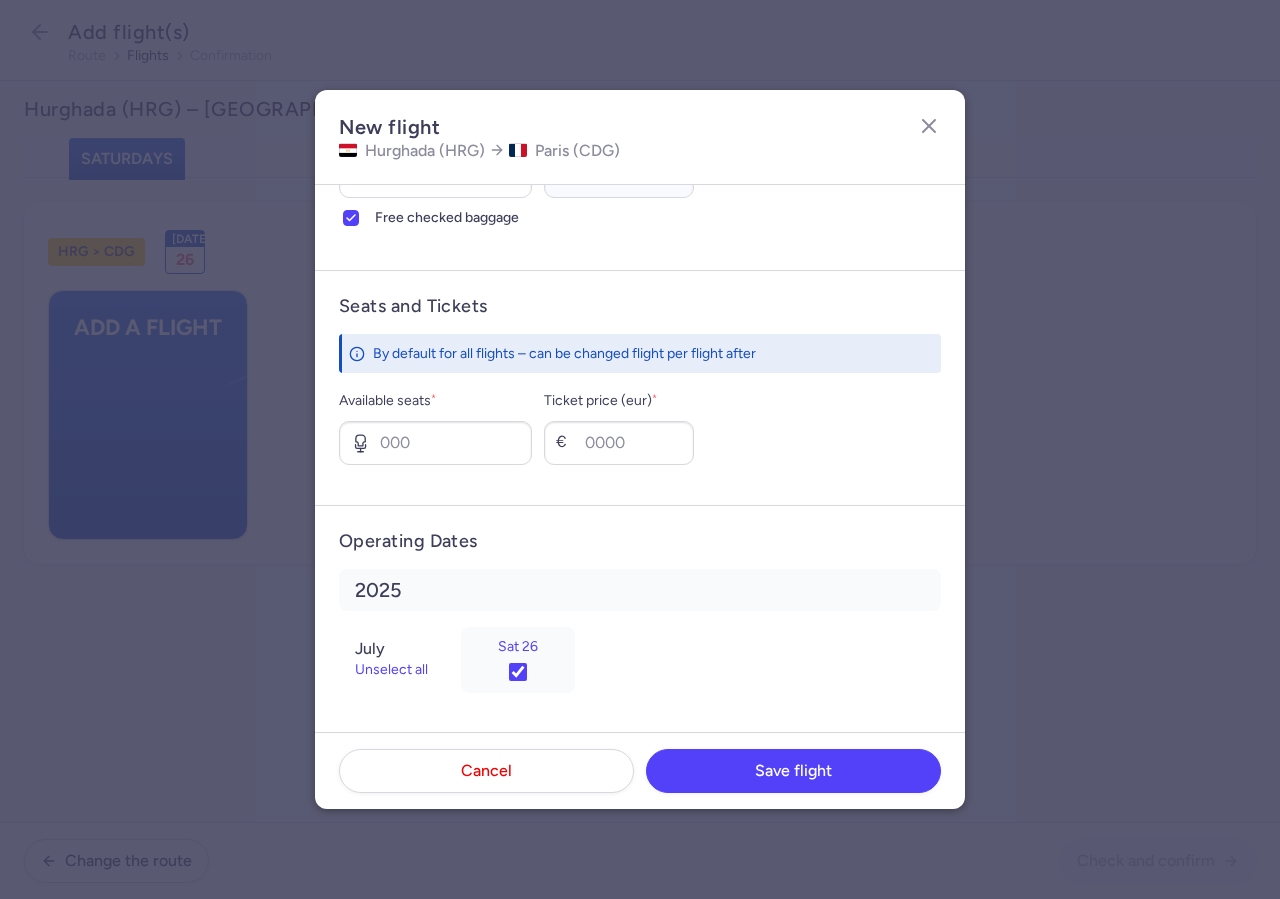 scroll, scrollTop: 653, scrollLeft: 0, axis: vertical 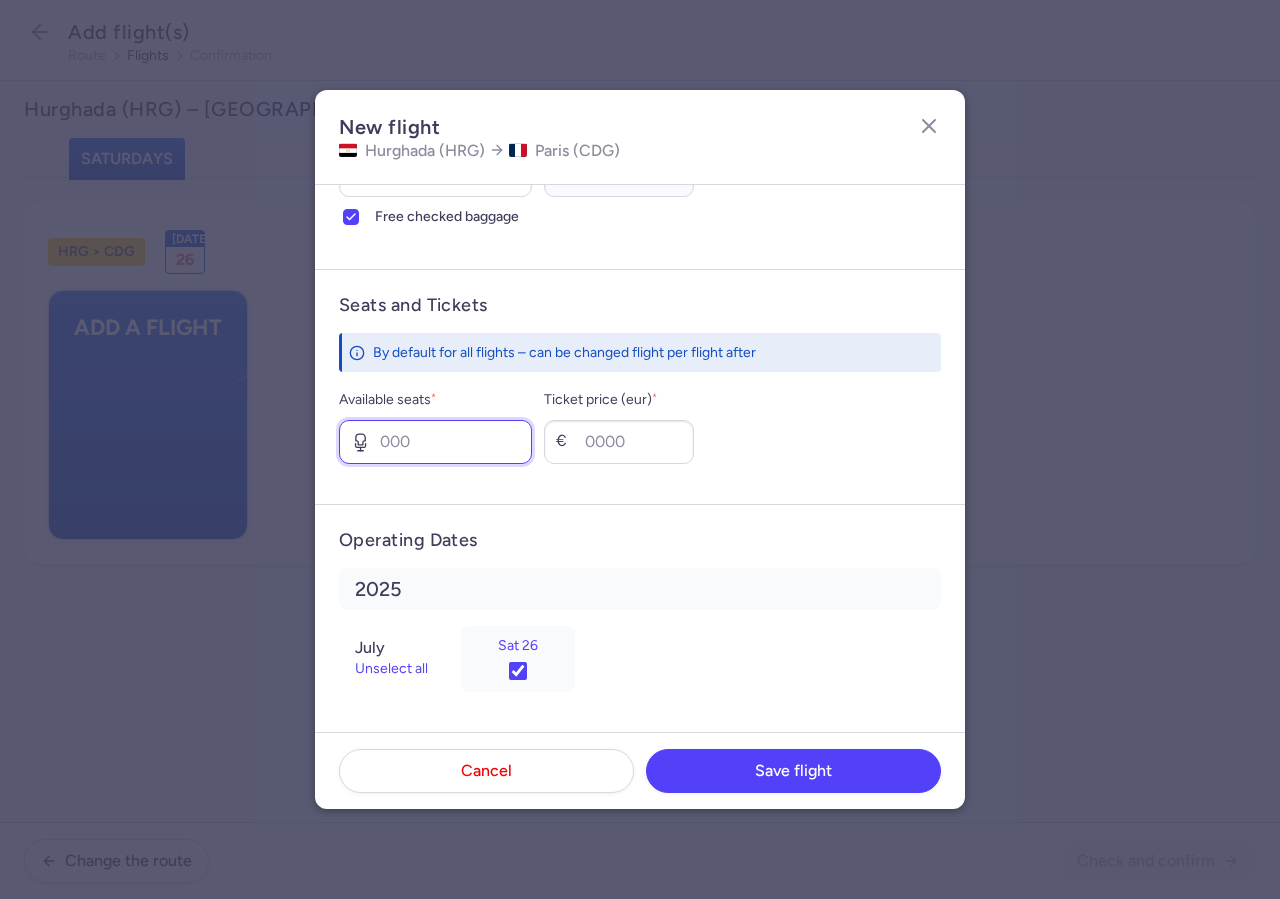click on "Available seats  *" at bounding box center (435, 442) 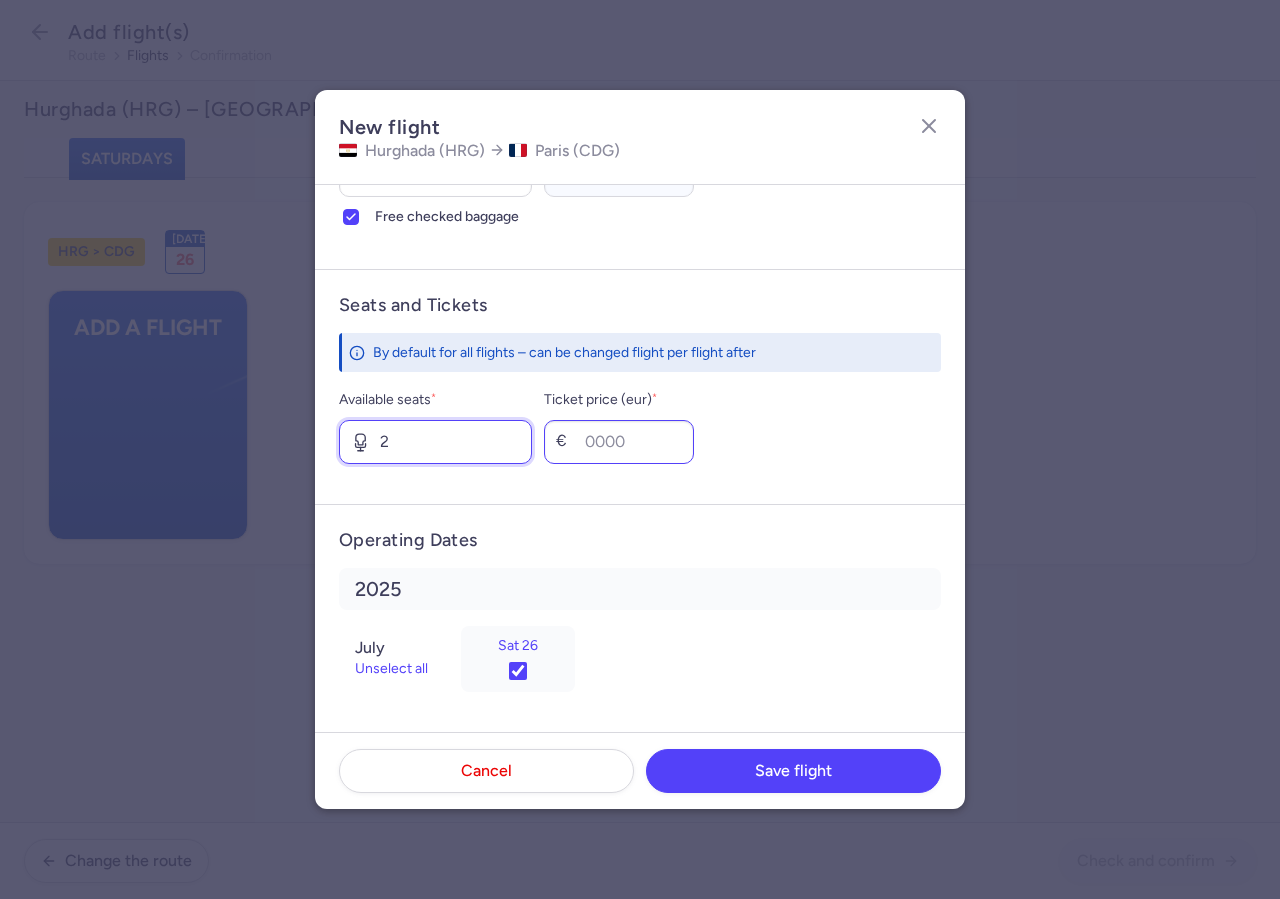 type on "2" 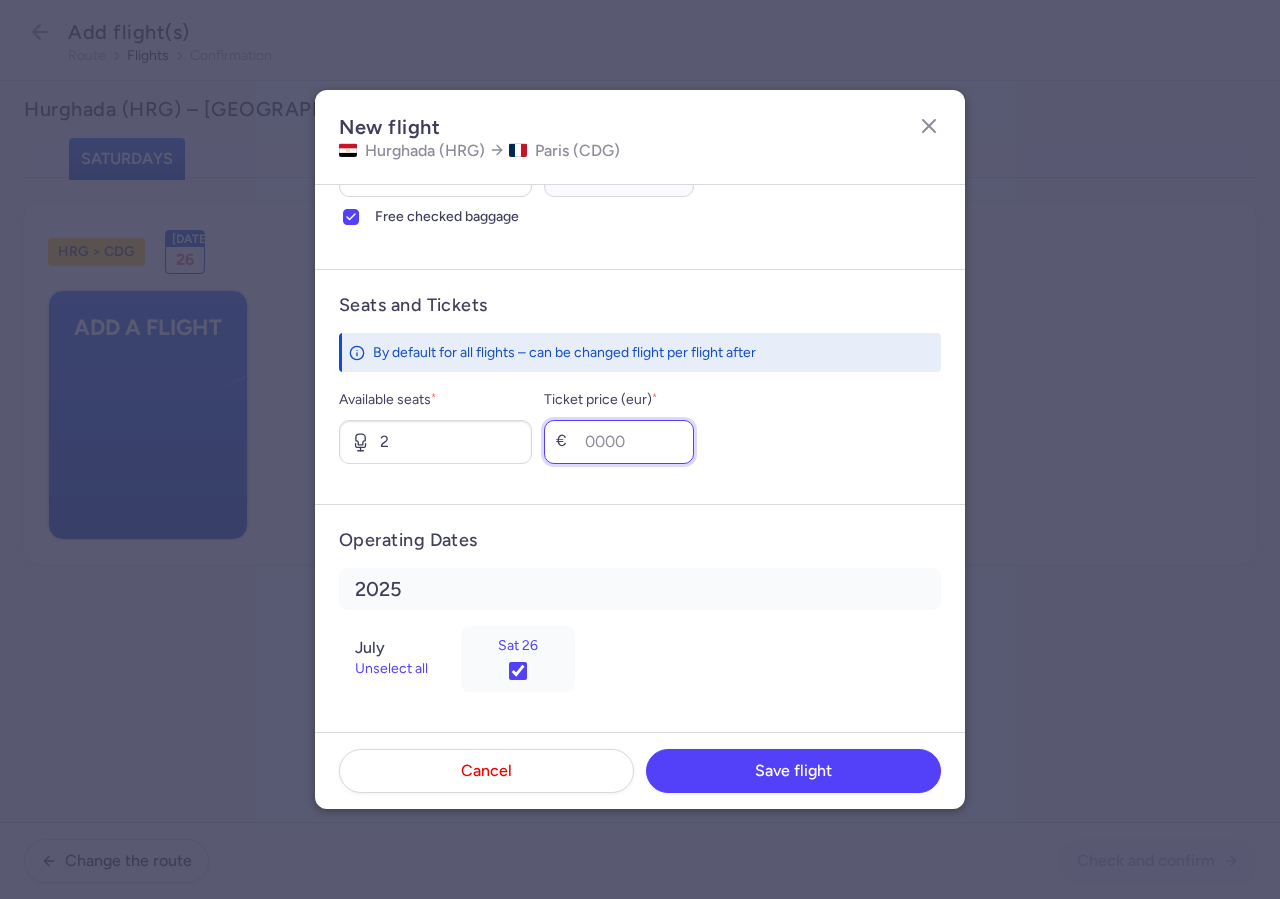 click on "Ticket price (eur)  *" at bounding box center (619, 442) 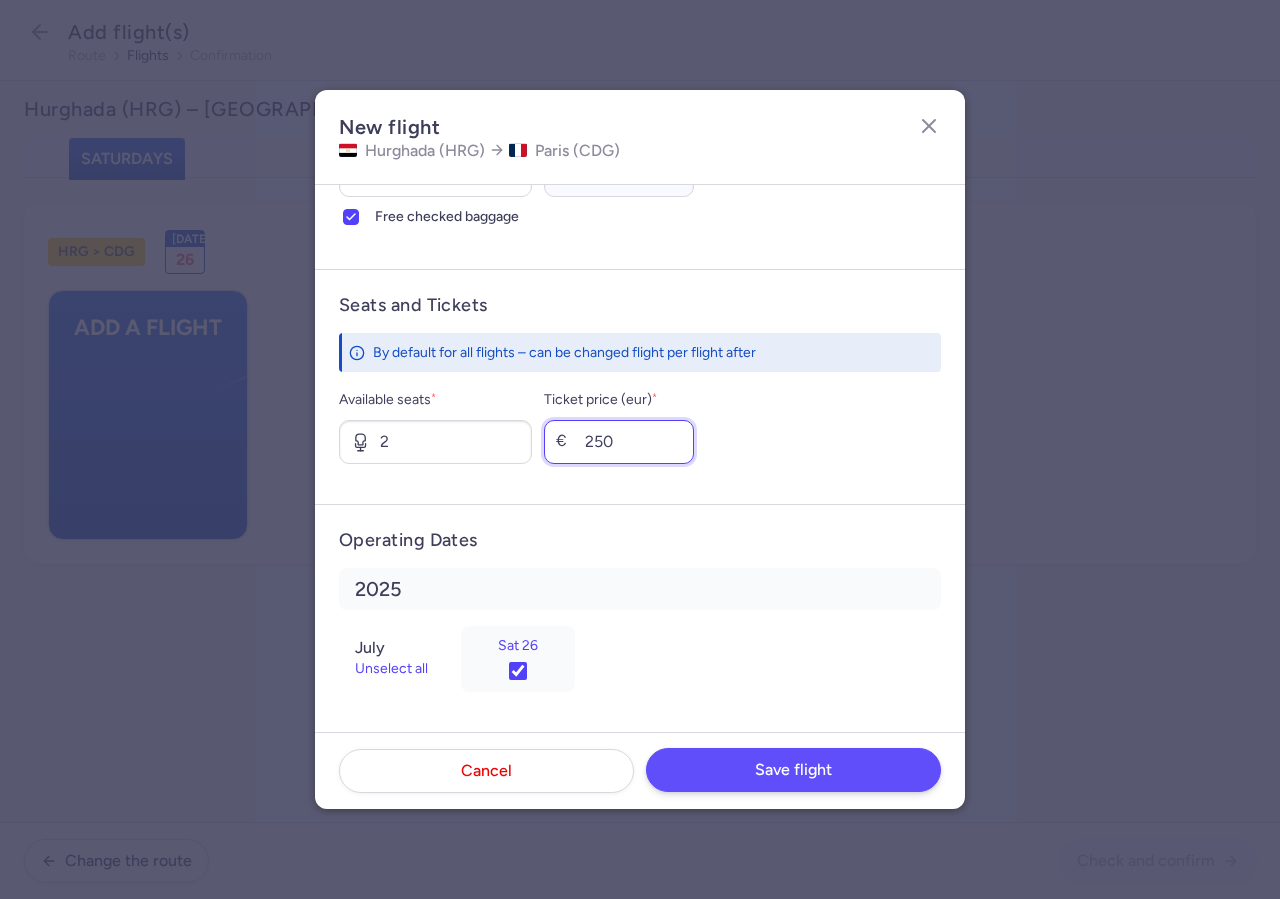 type on "250" 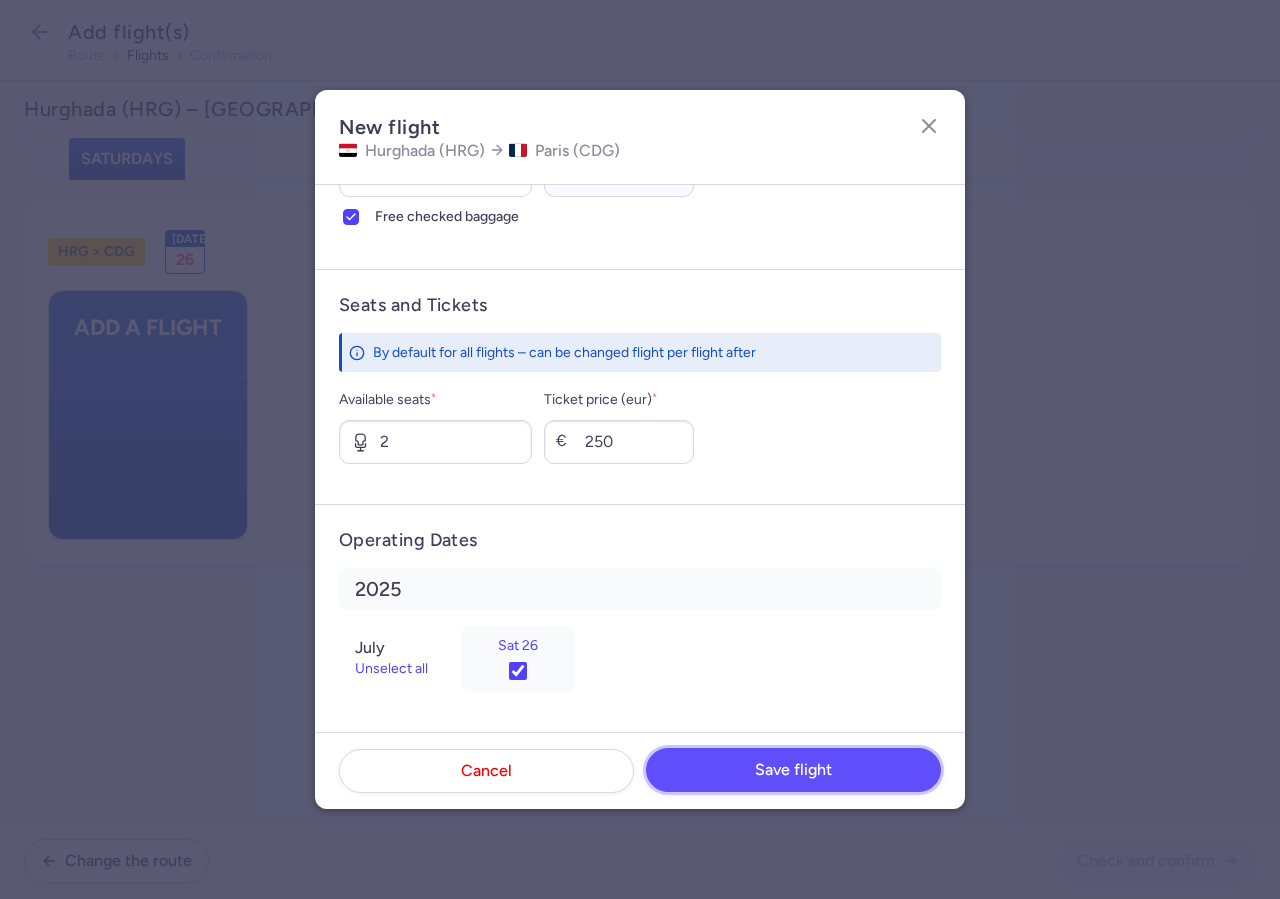 click on "Save flight" at bounding box center (793, 770) 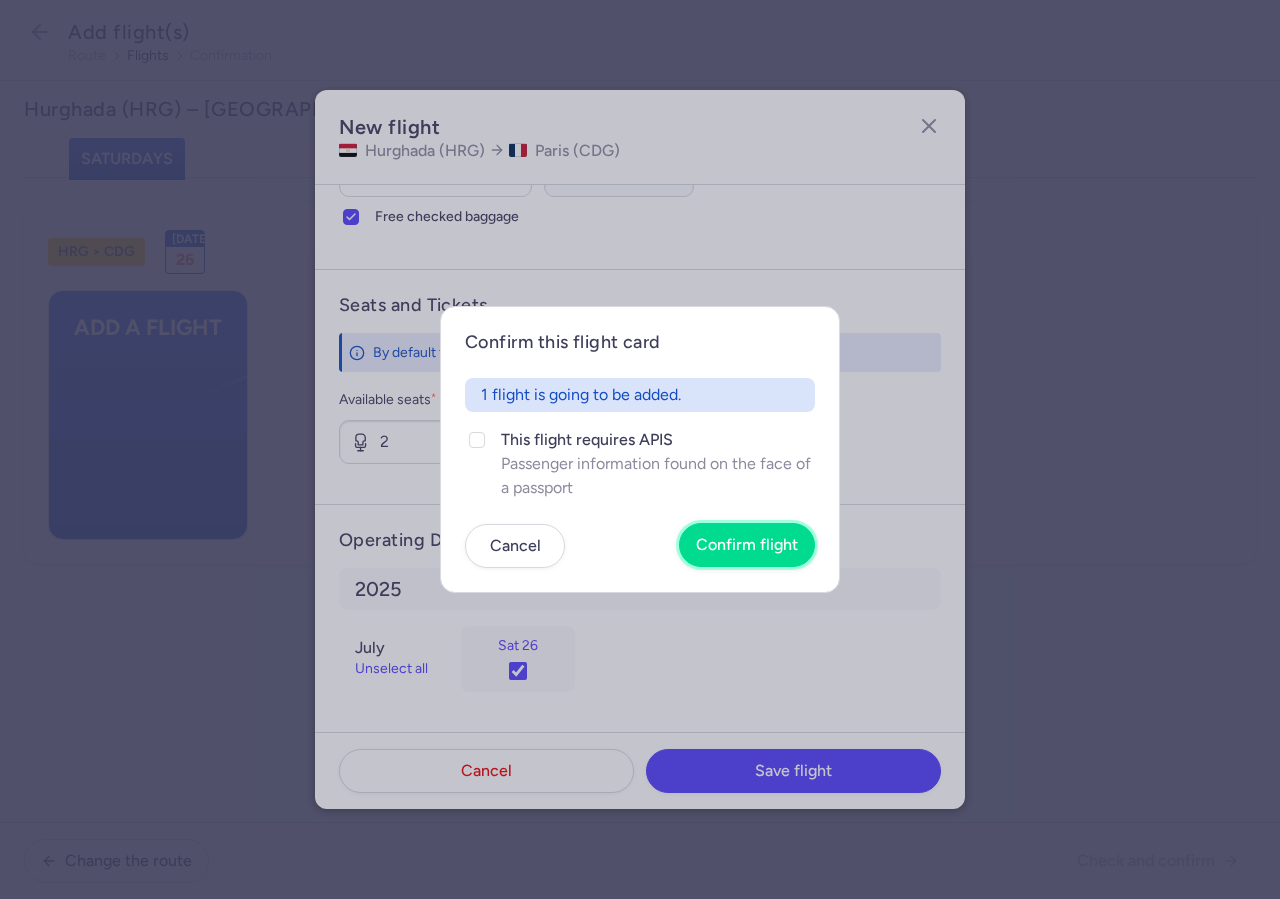 click on "Confirm flight" at bounding box center [747, 545] 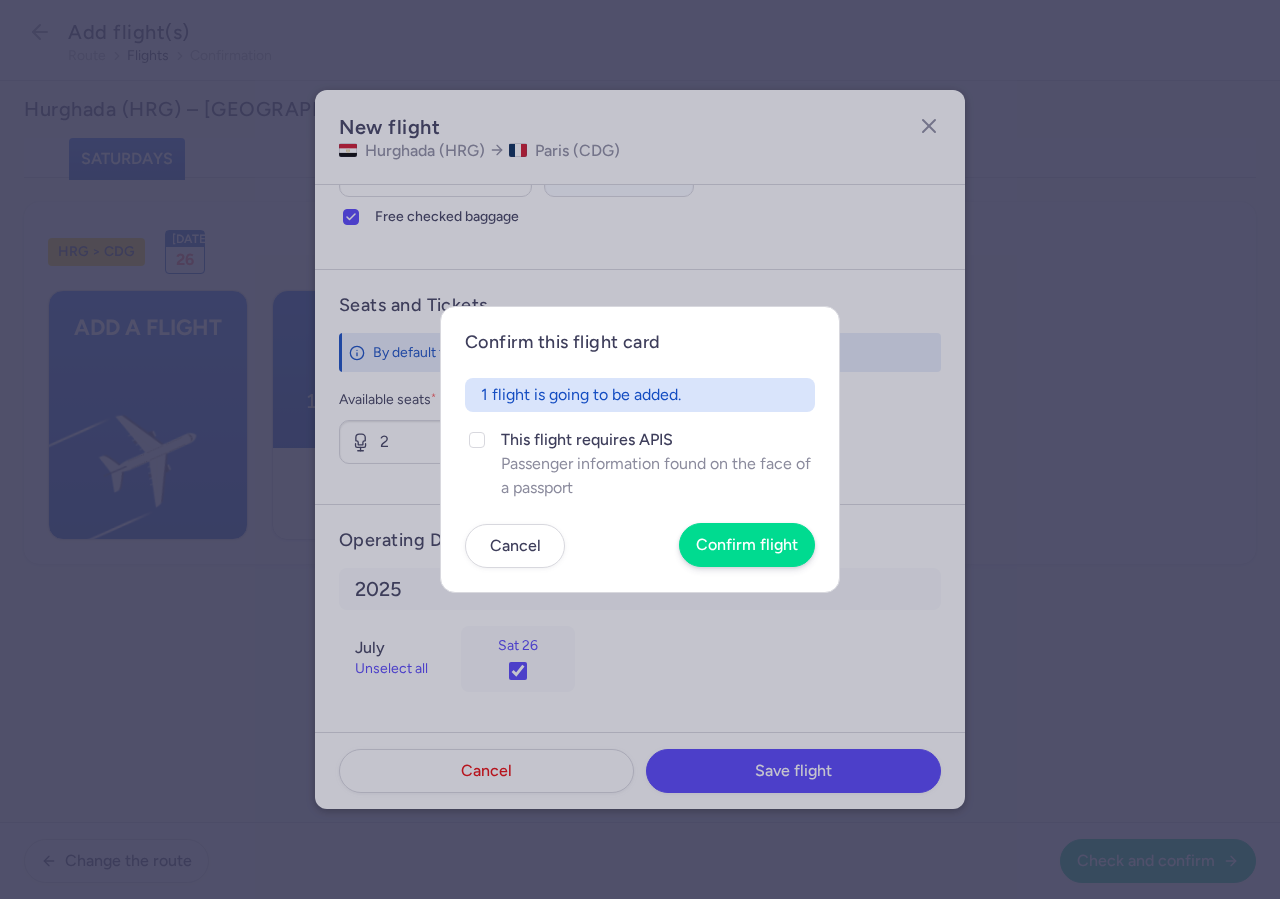 scroll, scrollTop: 653, scrollLeft: 0, axis: vertical 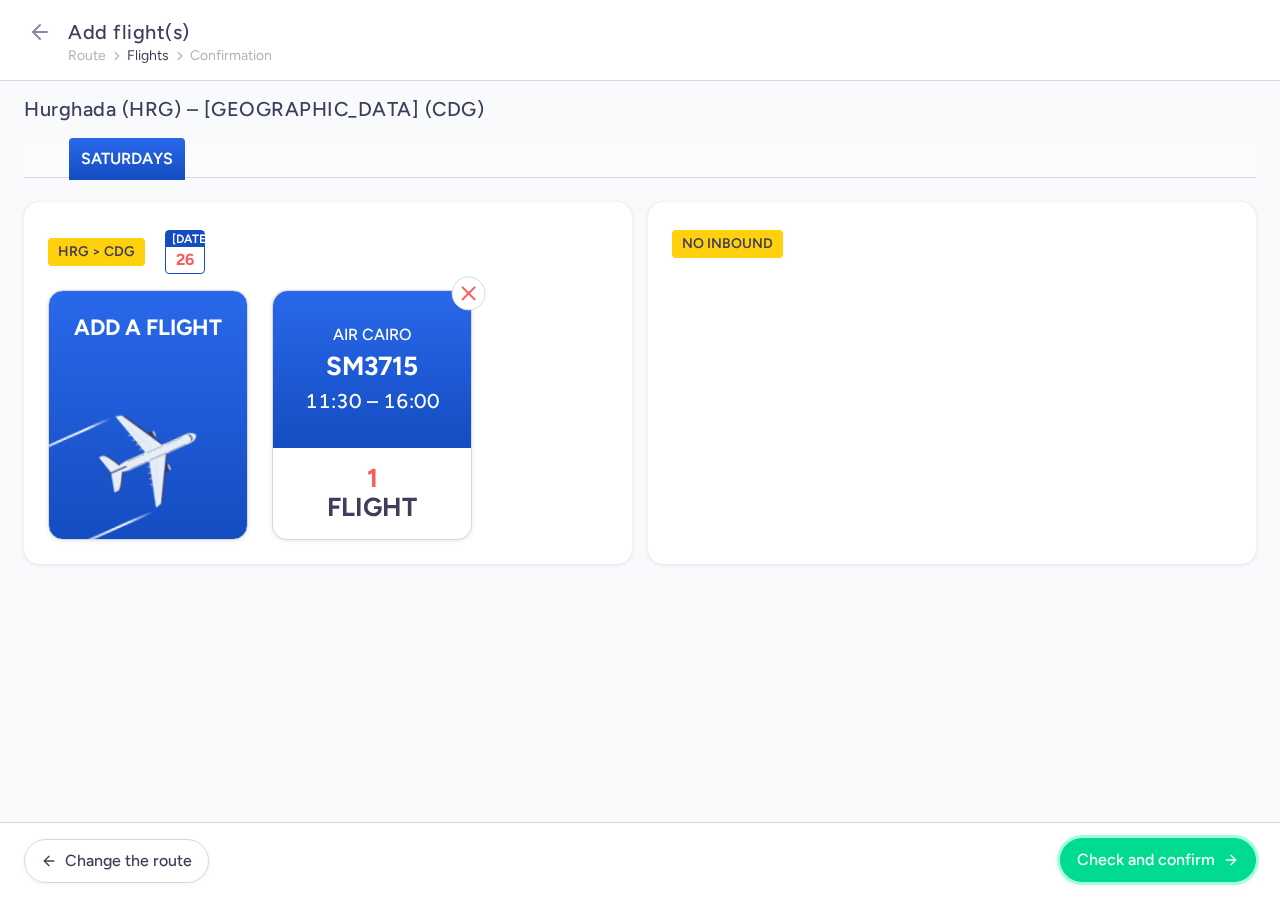 click on "Check and confirm" at bounding box center (1146, 860) 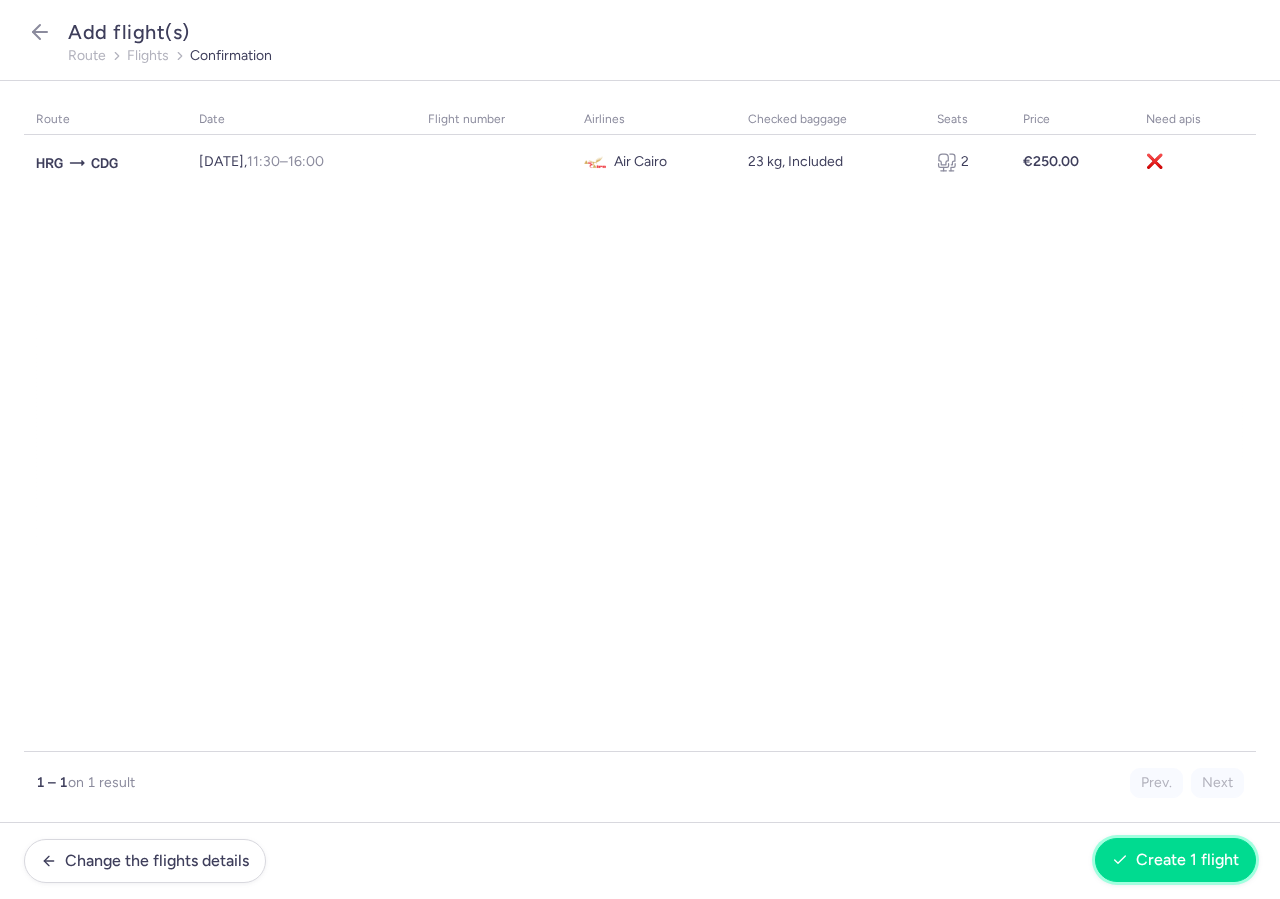 click on "Create 1 flight" at bounding box center [1187, 860] 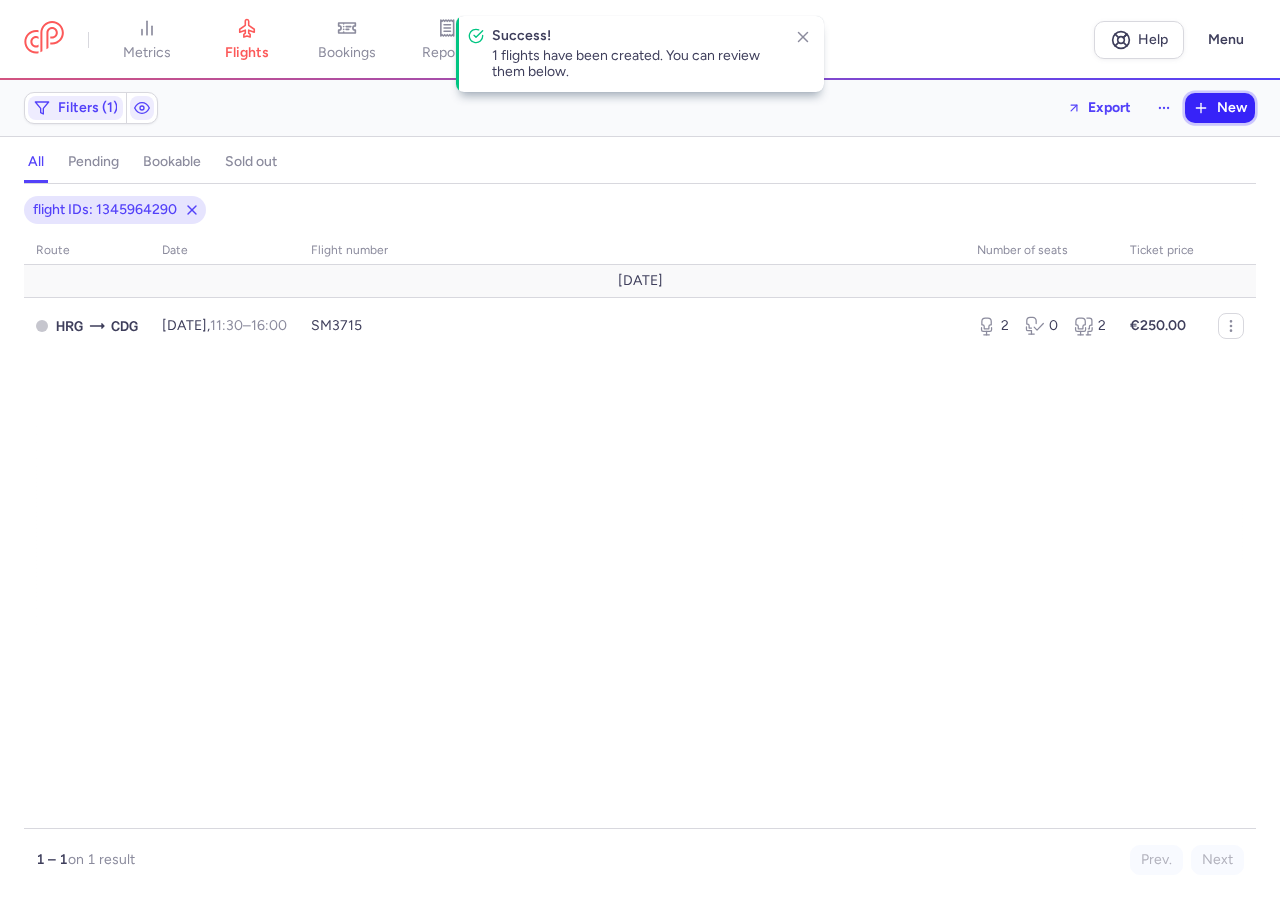 click on "New" at bounding box center (1220, 108) 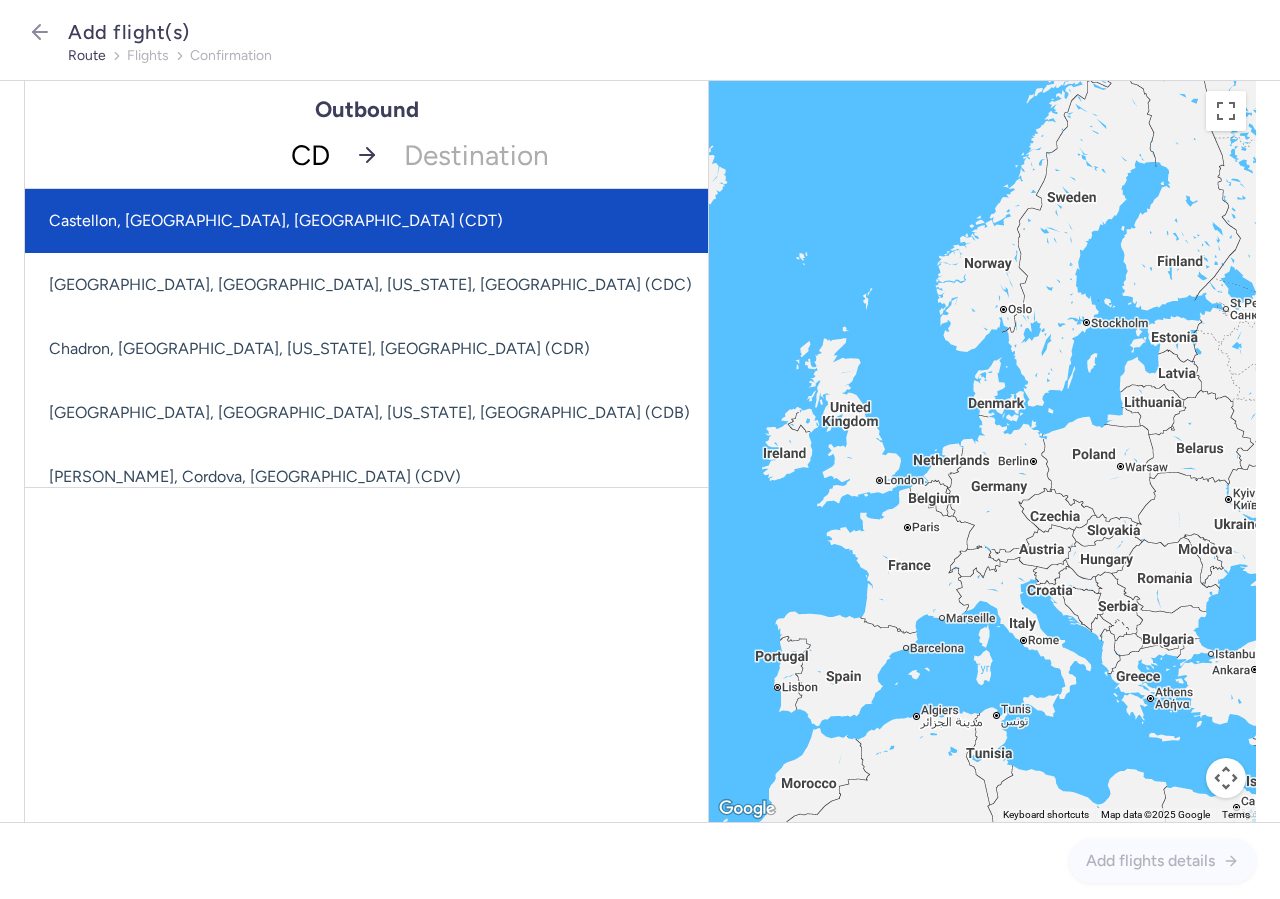 type on "CDG" 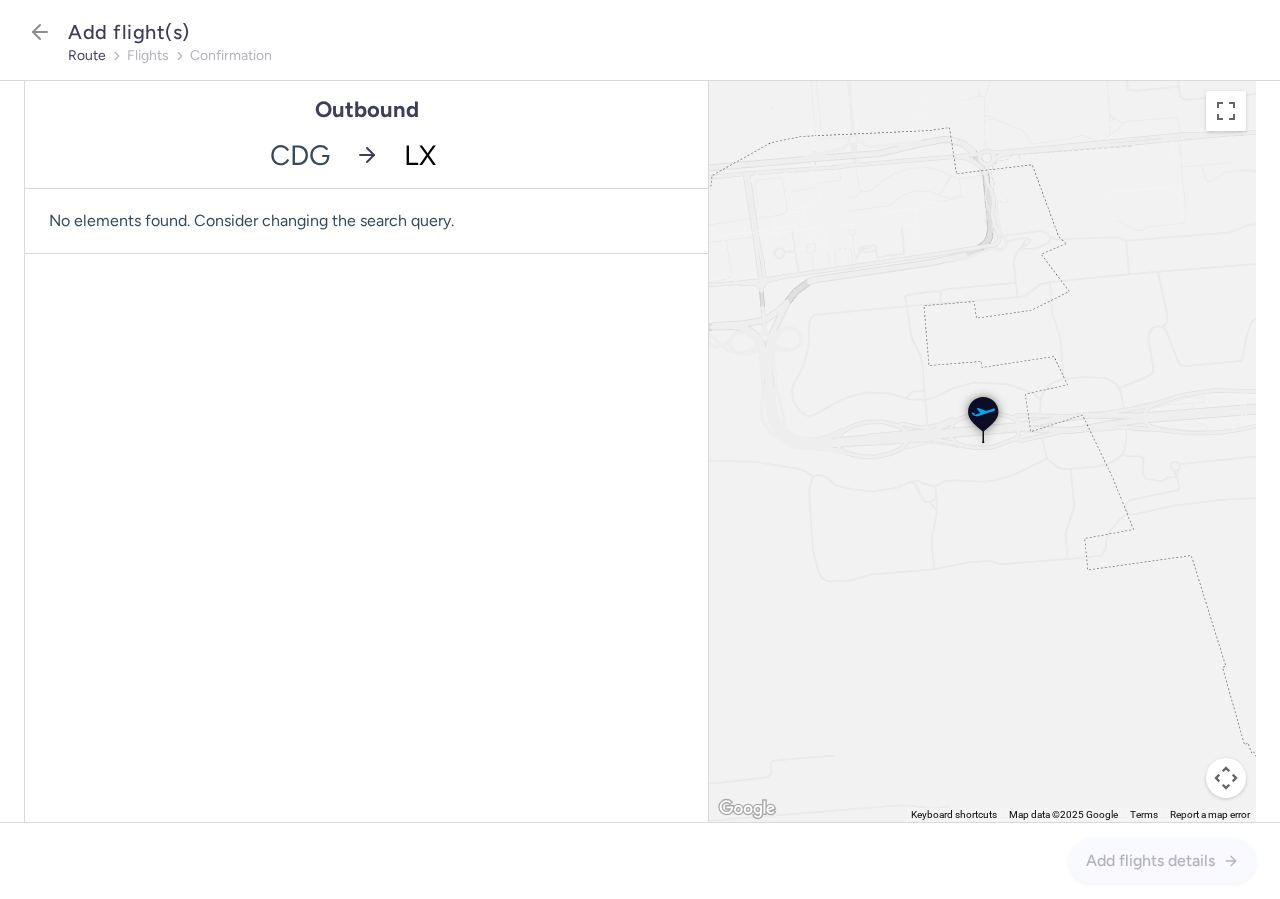 type on "LXR" 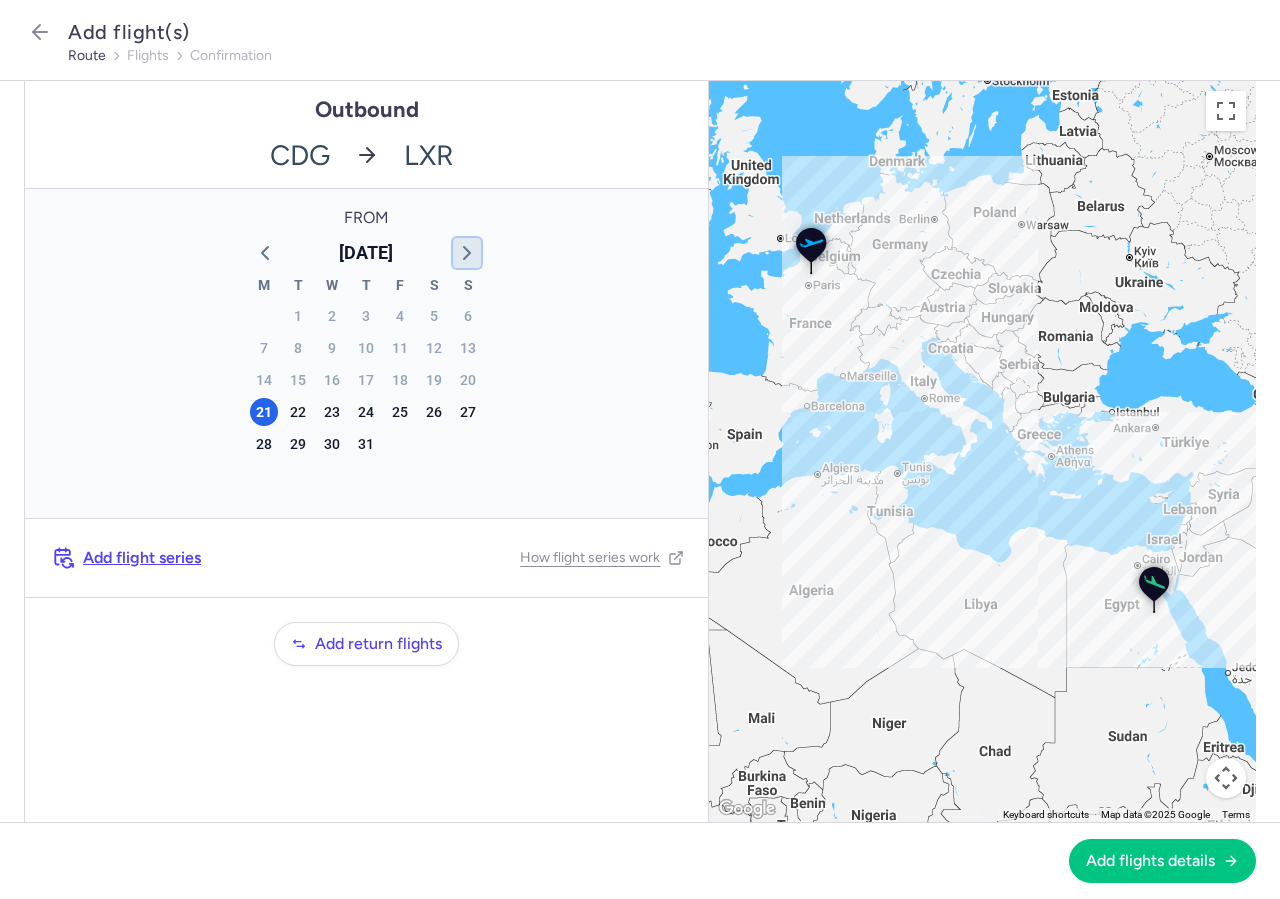 click 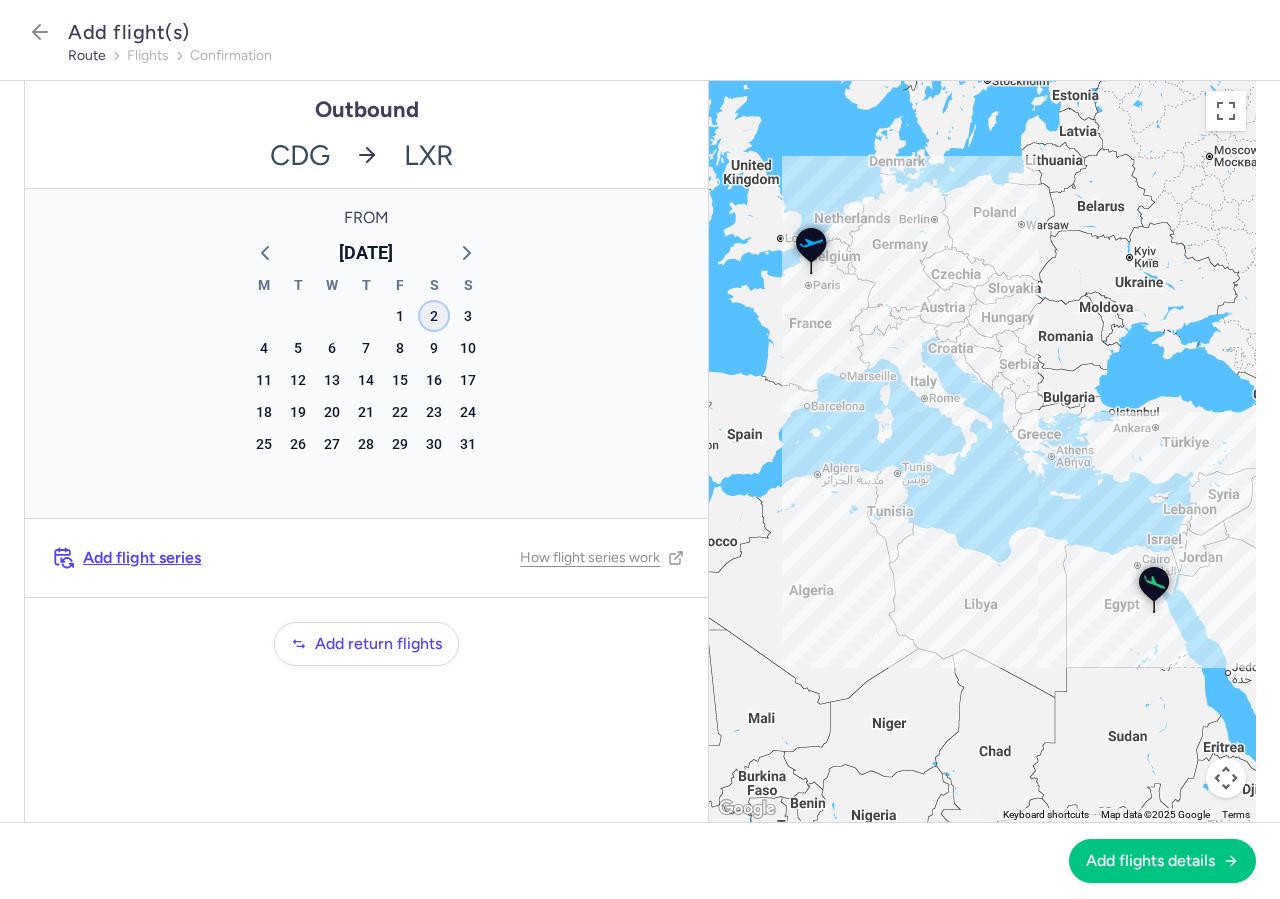 click on "2" 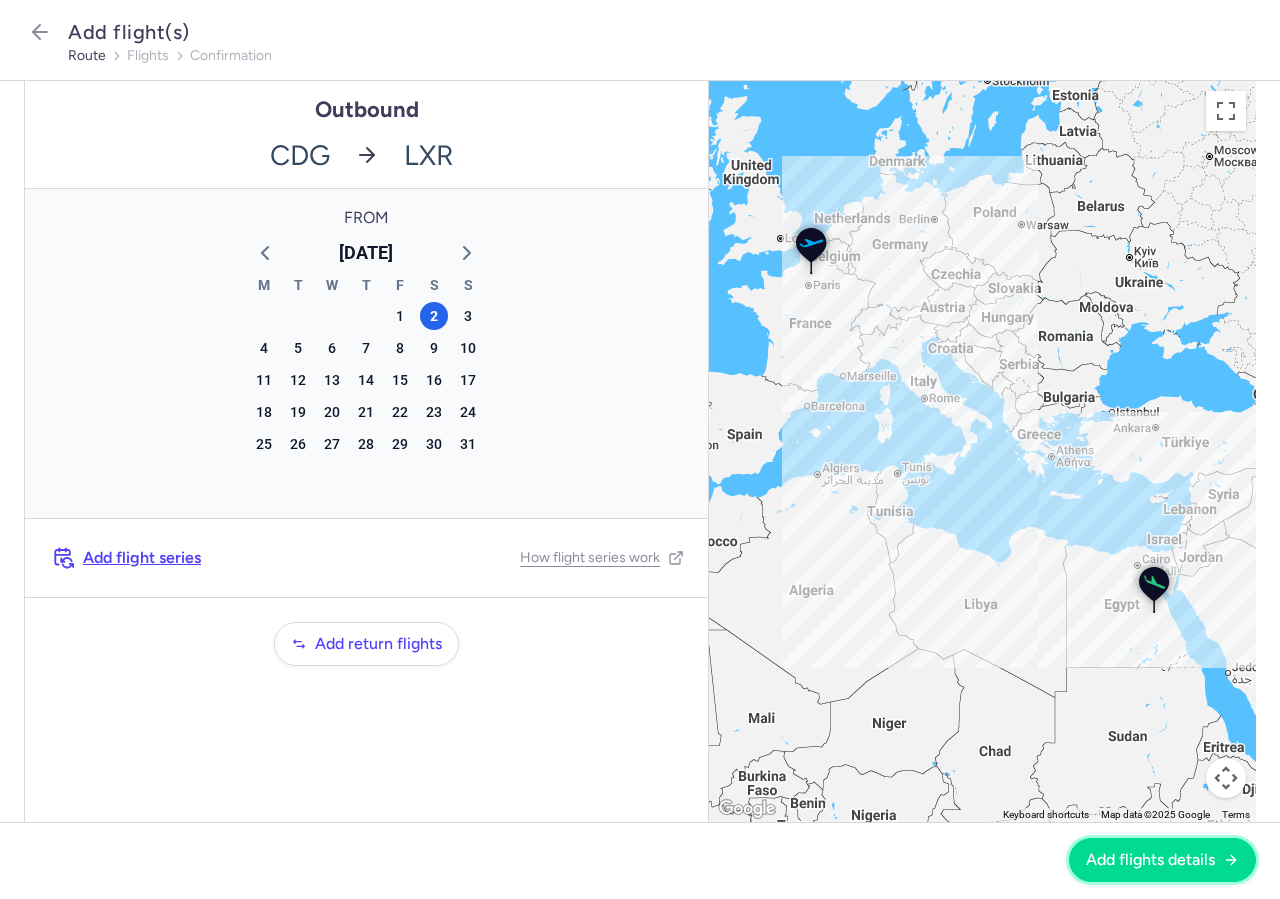 click on "Add flights details" at bounding box center [1162, 860] 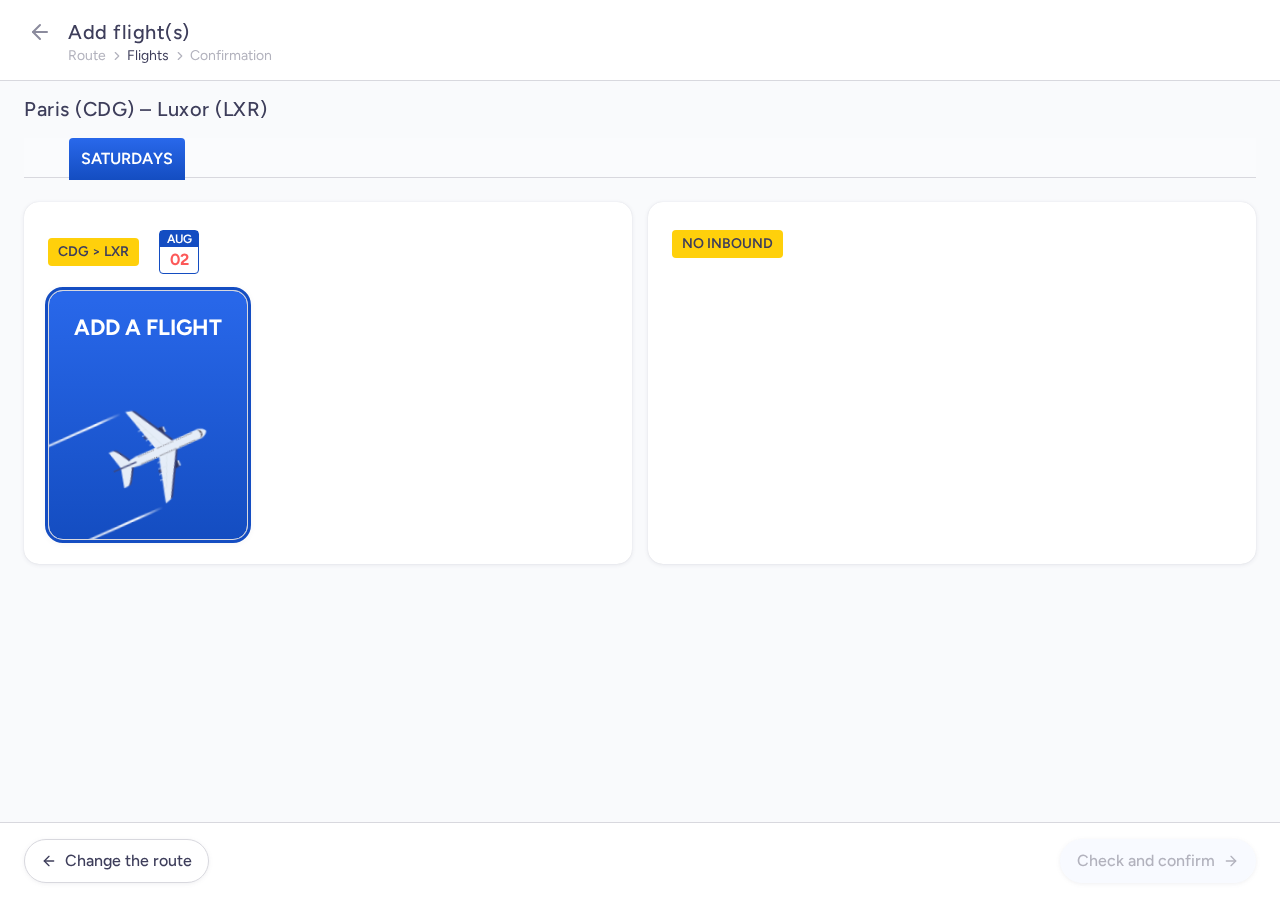 click at bounding box center [59, 448] 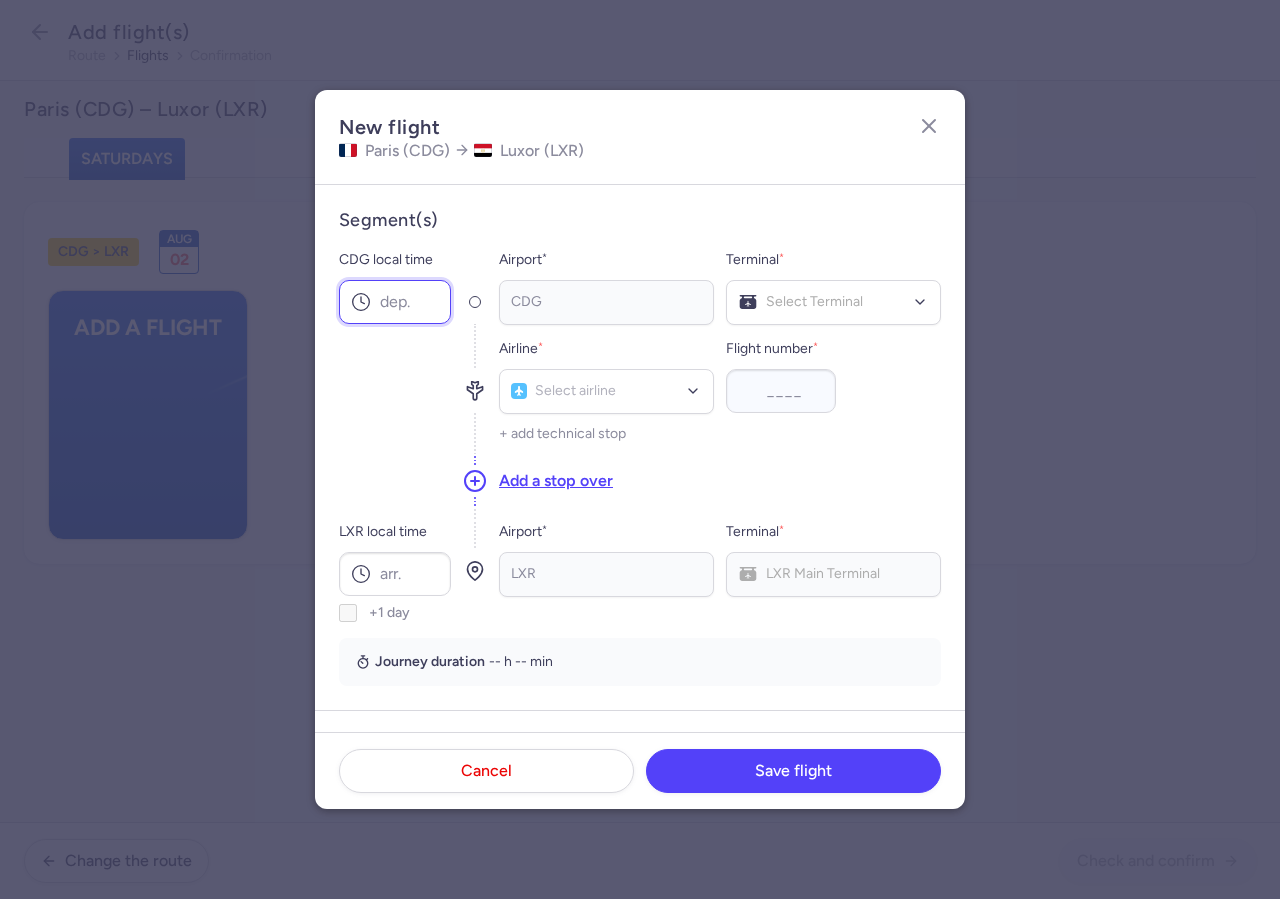 click on "CDG local time" at bounding box center (395, 302) 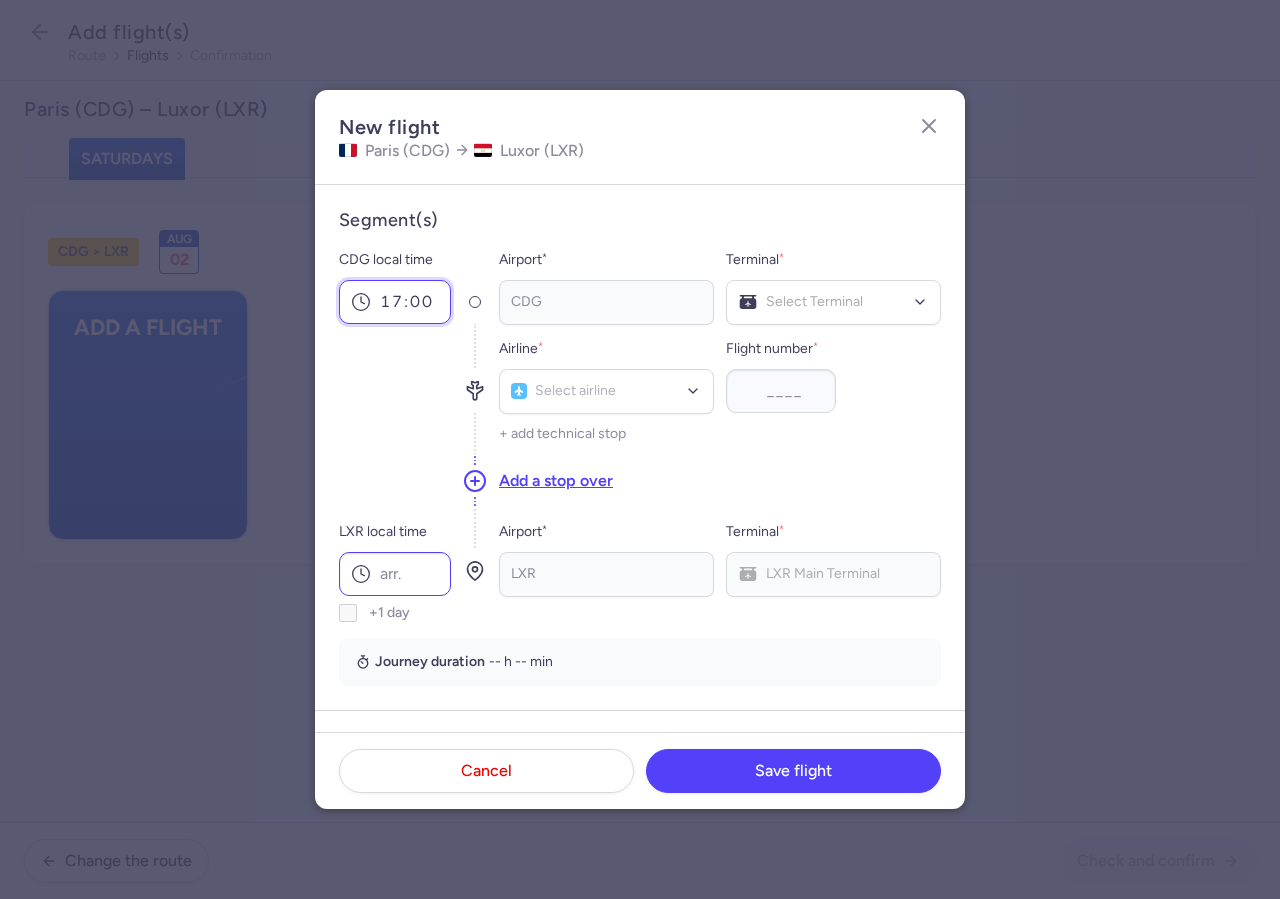 type on "17:00" 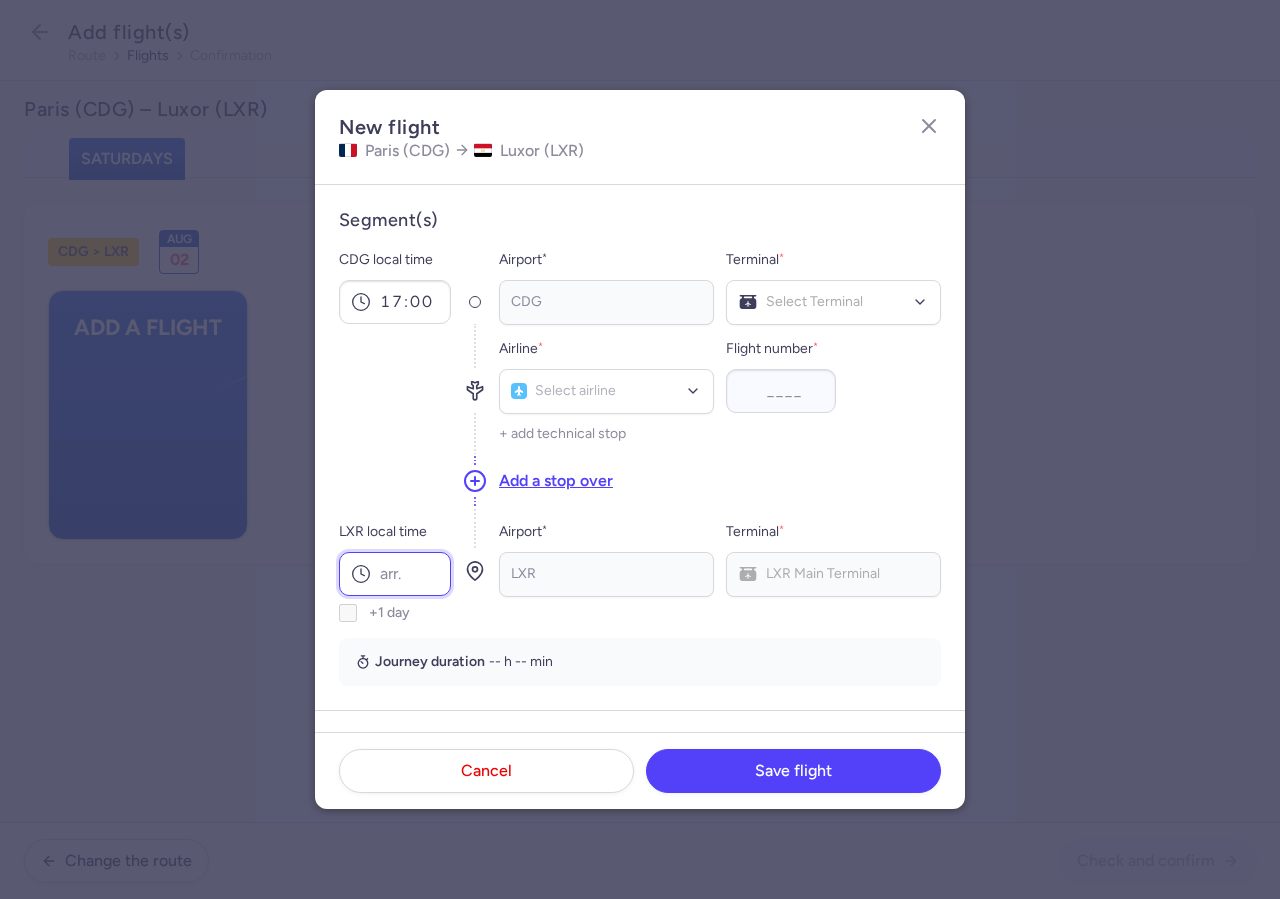 click on "LXR local time" at bounding box center (395, 574) 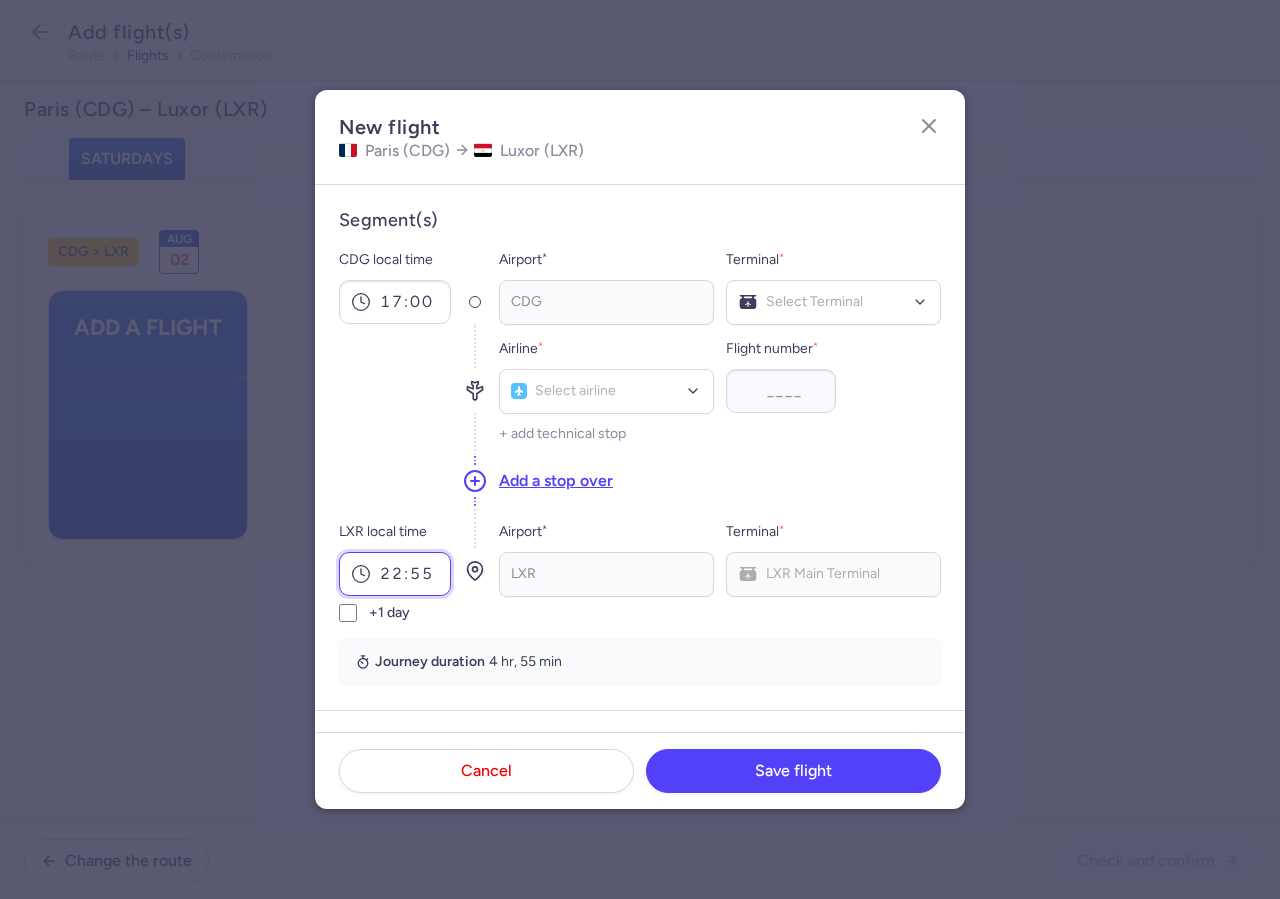 type on "22:55" 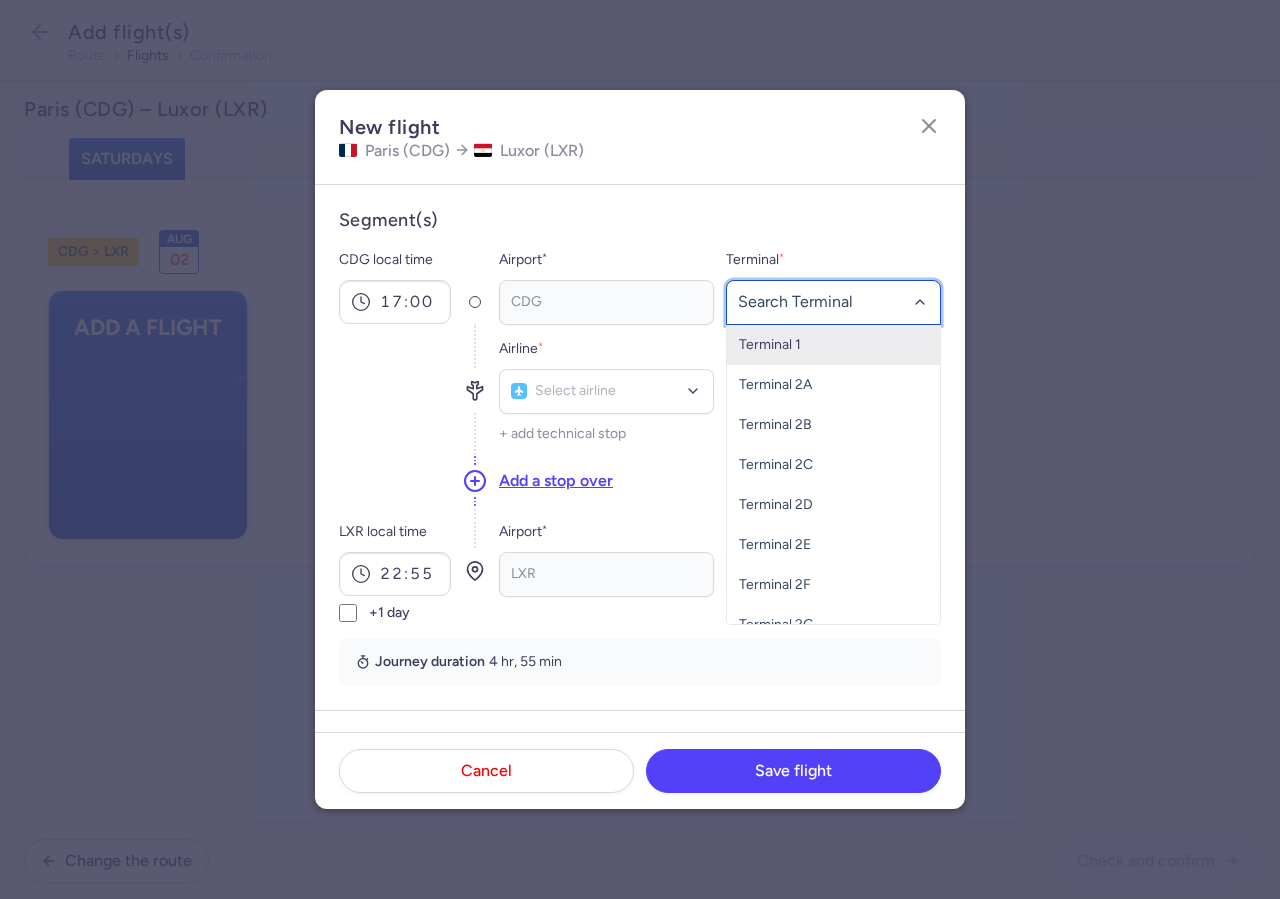 click 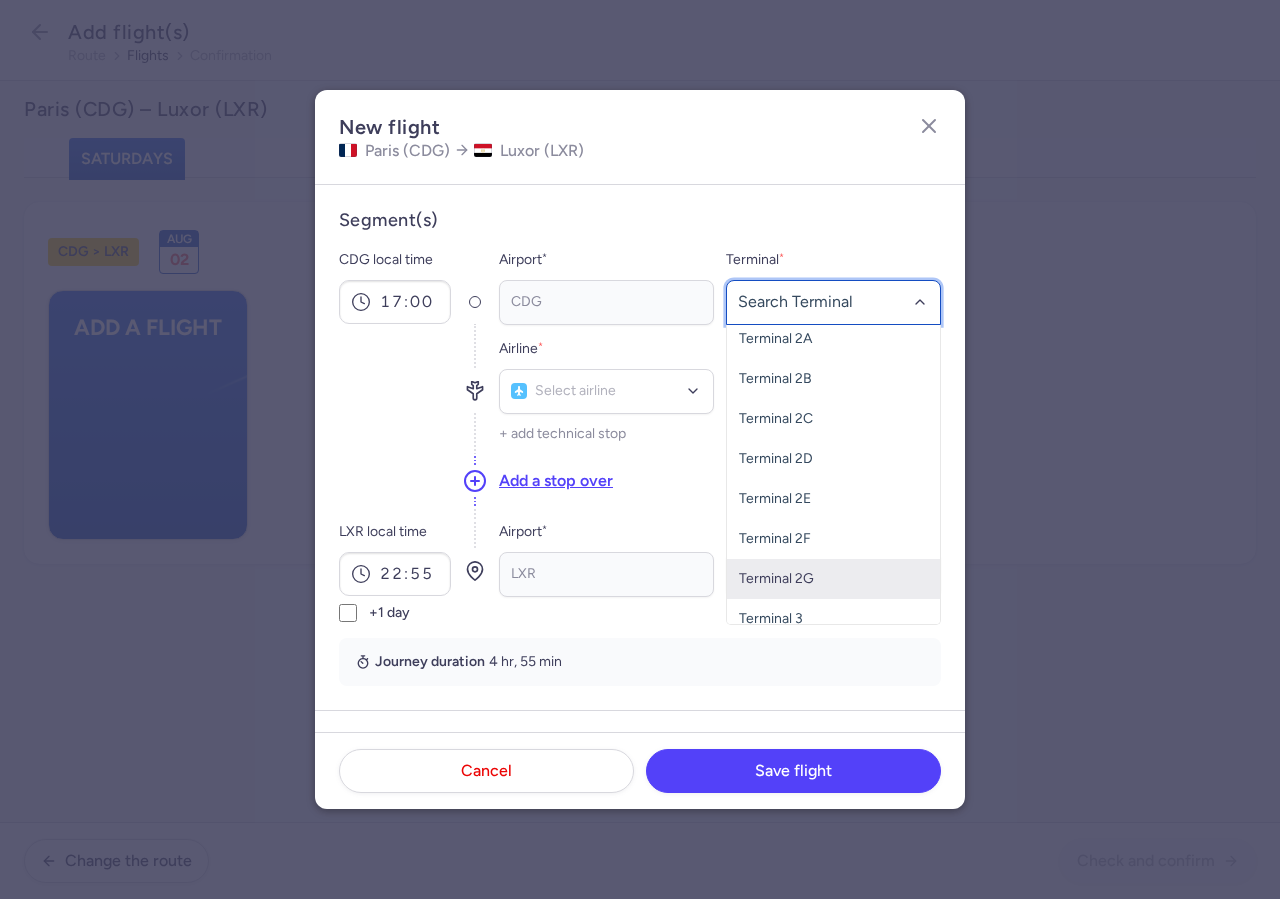 scroll, scrollTop: 61, scrollLeft: 0, axis: vertical 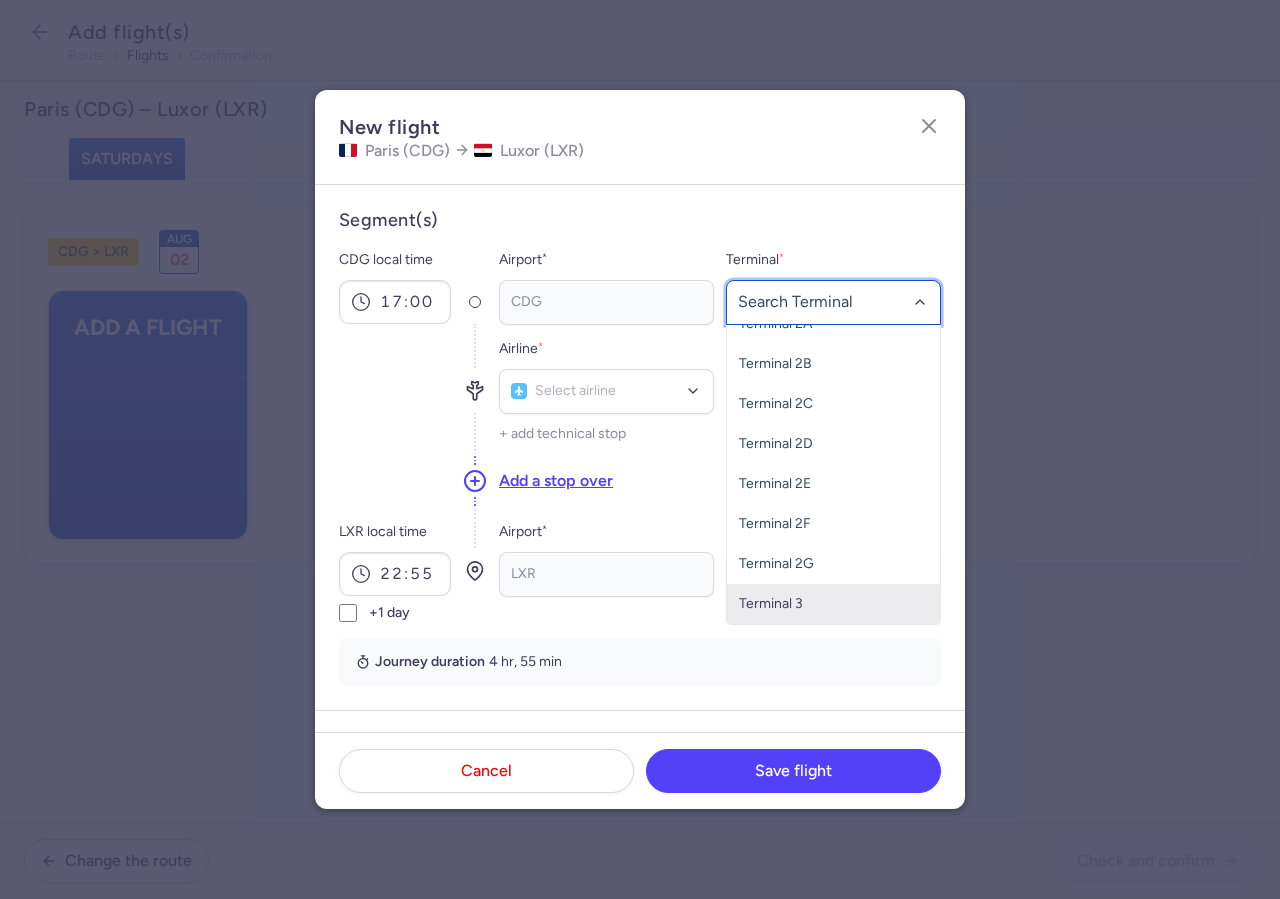 click on "Terminal 3" at bounding box center (833, 604) 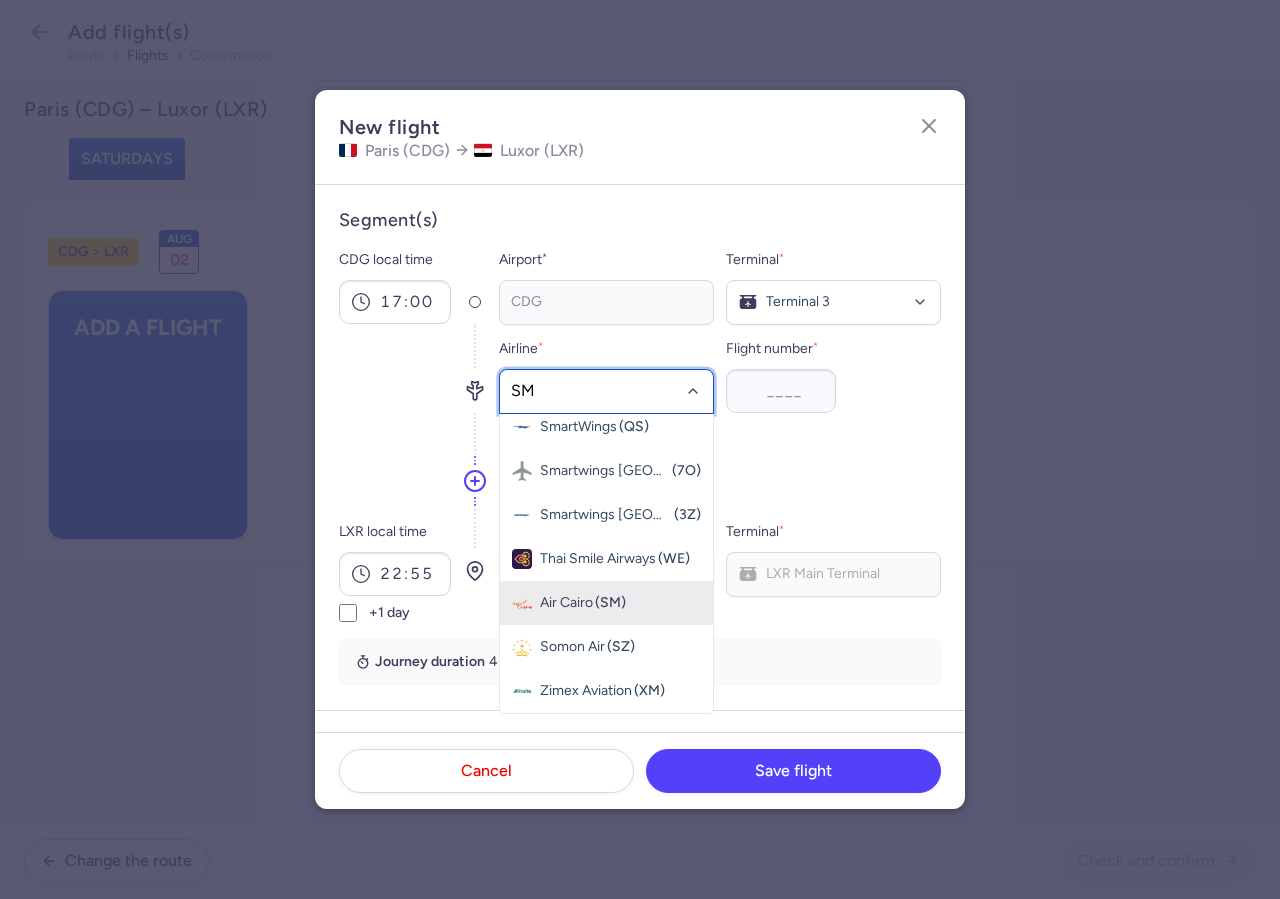 scroll, scrollTop: 0, scrollLeft: 0, axis: both 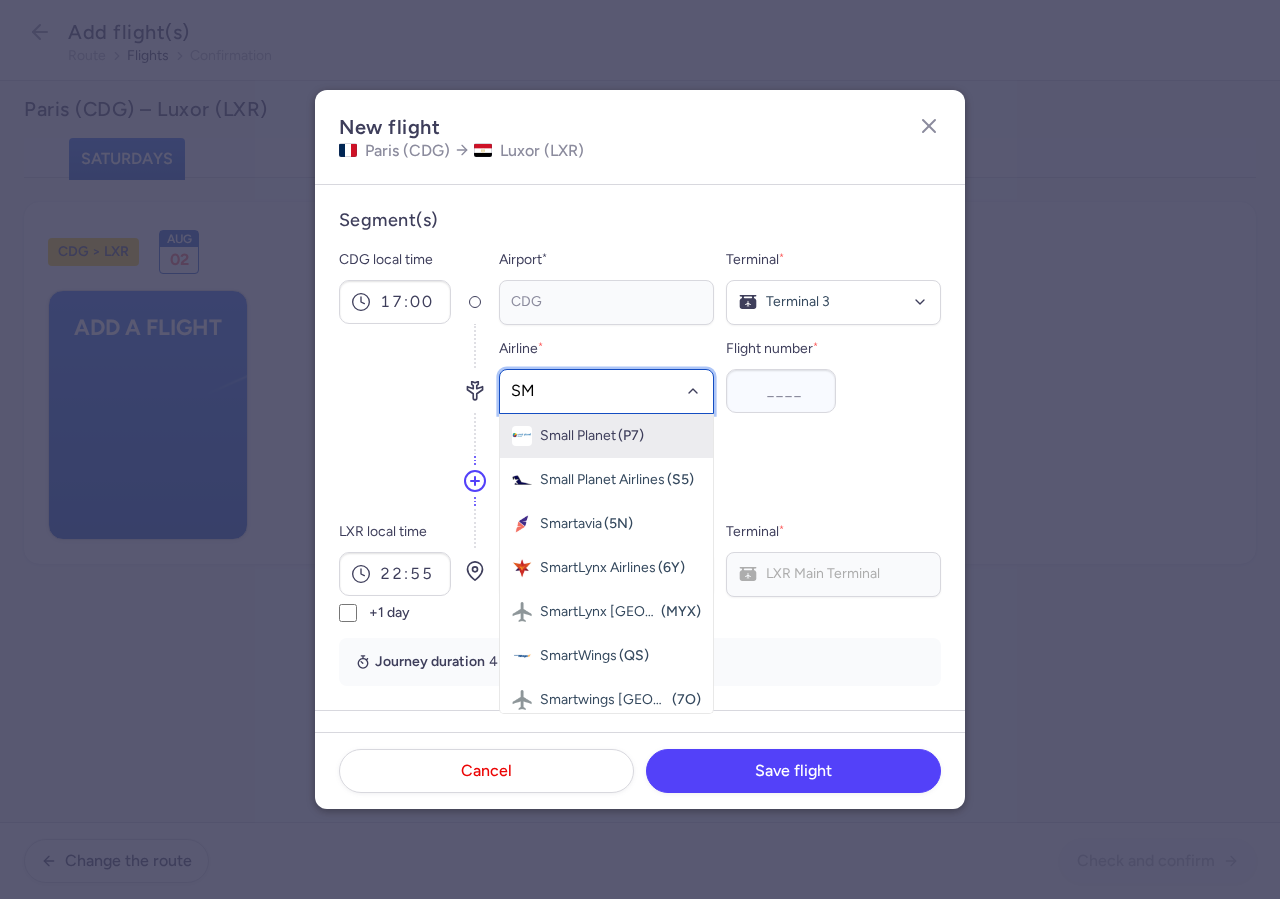 type on "SM" 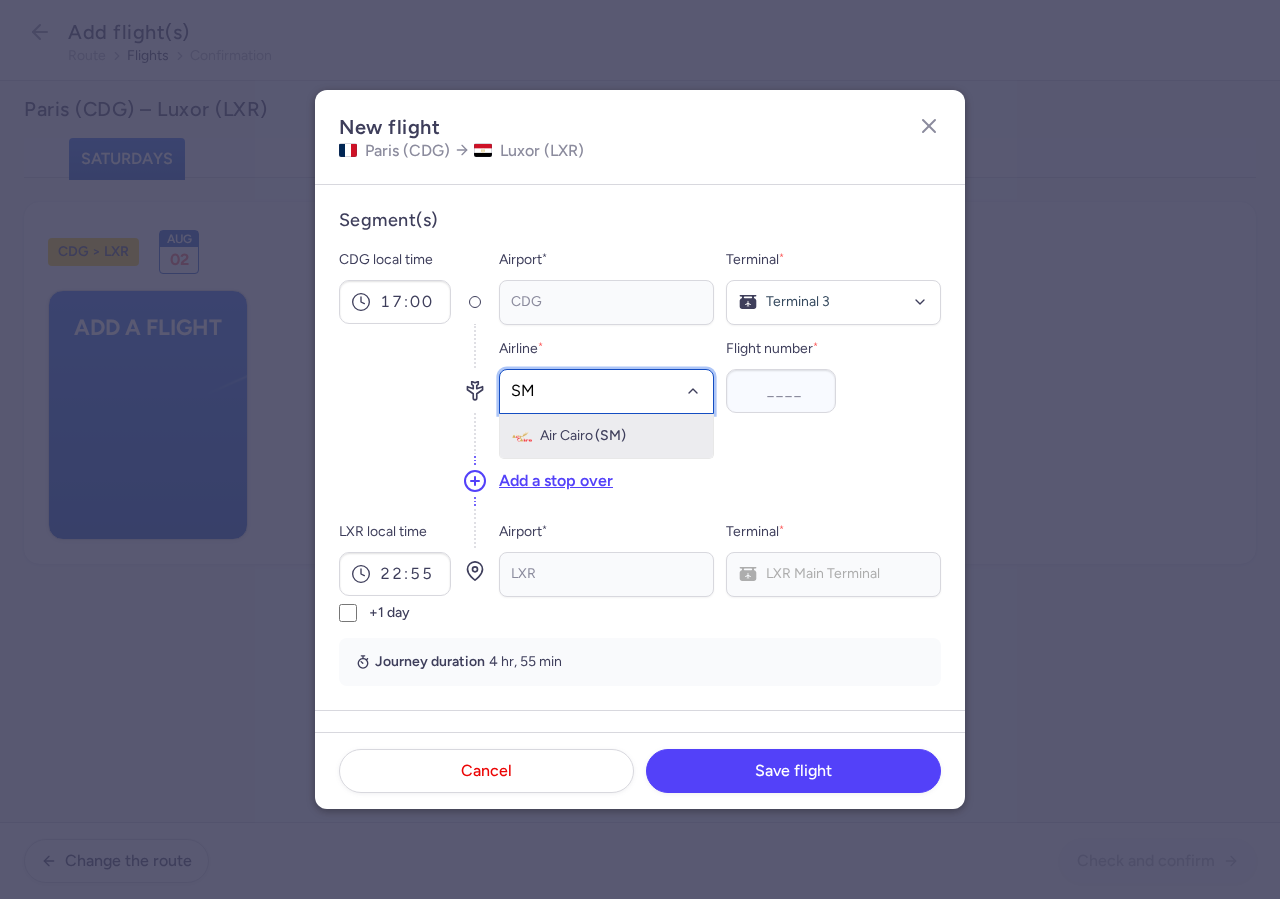 click on "Air Cairo (SM)" 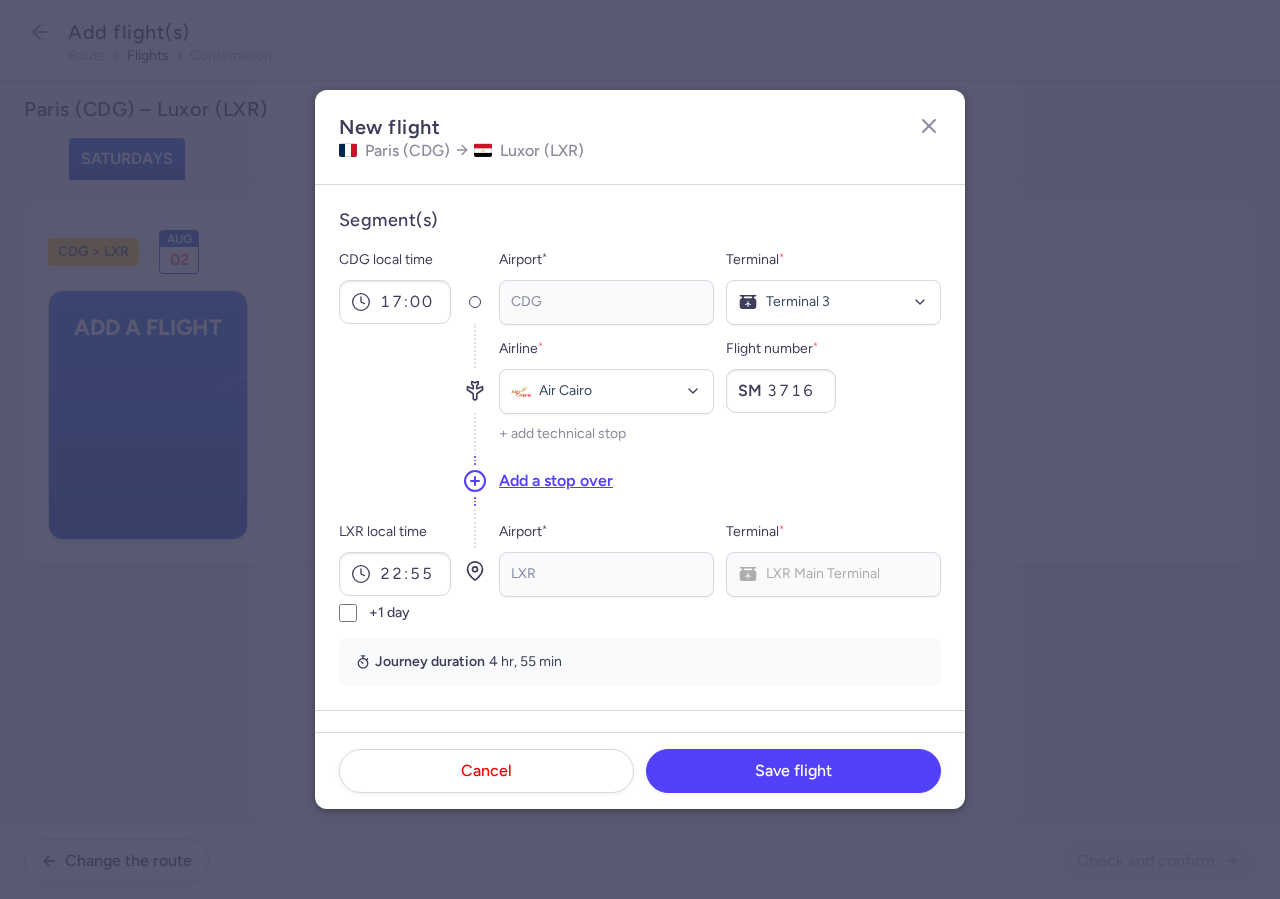 scroll, scrollTop: 342, scrollLeft: 0, axis: vertical 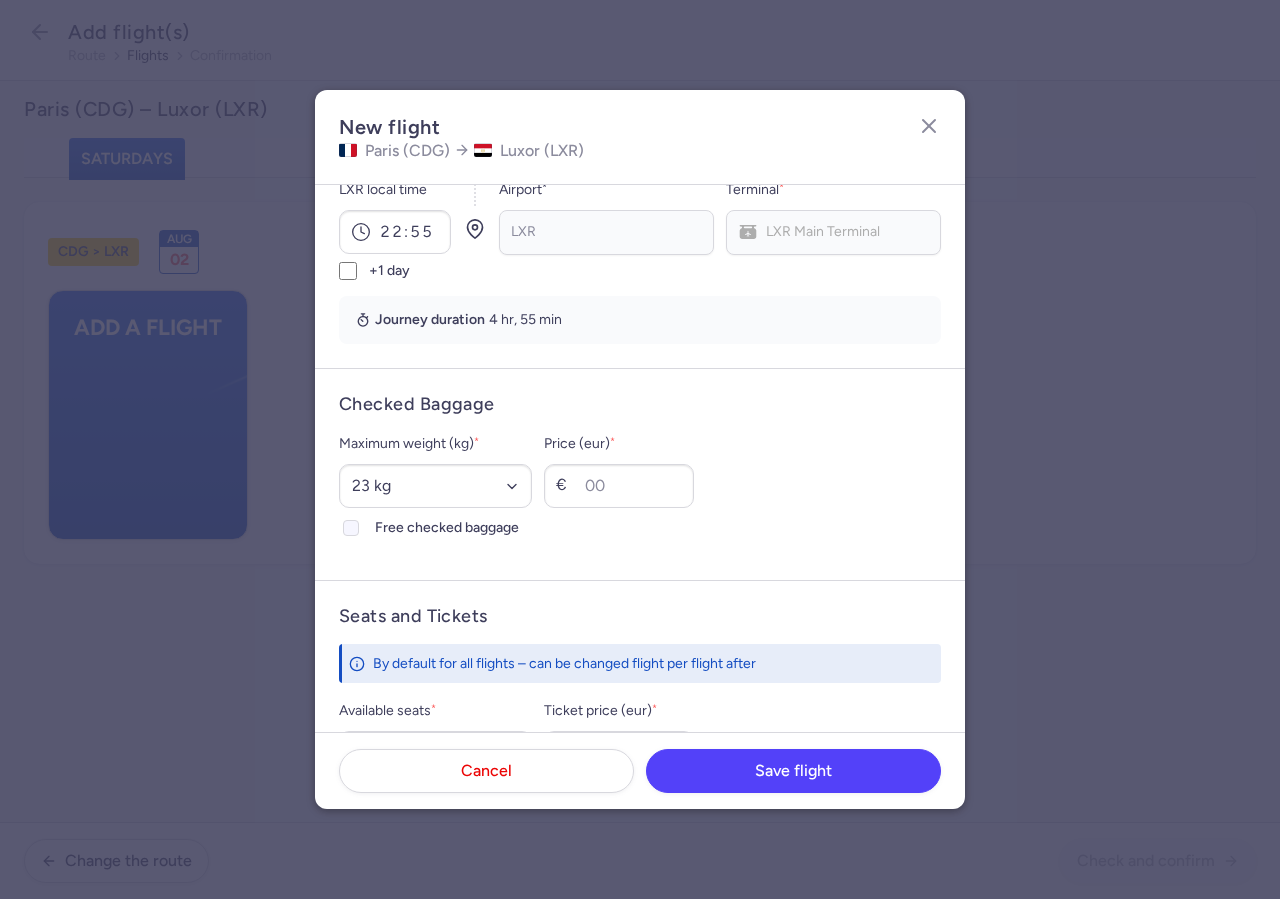 type on "3716" 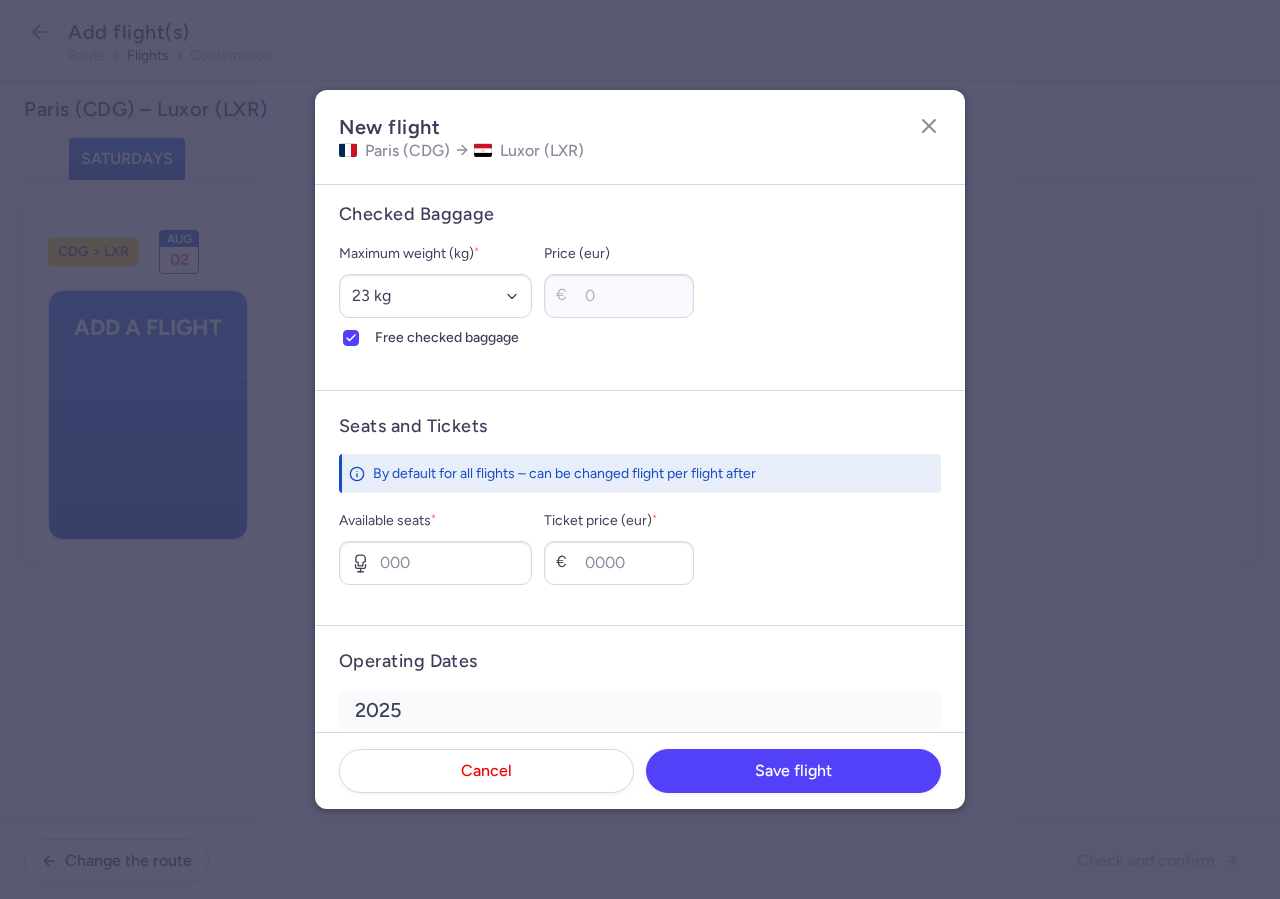scroll, scrollTop: 653, scrollLeft: 0, axis: vertical 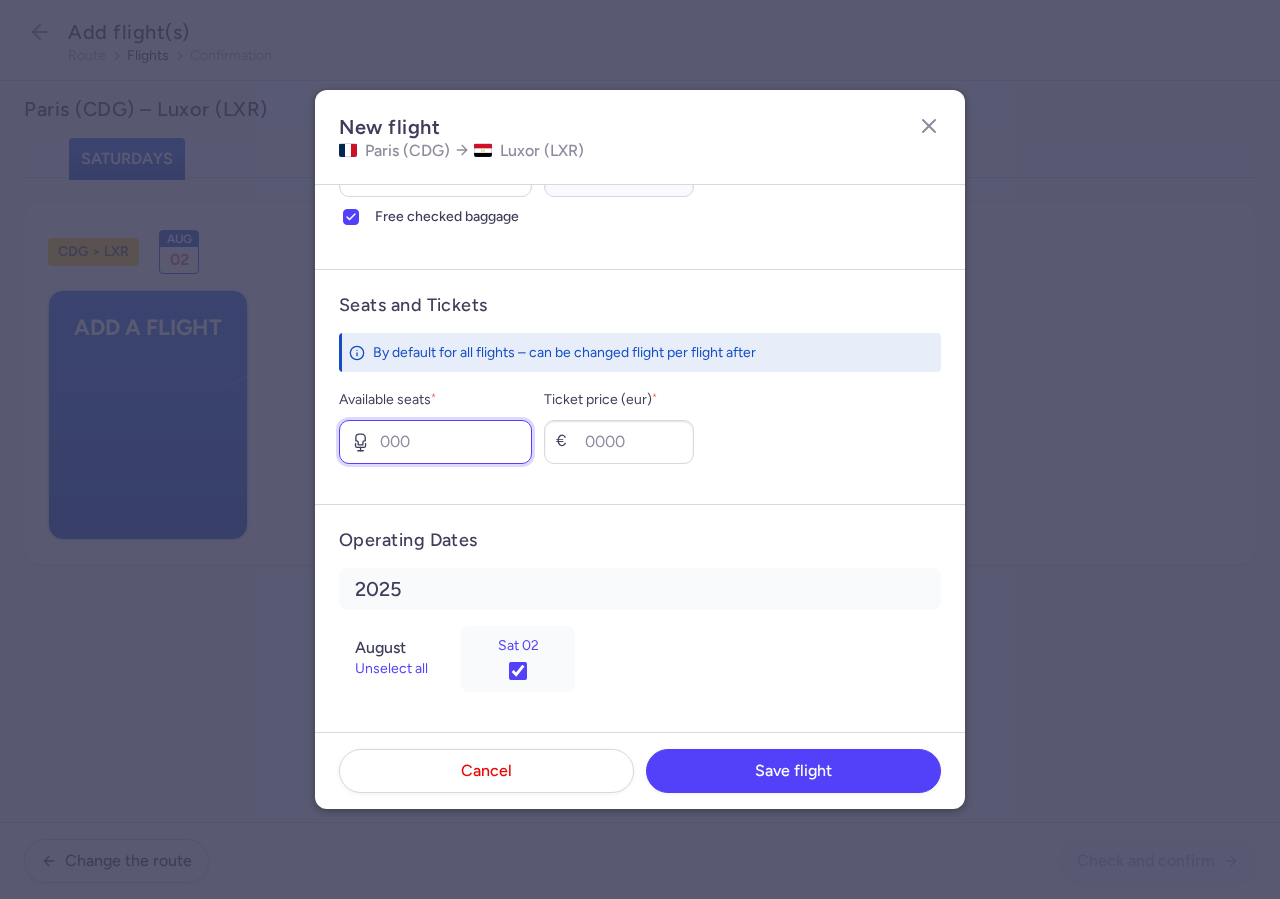 click on "Available seats  *" at bounding box center [435, 442] 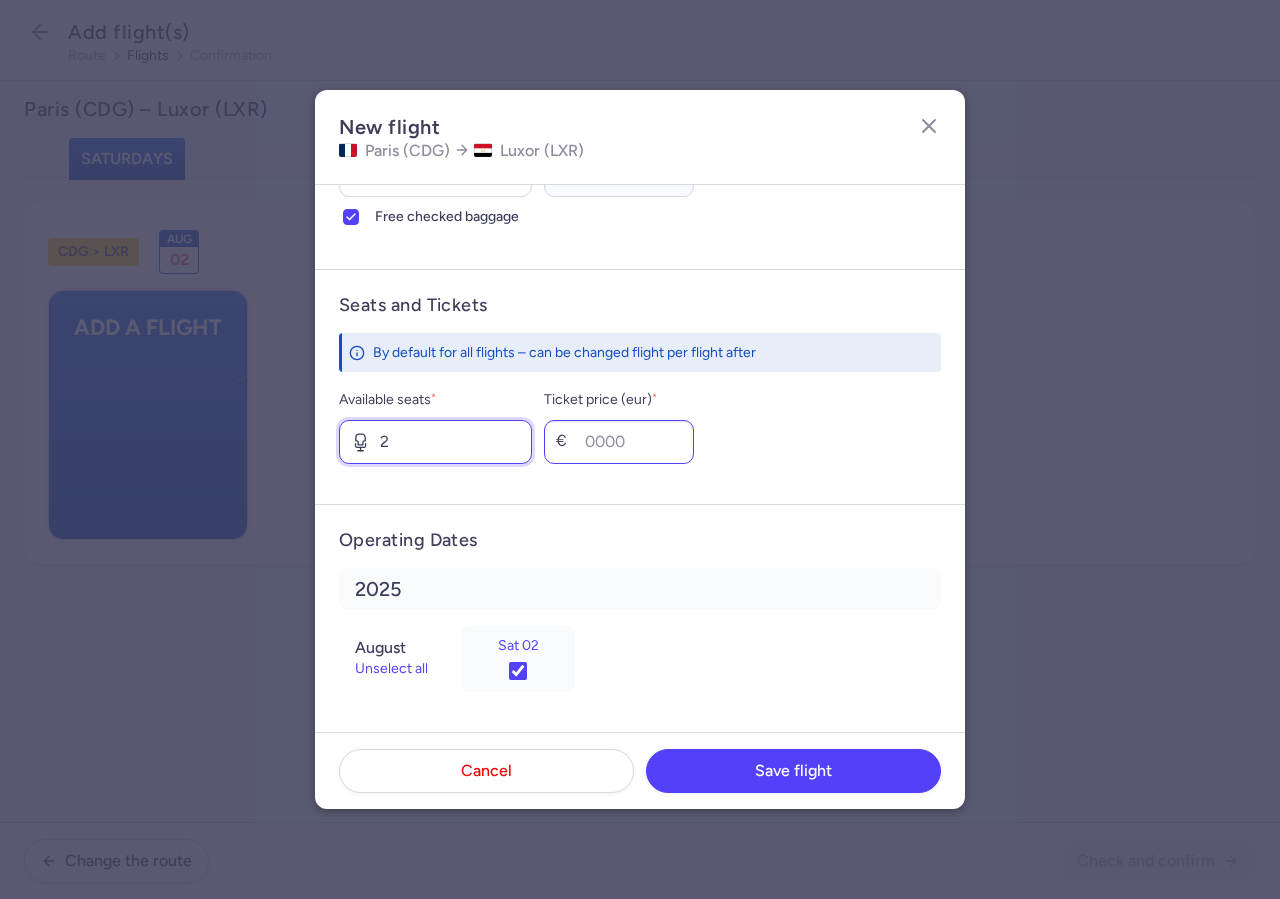 type on "2" 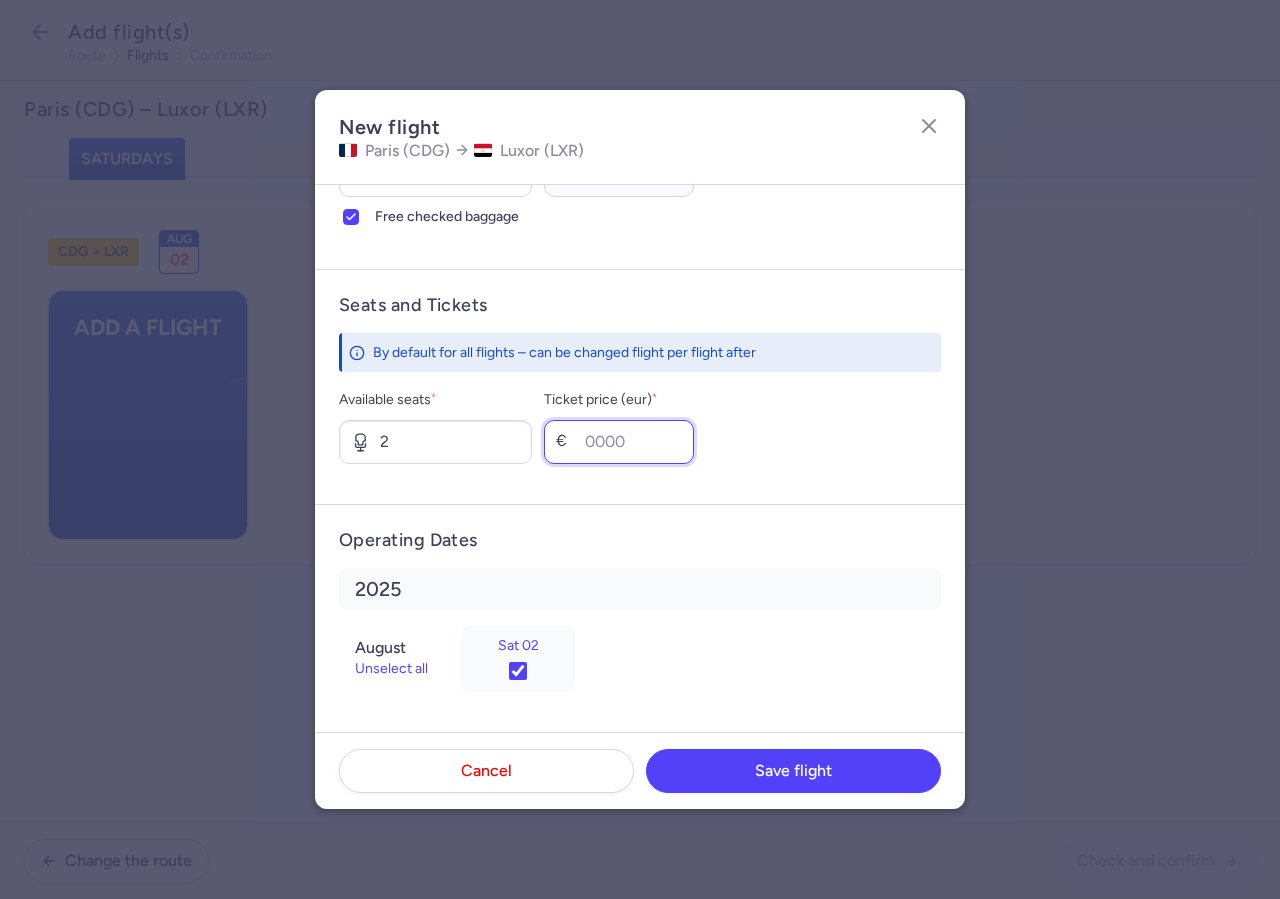 click on "Ticket price (eur)  *" at bounding box center (619, 442) 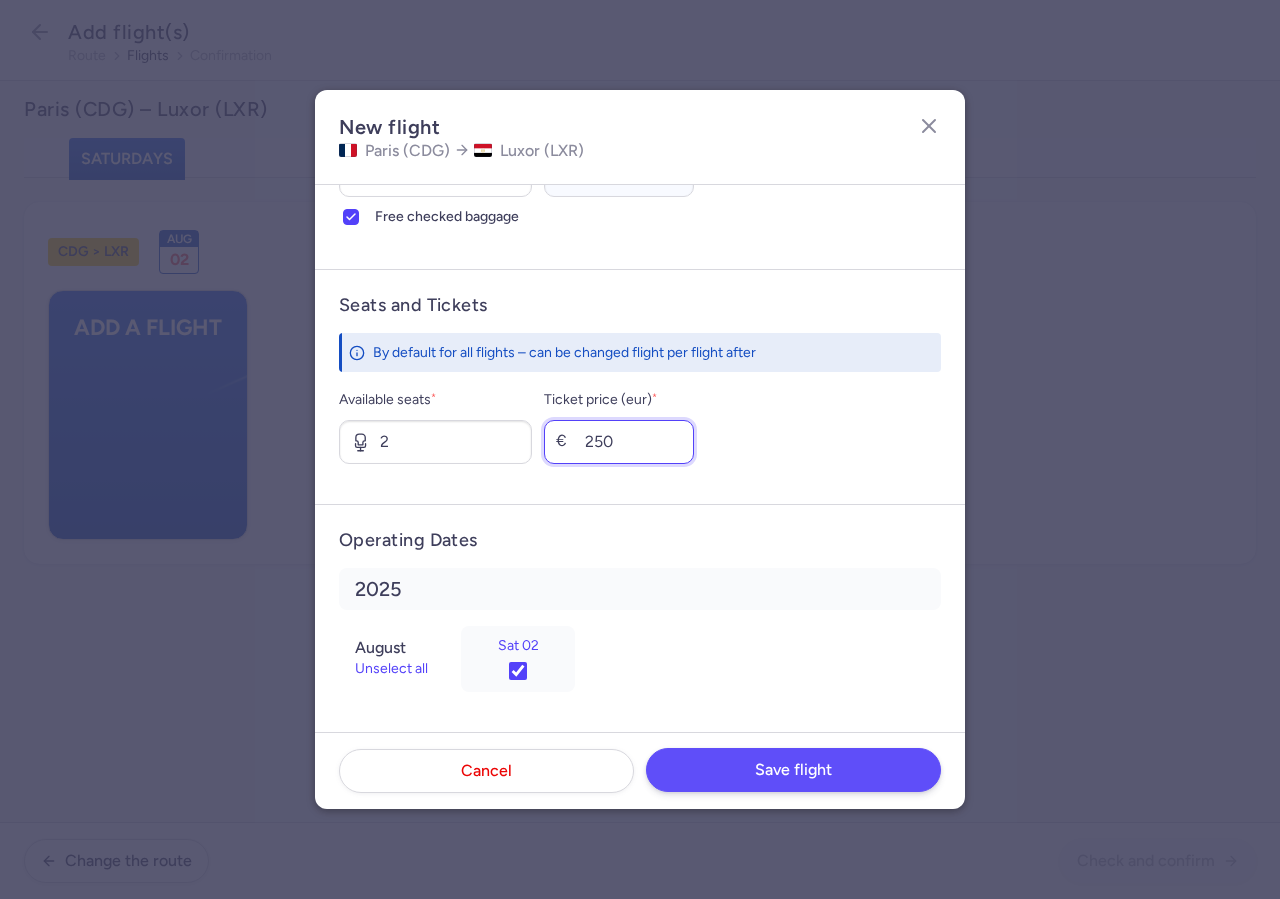type on "250" 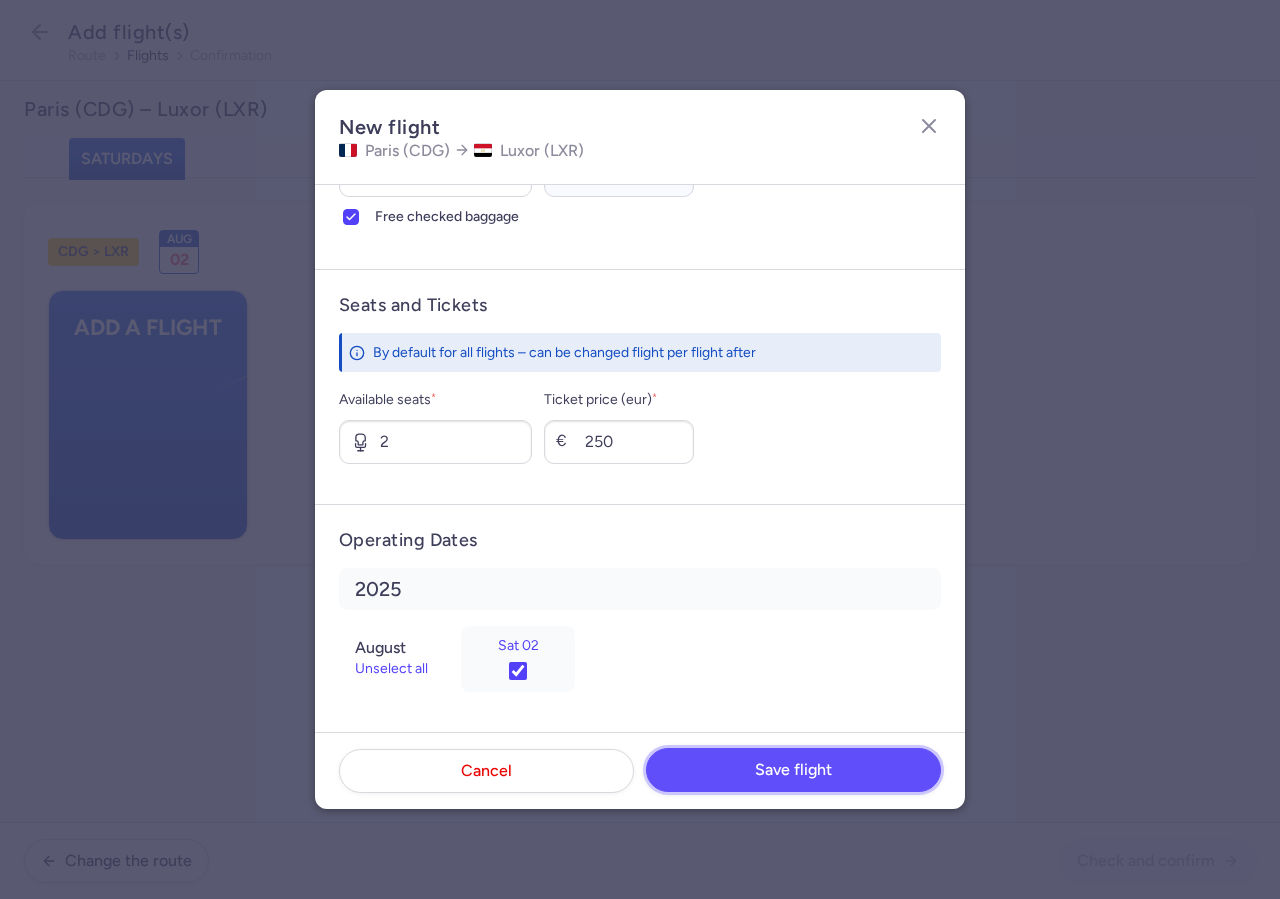 click on "Save flight" at bounding box center [793, 770] 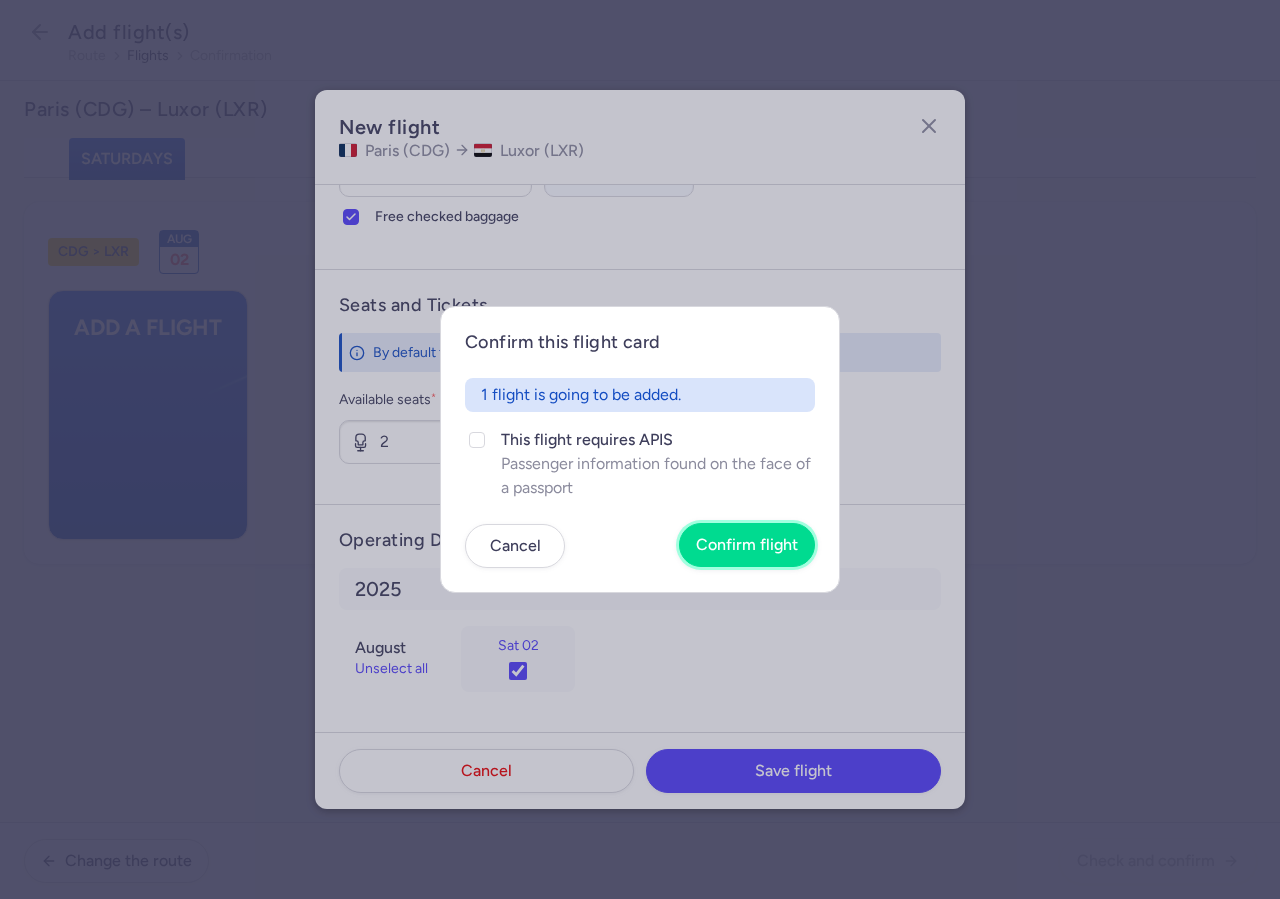 click on "Confirm flight" at bounding box center (747, 545) 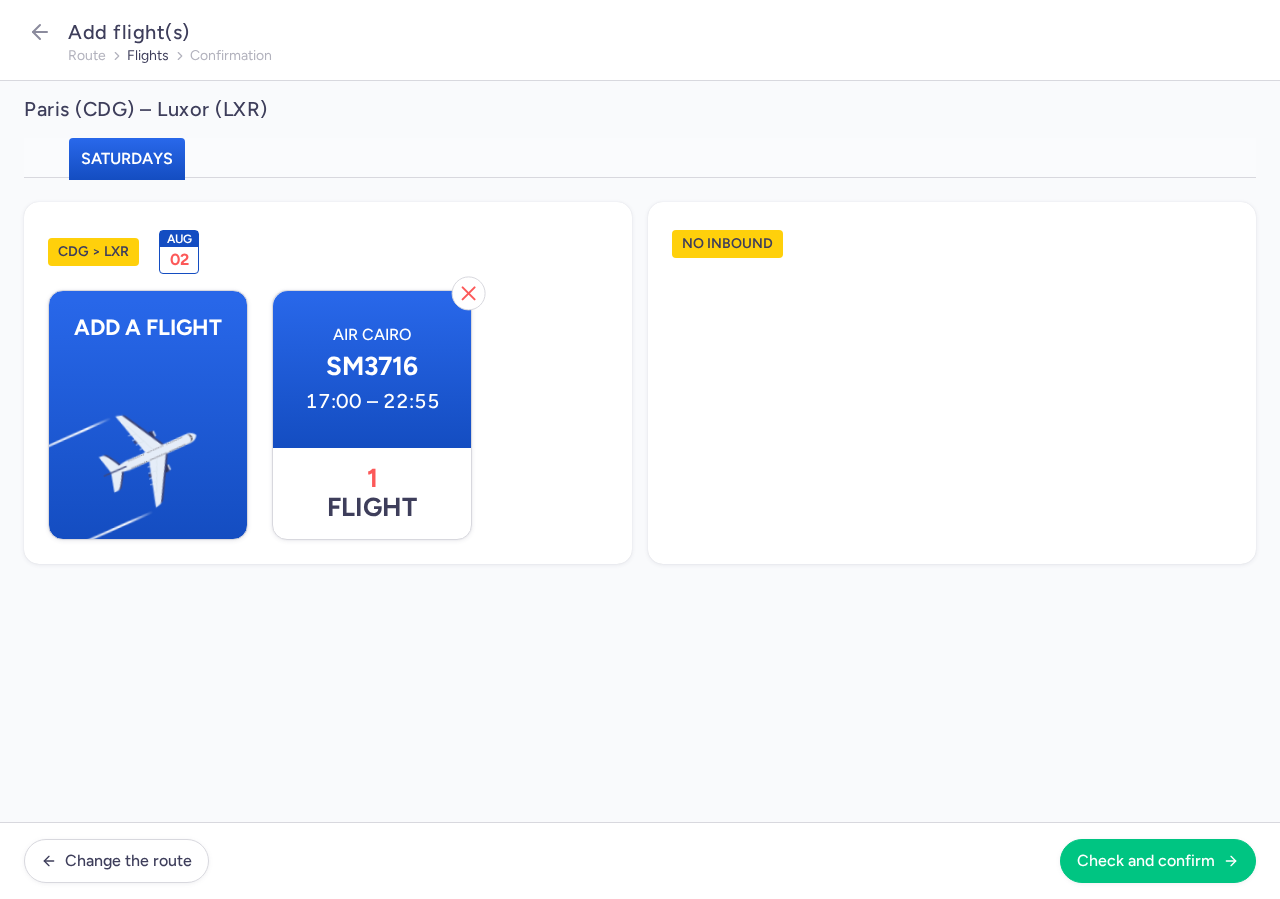 scroll, scrollTop: 653, scrollLeft: 0, axis: vertical 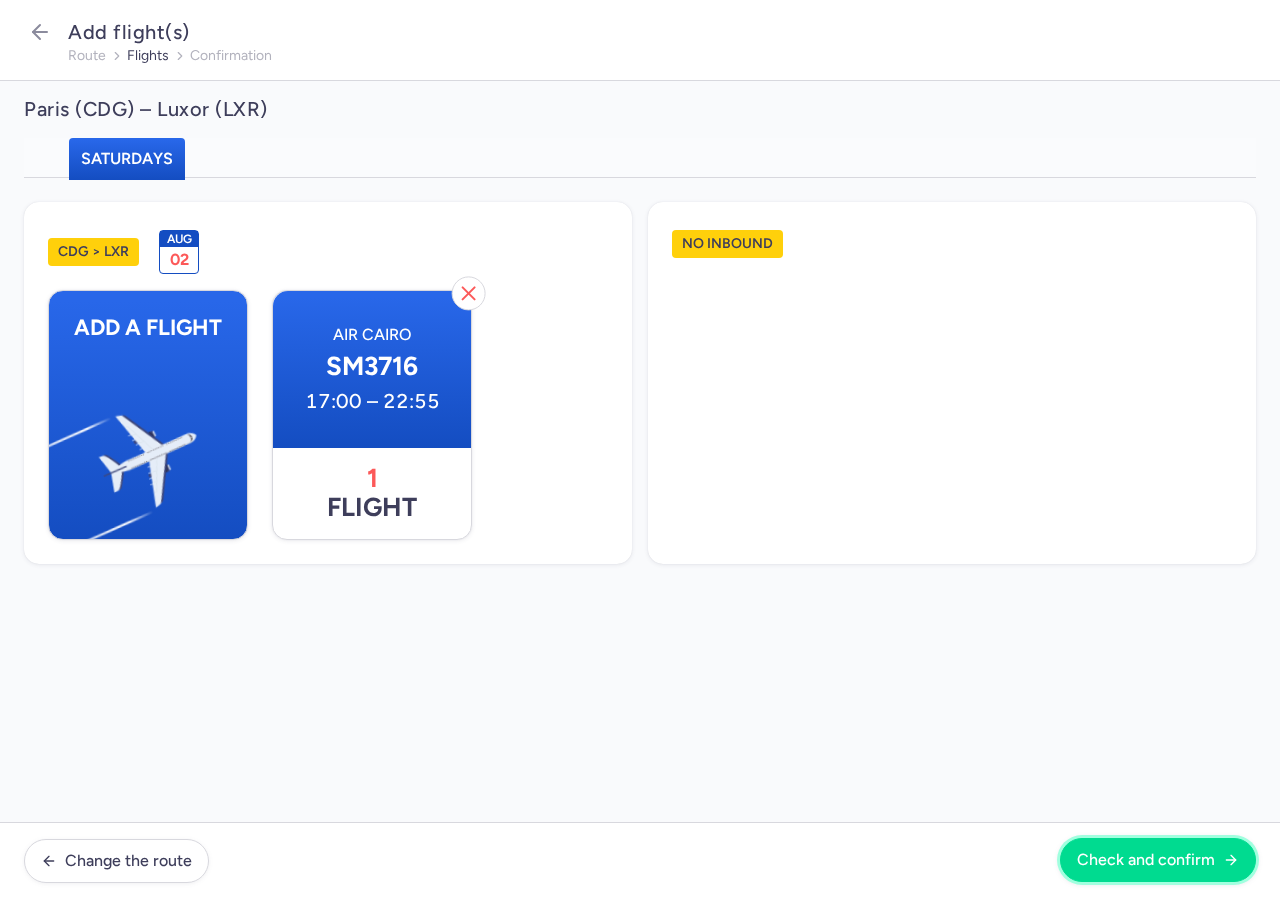 click on "Check and confirm" at bounding box center [1158, 860] 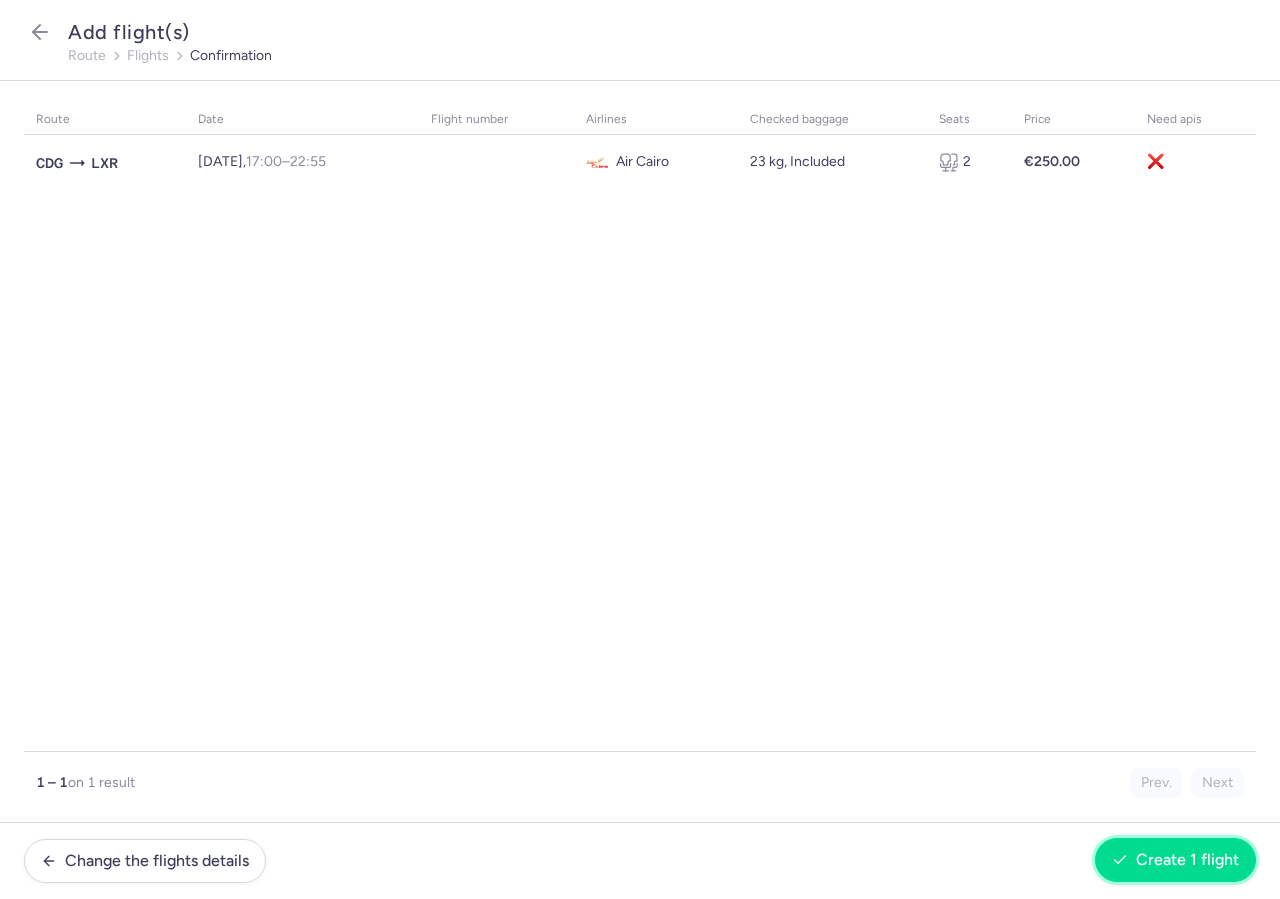 click on "Create 1 flight" at bounding box center (1175, 860) 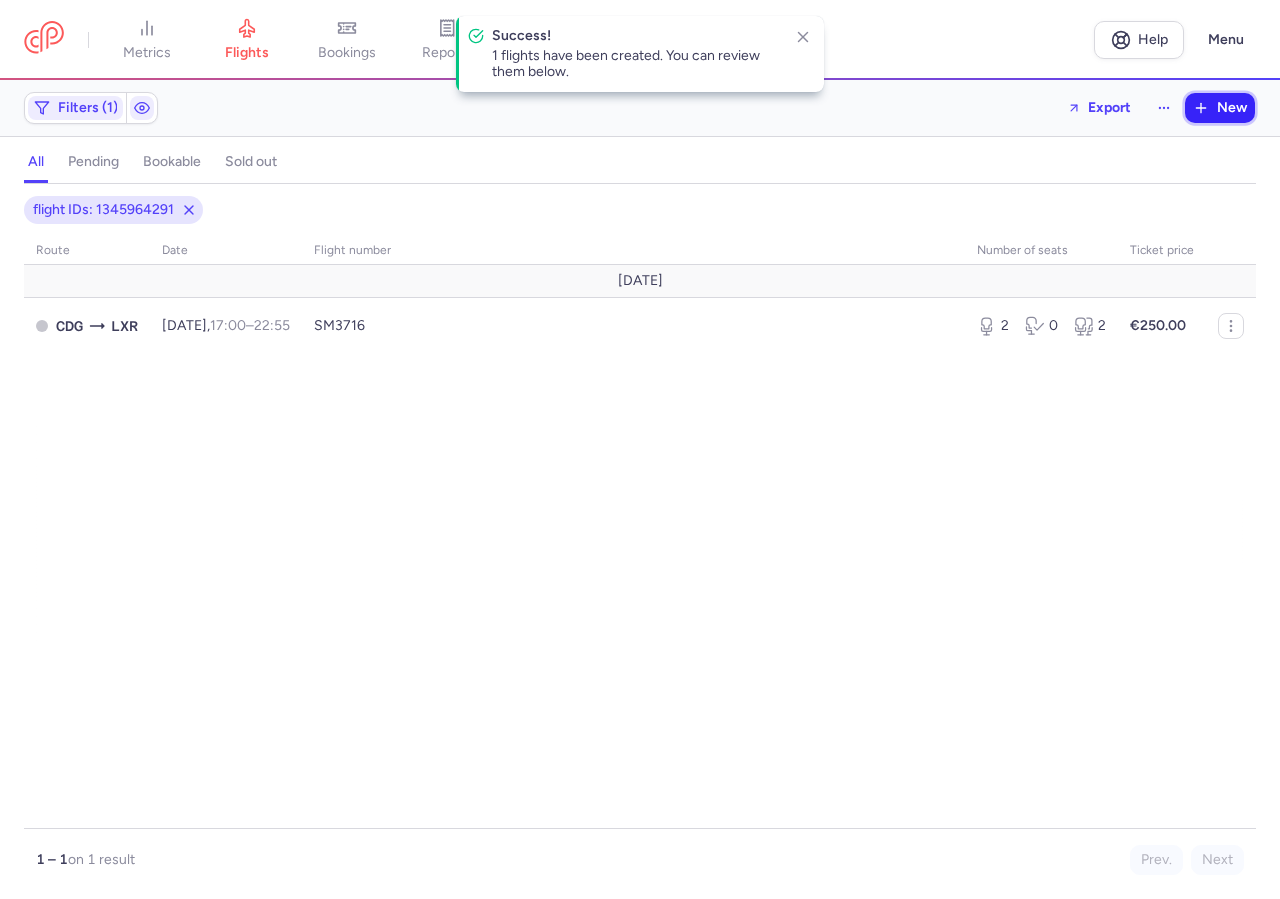 click on "New" at bounding box center [1220, 108] 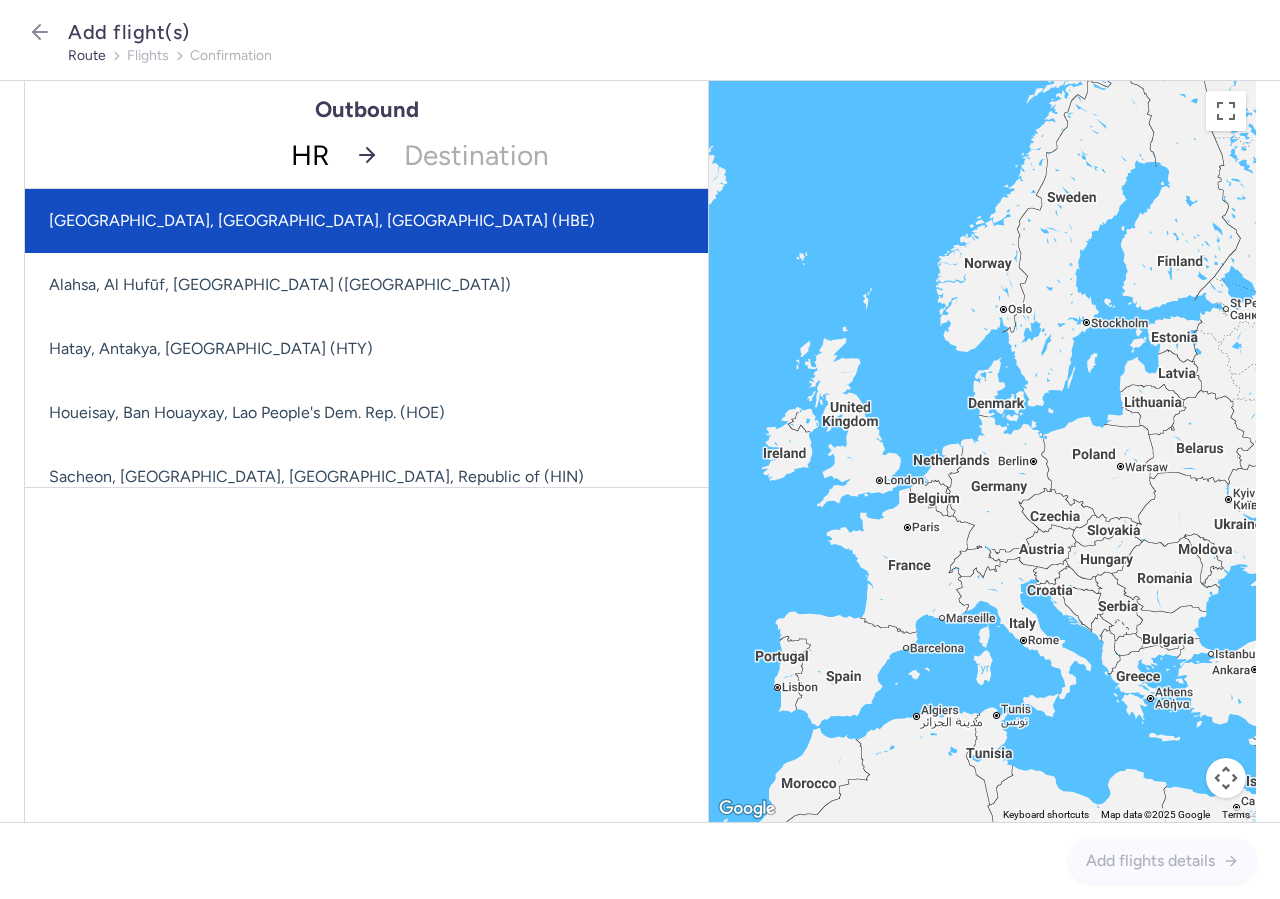type on "HRG" 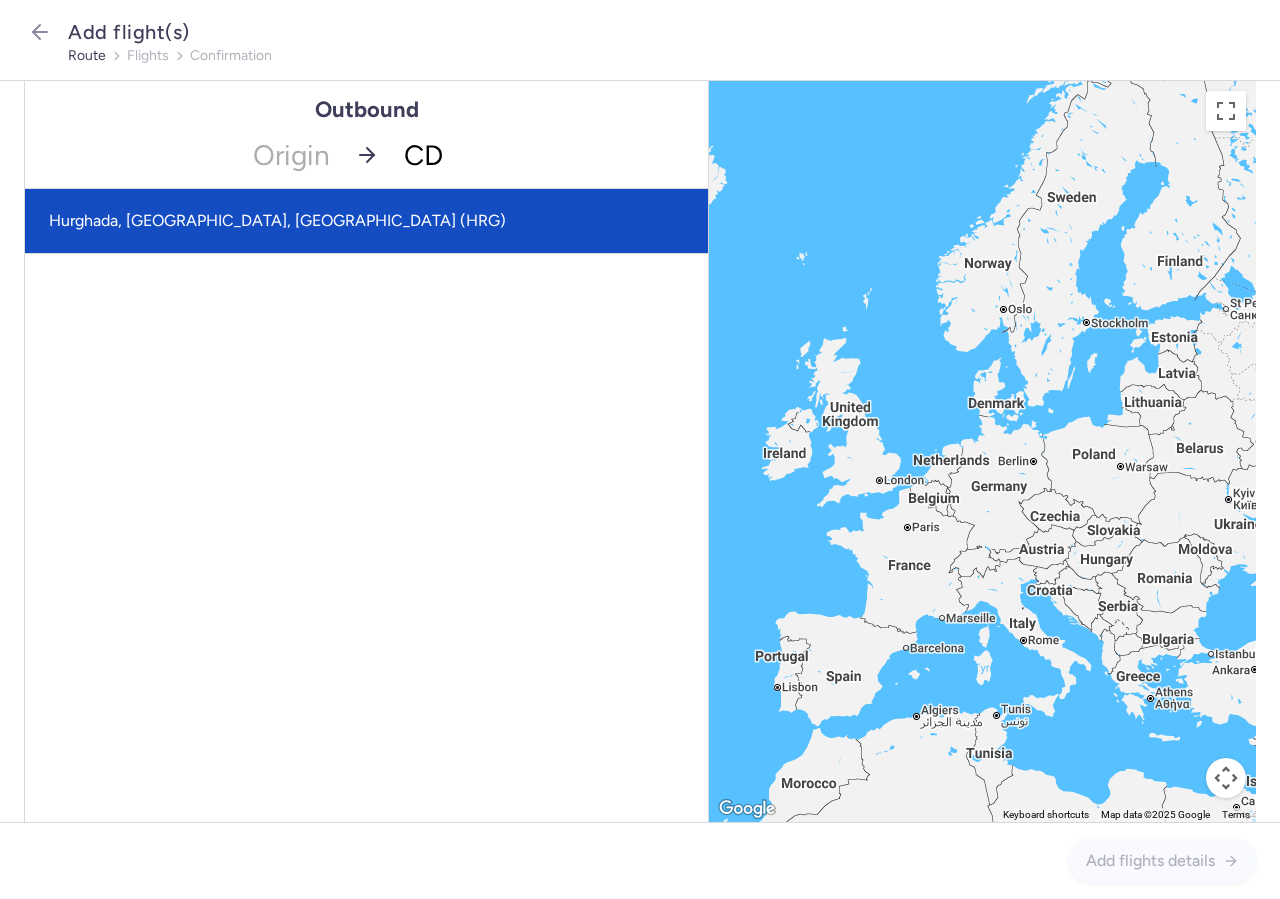 type on "CDG" 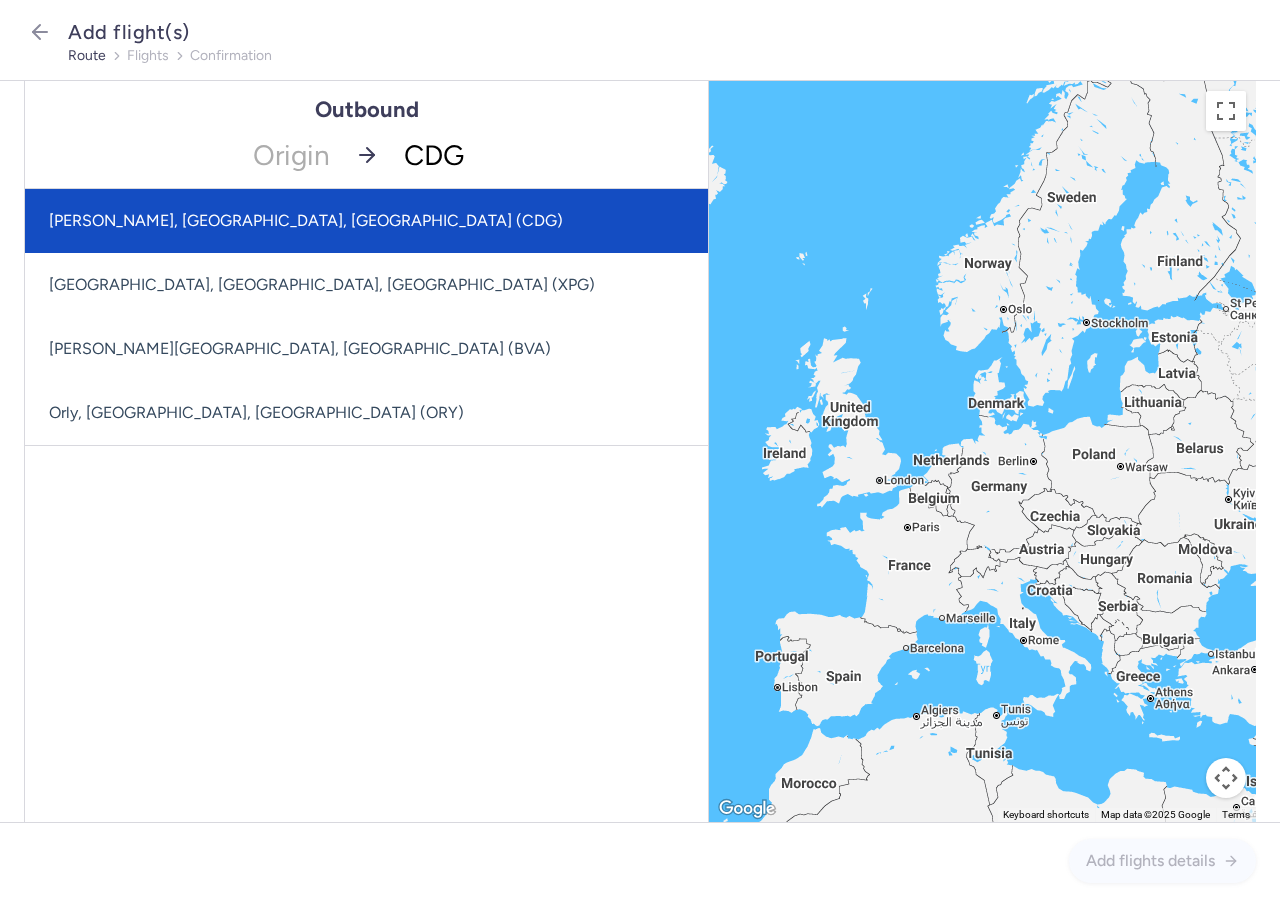 click on "[PERSON_NAME], [GEOGRAPHIC_DATA], [GEOGRAPHIC_DATA] (CDG)" at bounding box center [366, 221] 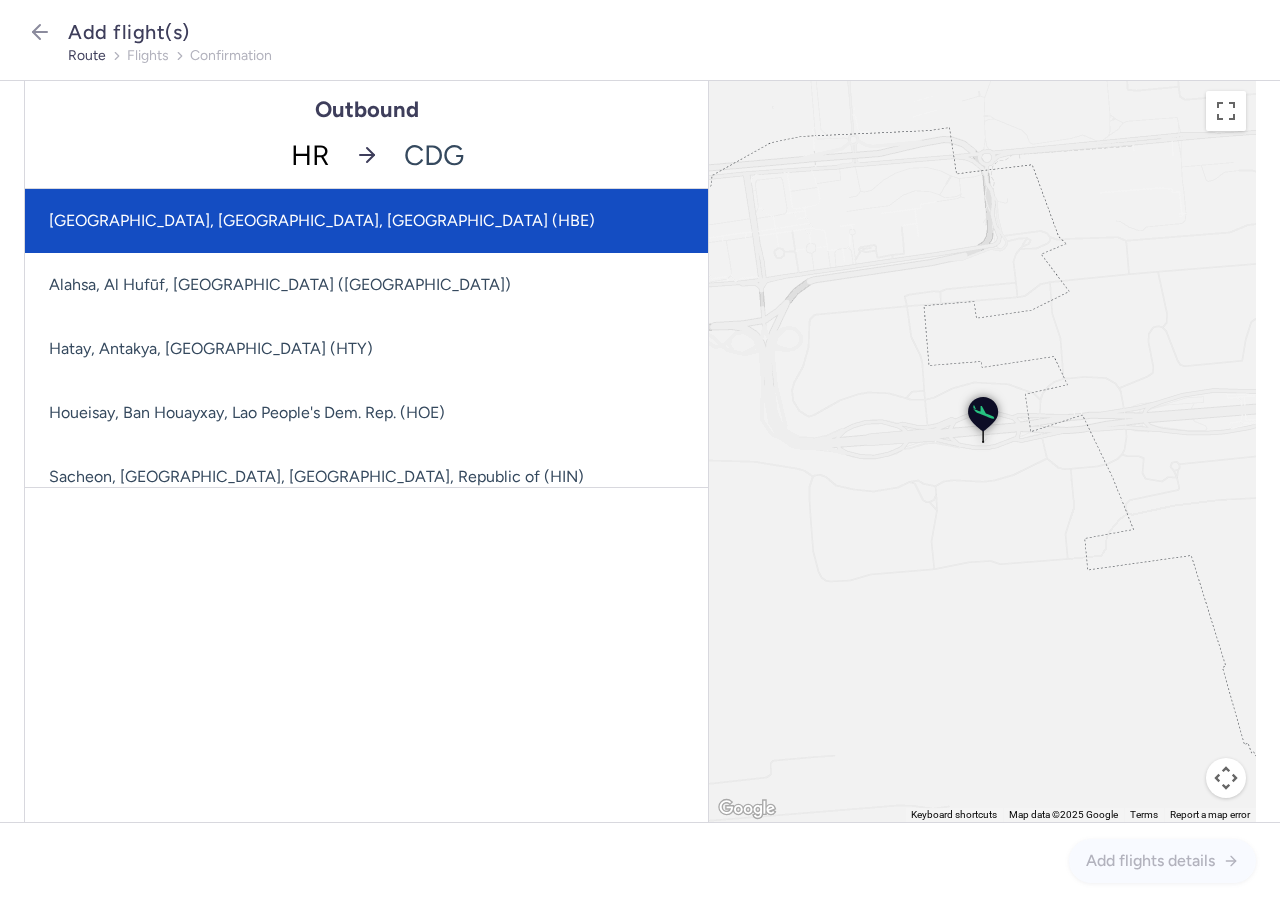 type on "HRG" 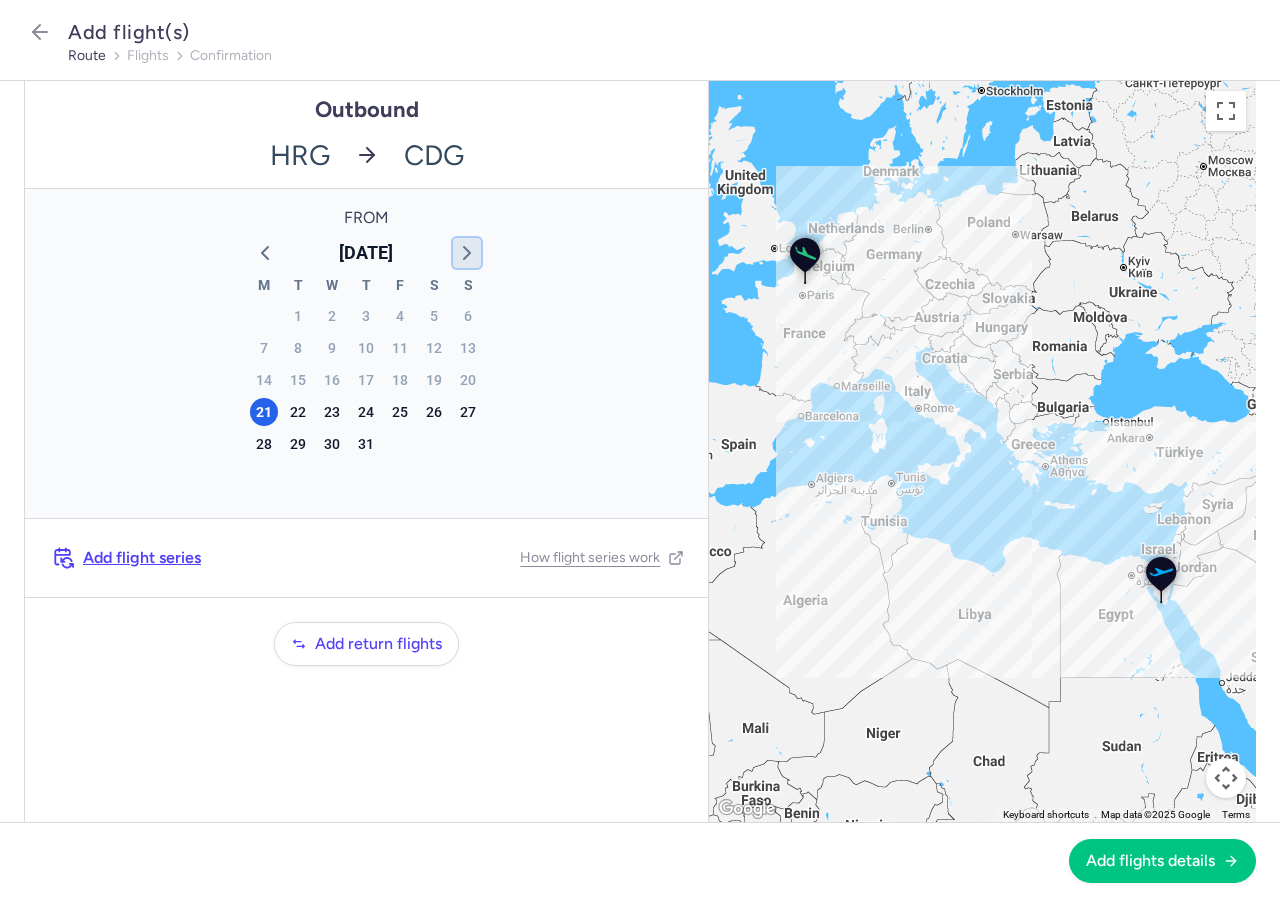 click 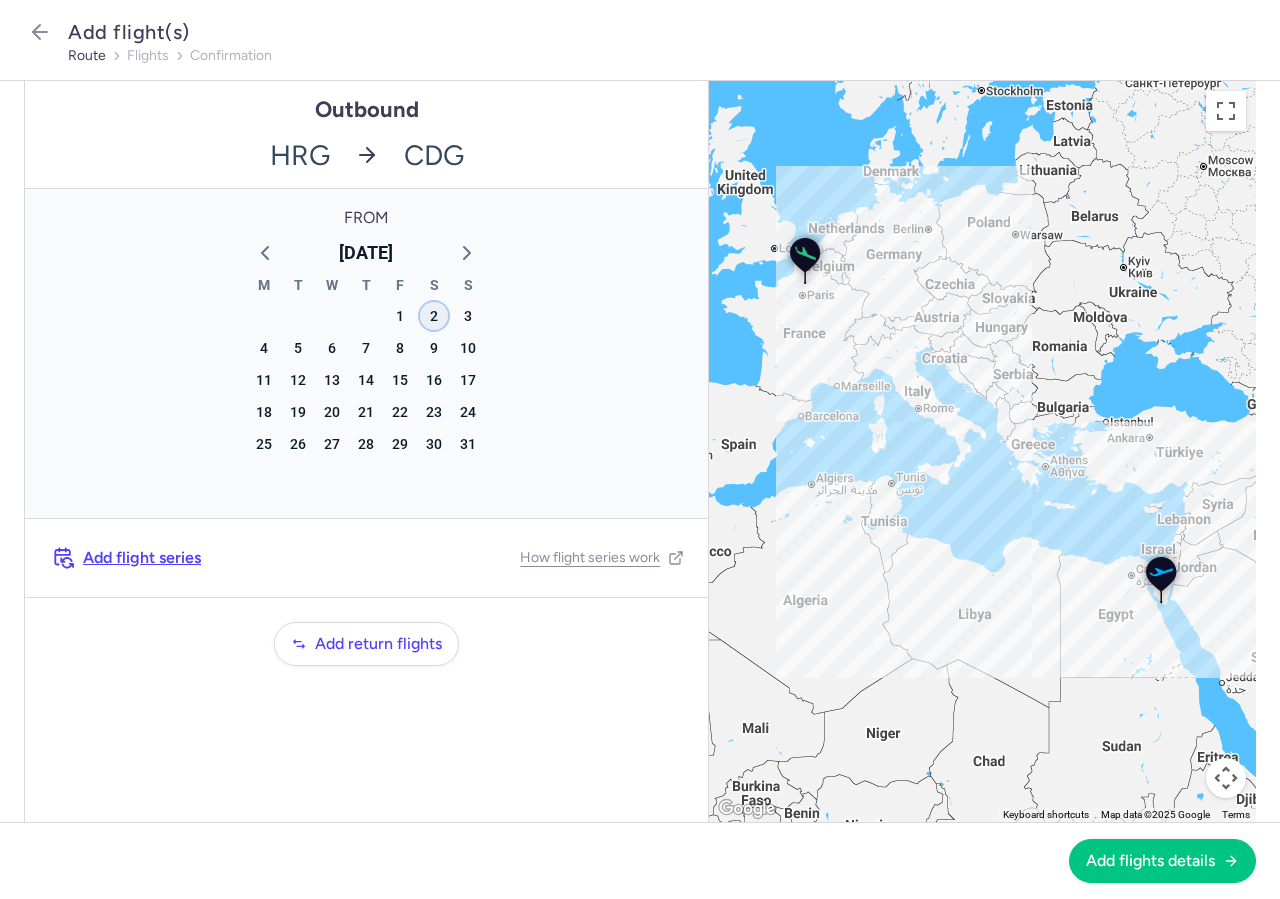 click on "2" 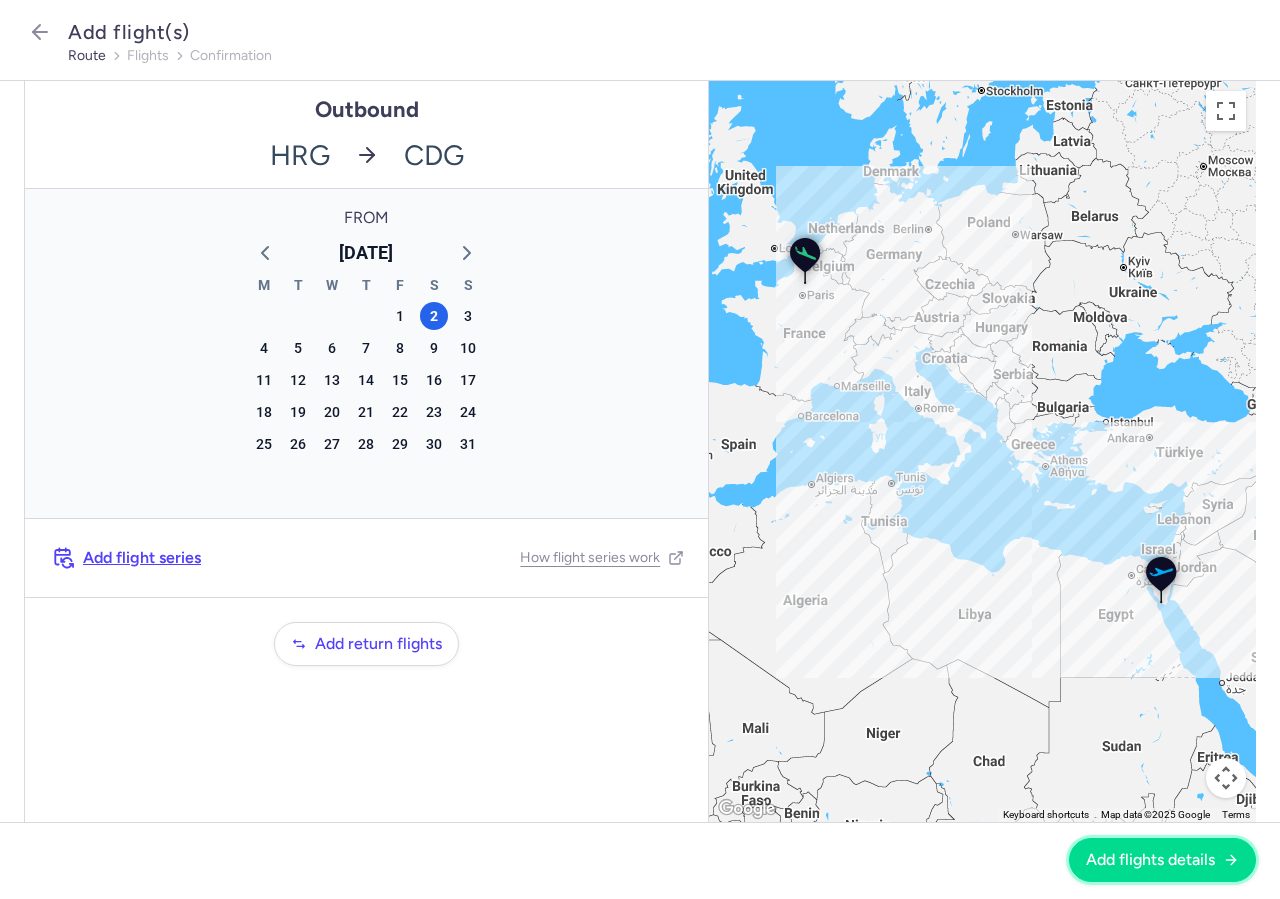 click on "Add flights details" at bounding box center [1150, 860] 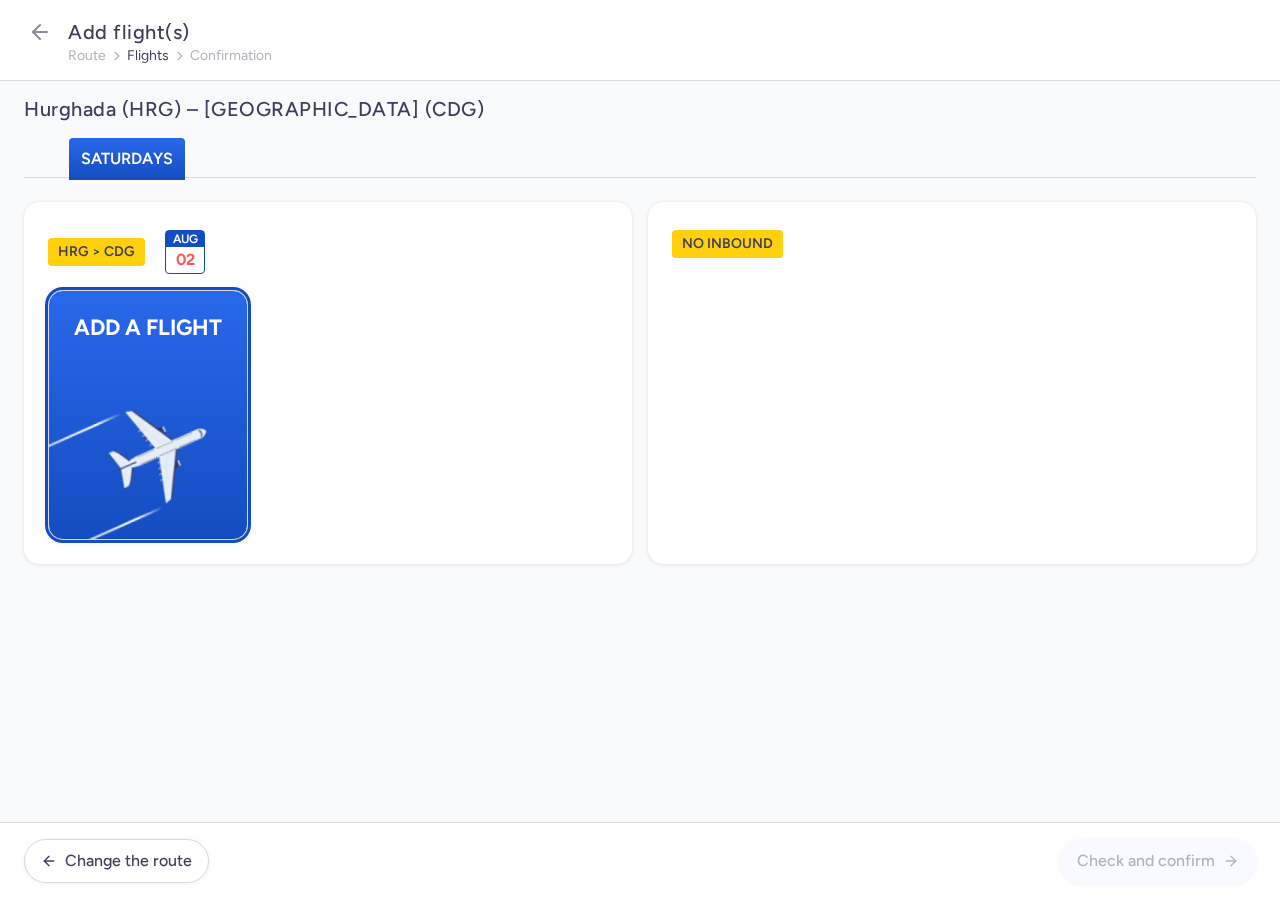 click at bounding box center (59, 448) 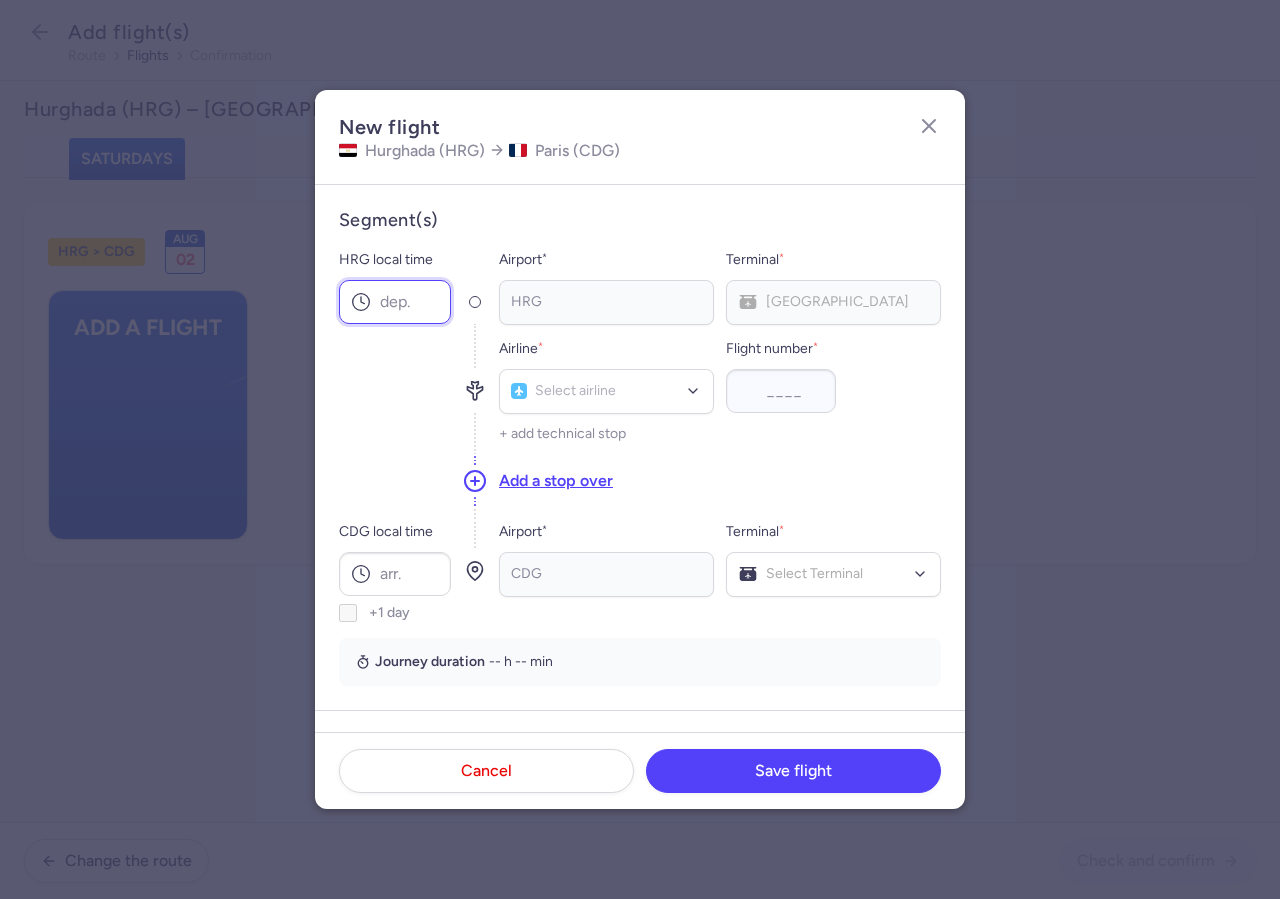 click on "HRG local time" at bounding box center [395, 302] 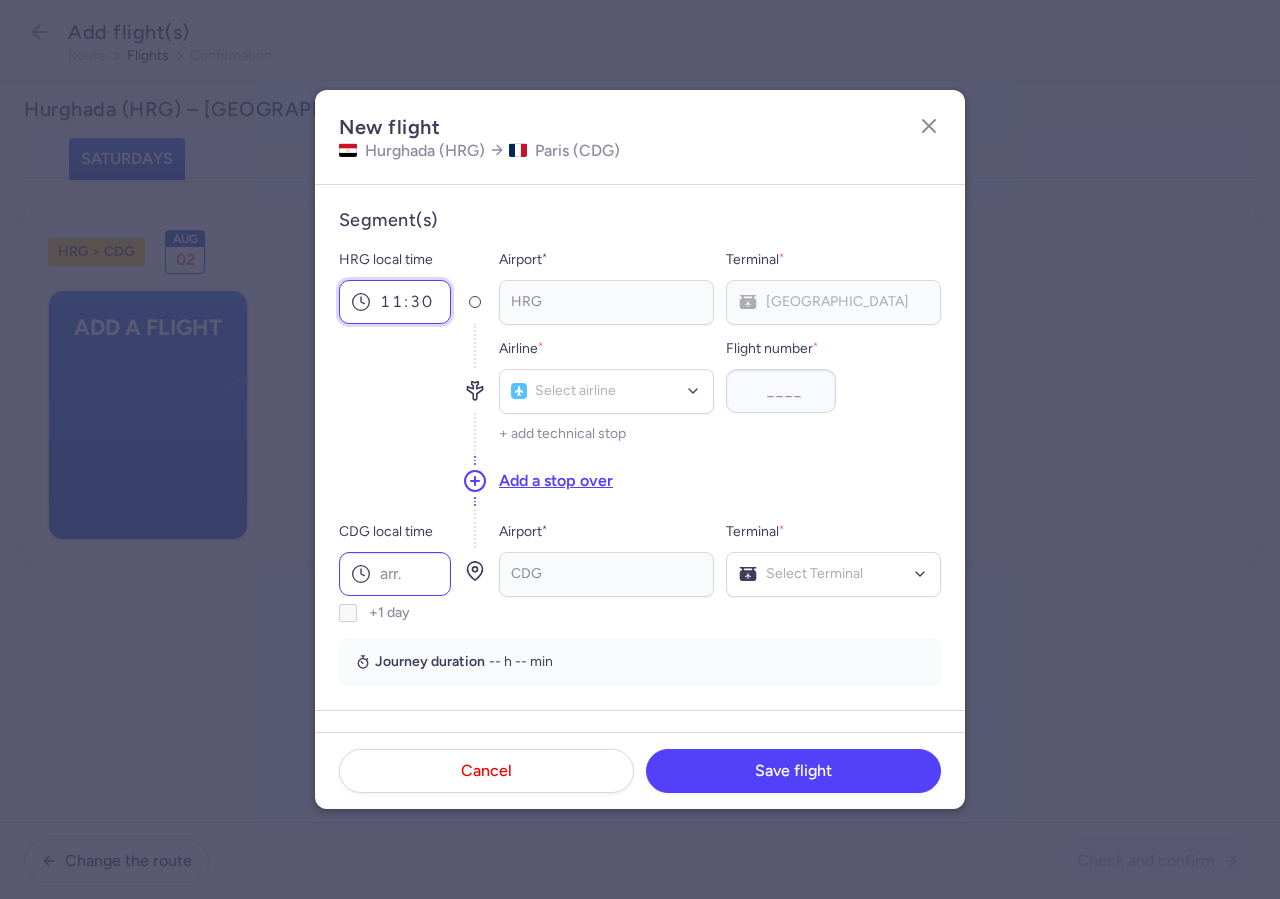 type on "11:30" 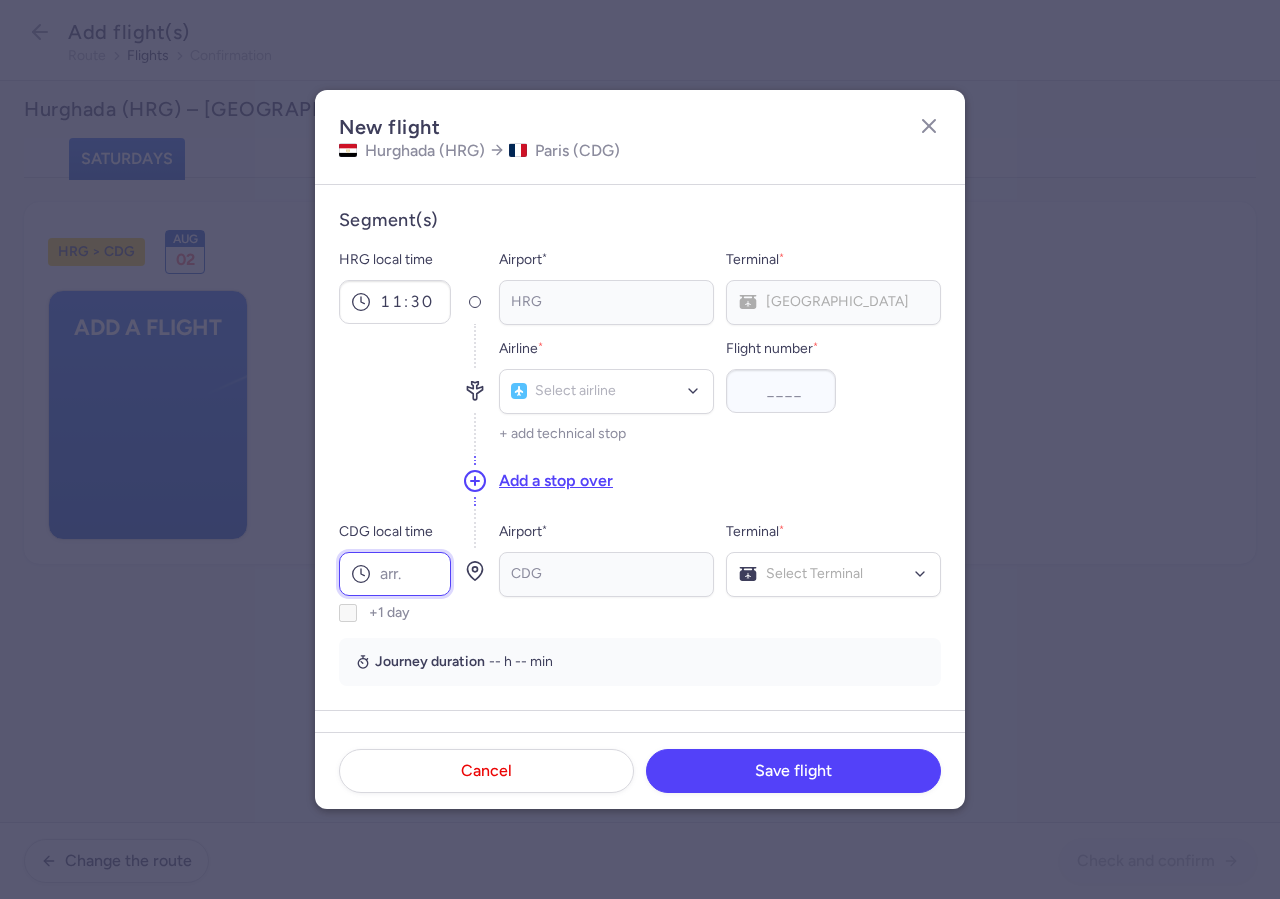 click on "CDG local time" at bounding box center [395, 574] 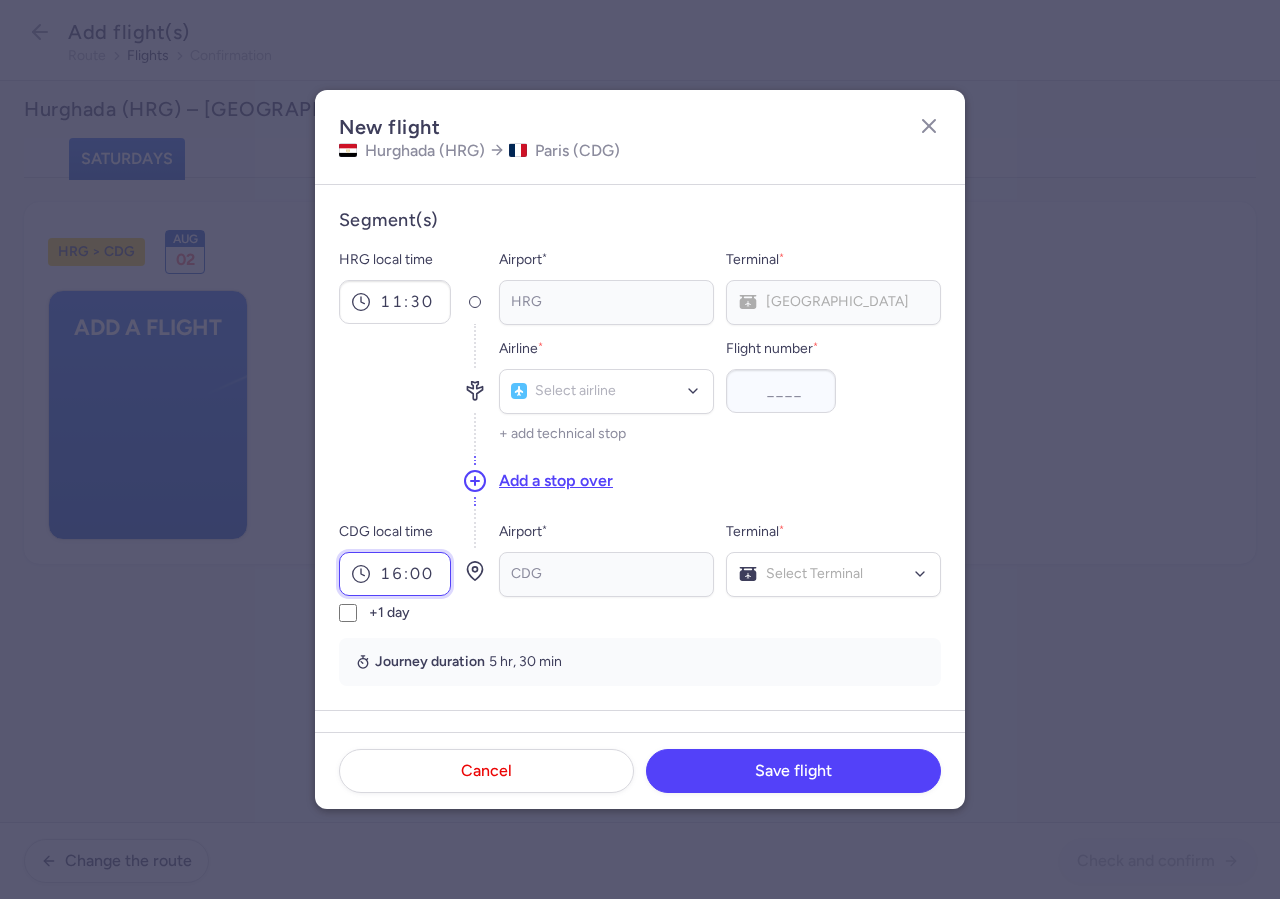 type on "16:00" 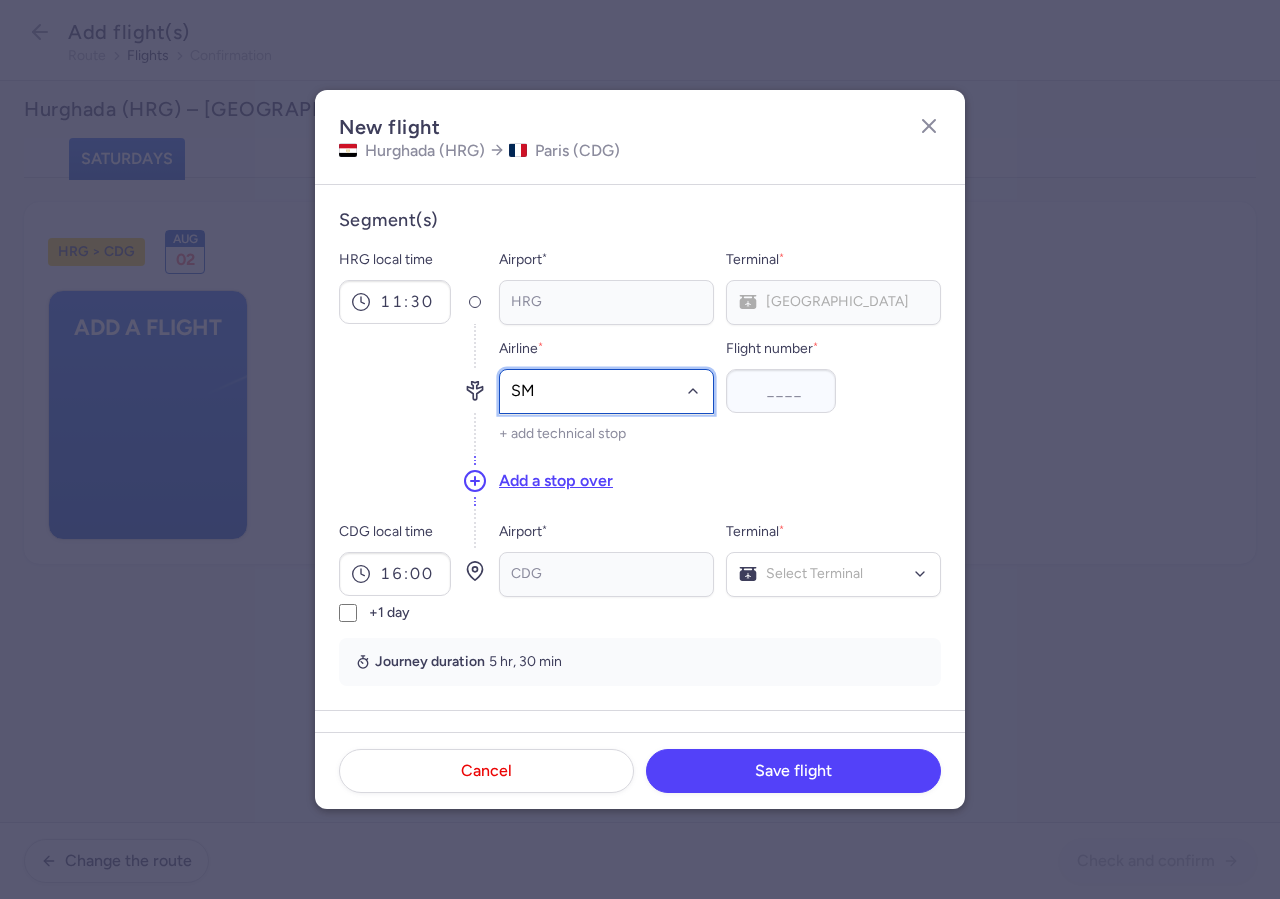 type on "SM" 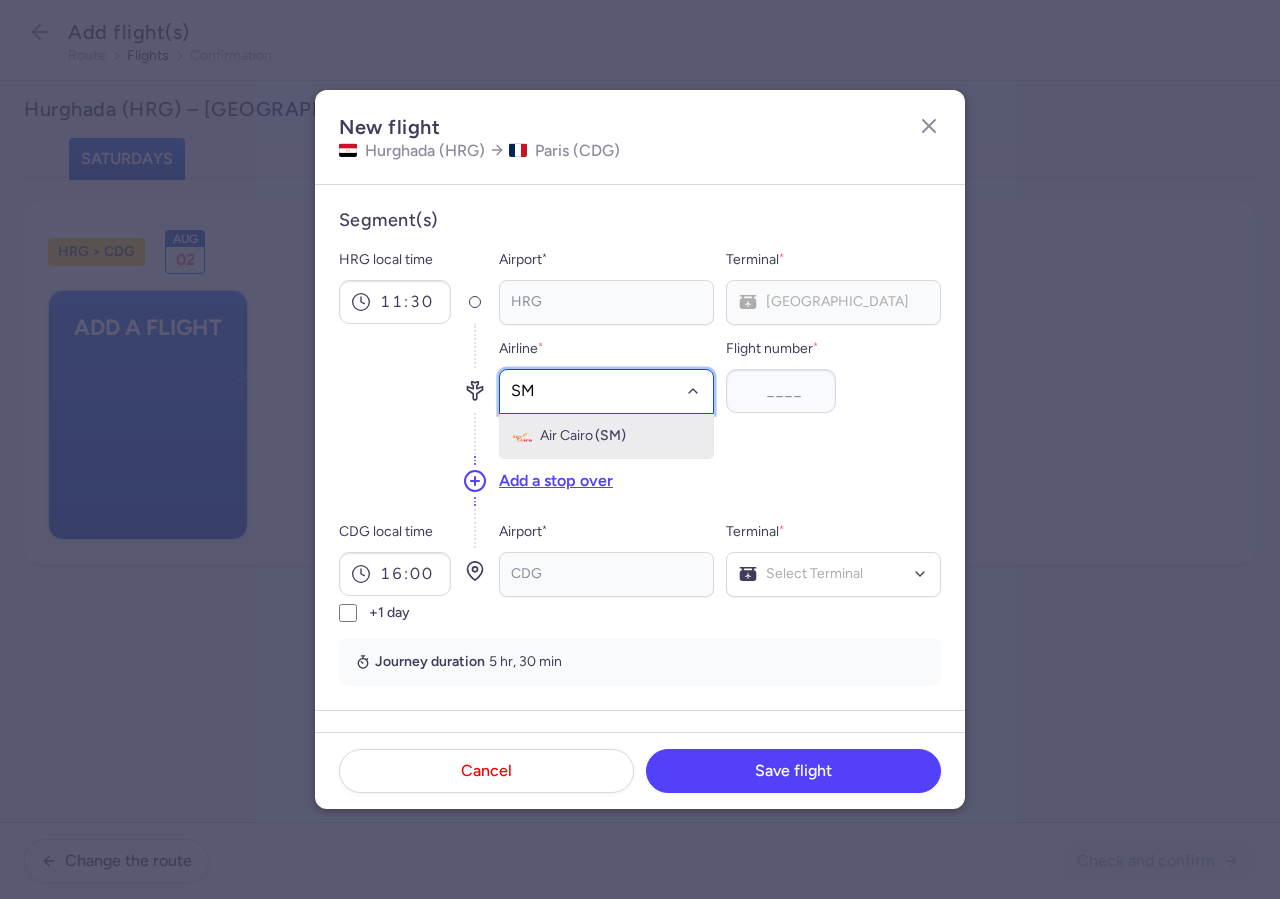 click on "Air Cairo (SM)" 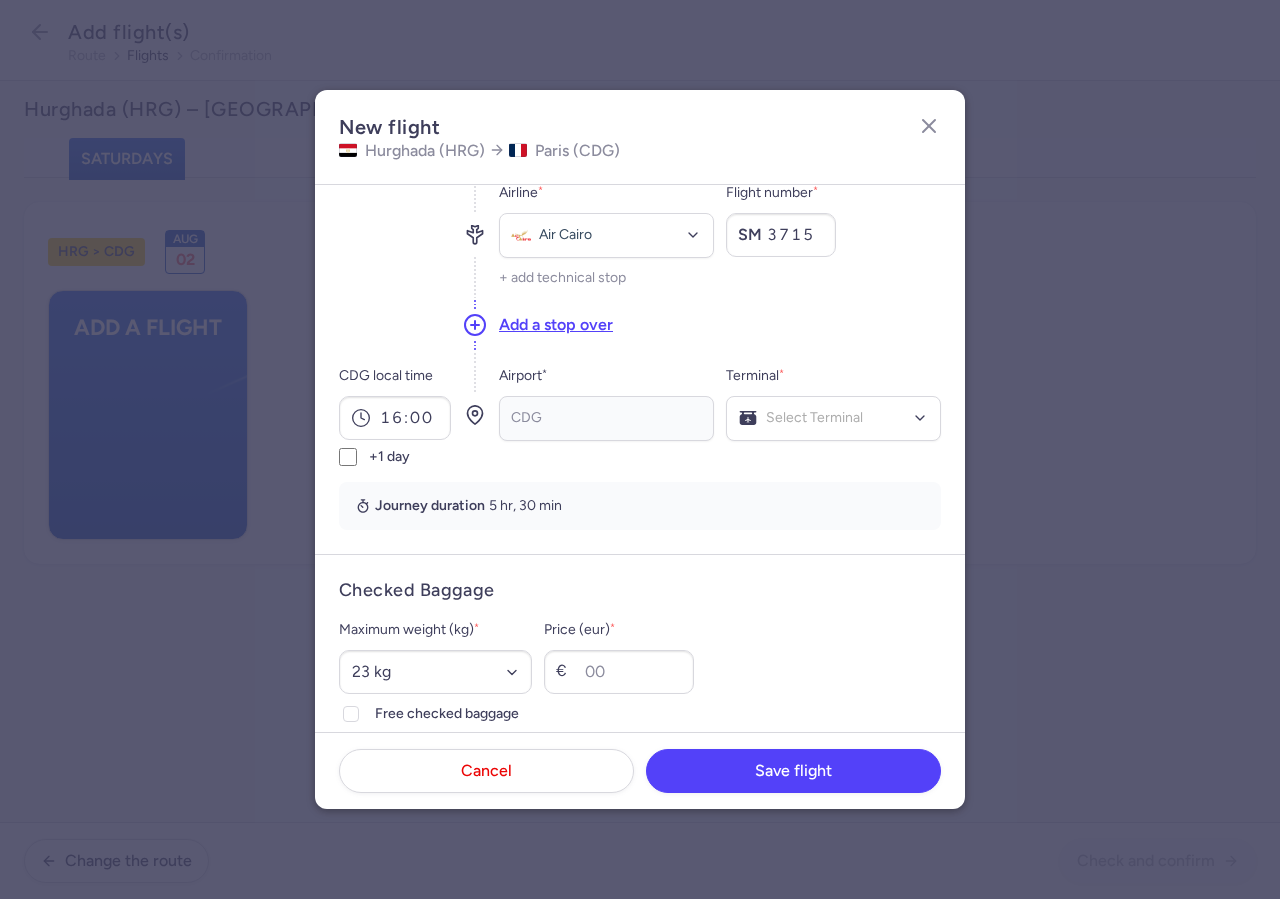 scroll, scrollTop: 342, scrollLeft: 0, axis: vertical 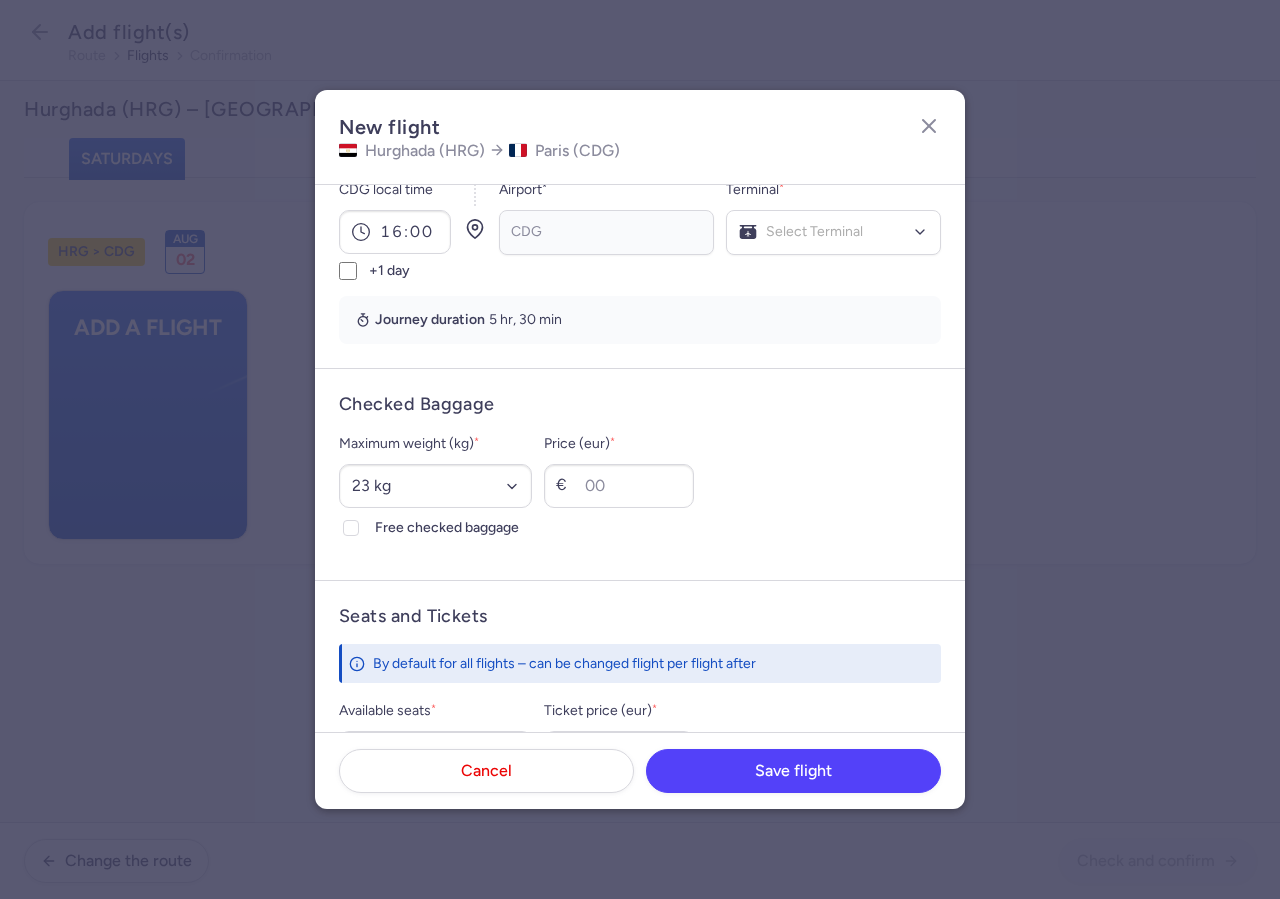 type on "3715" 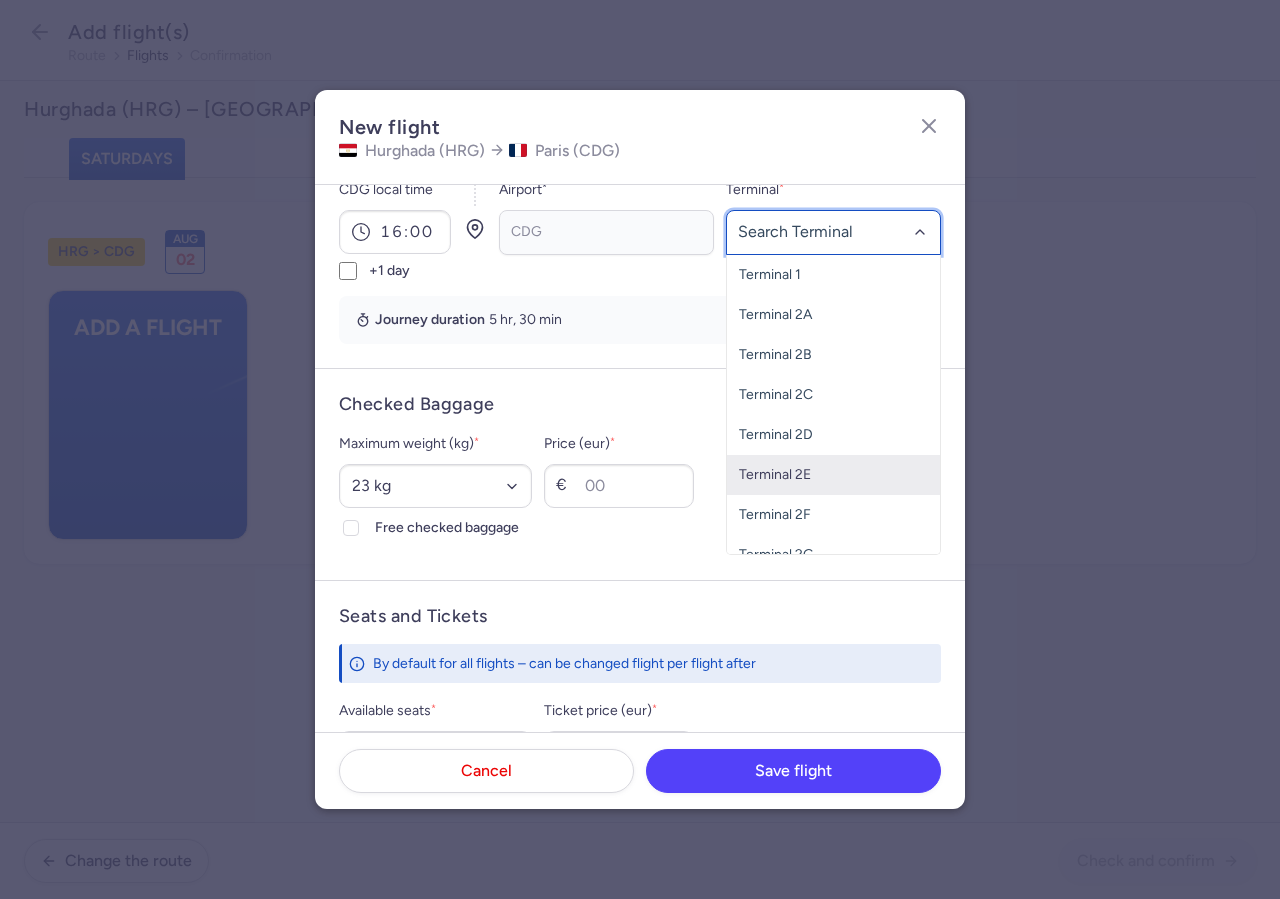 scroll, scrollTop: 61, scrollLeft: 0, axis: vertical 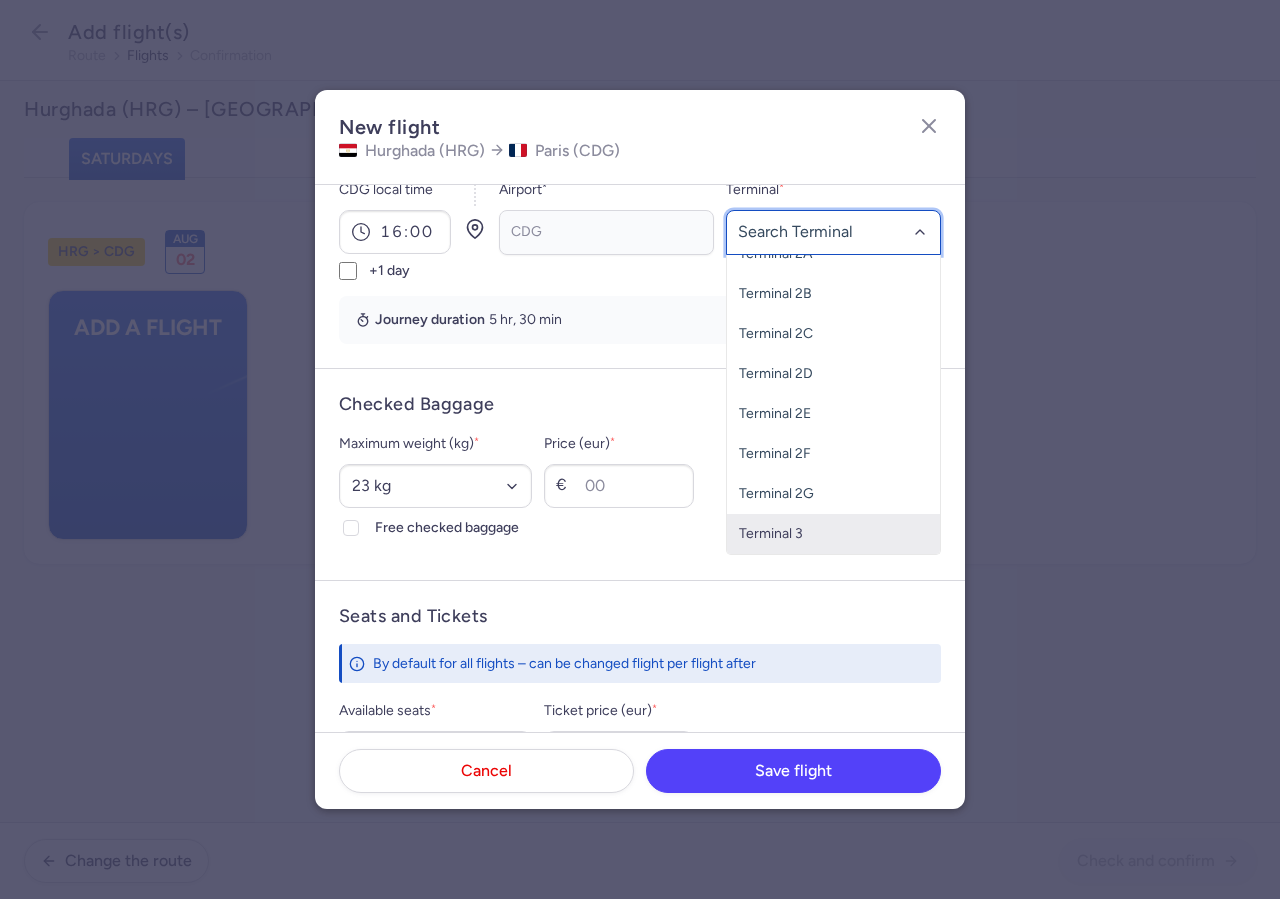 click on "Terminal 3" at bounding box center [833, 534] 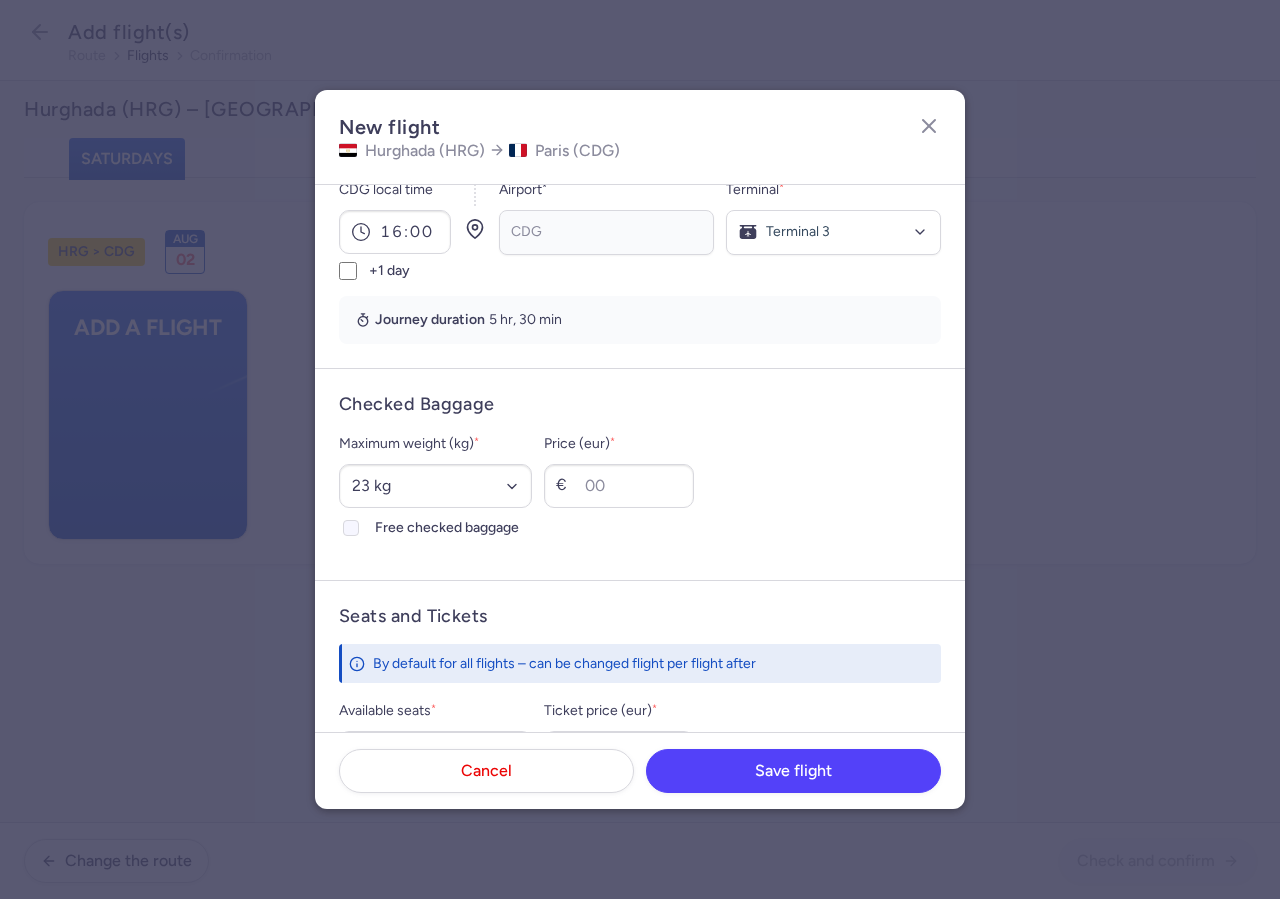 click 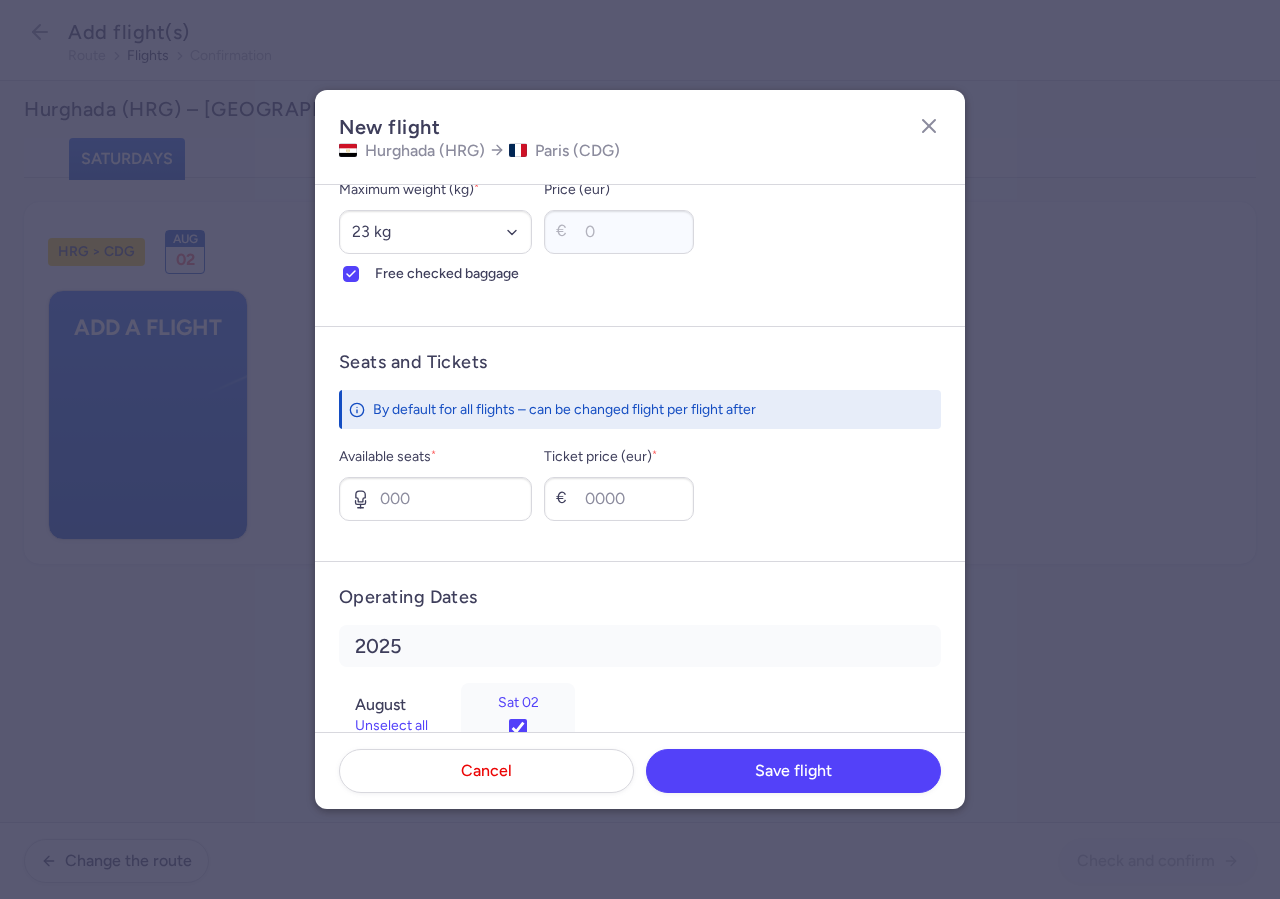 scroll, scrollTop: 653, scrollLeft: 0, axis: vertical 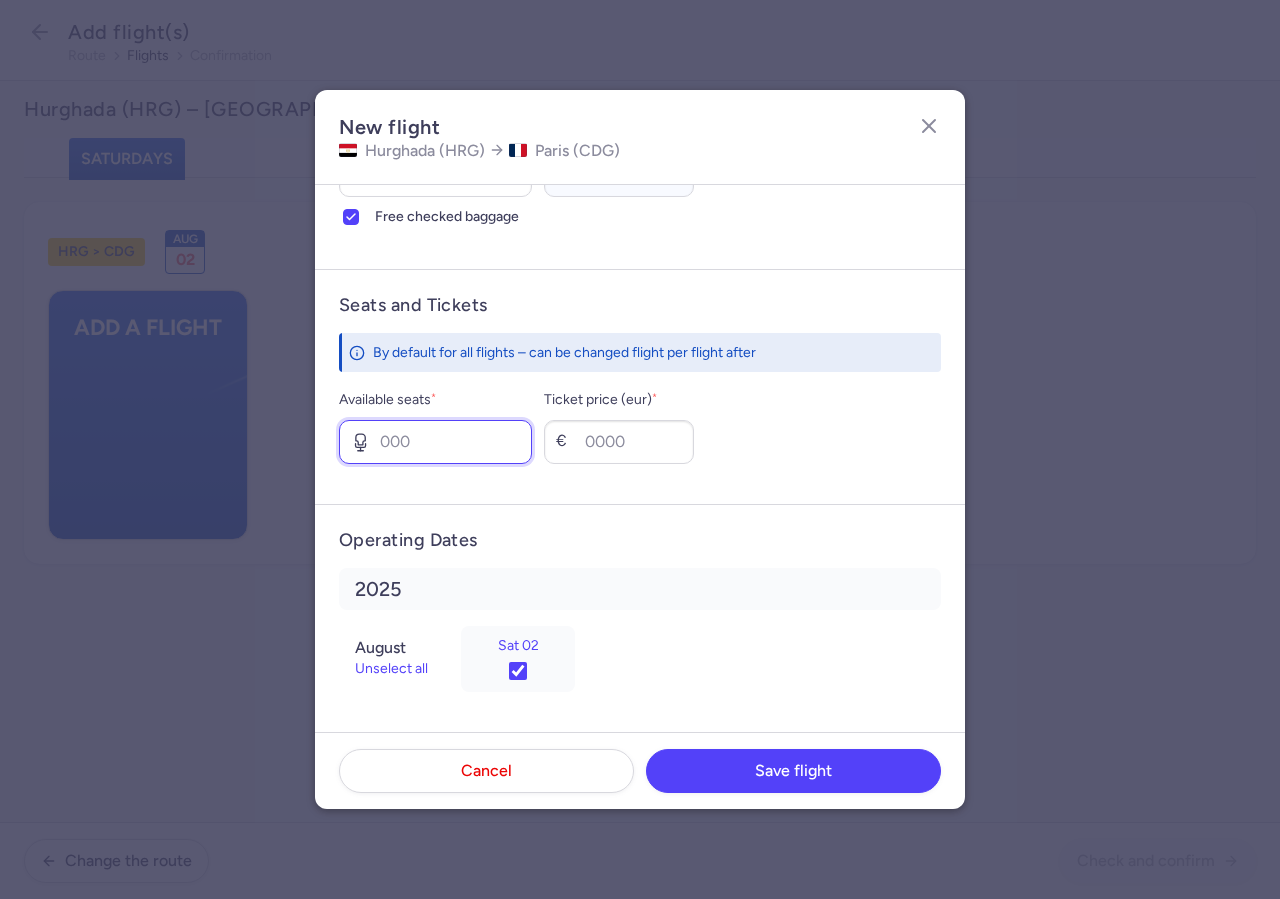 click on "Available seats  *" at bounding box center [435, 442] 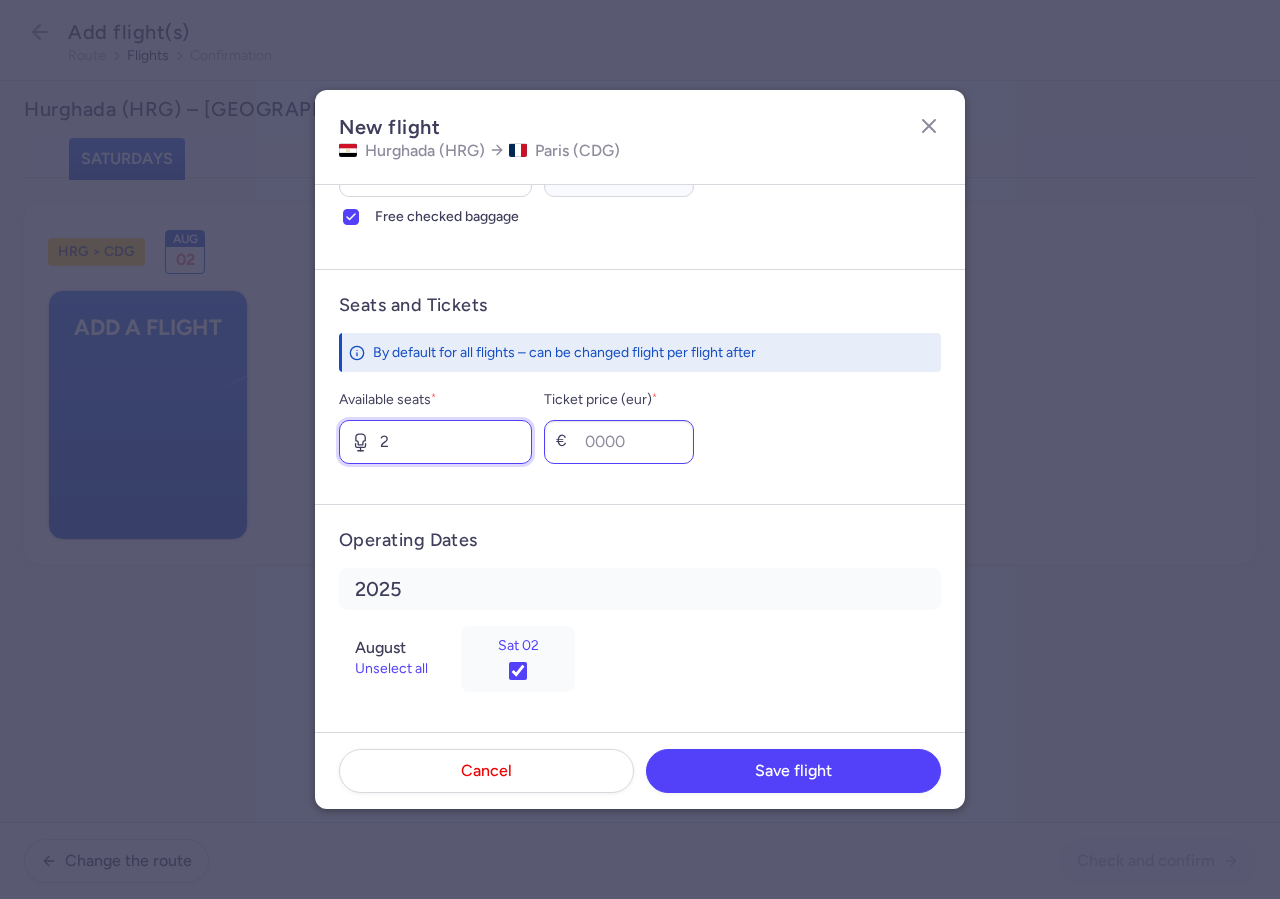 type on "2" 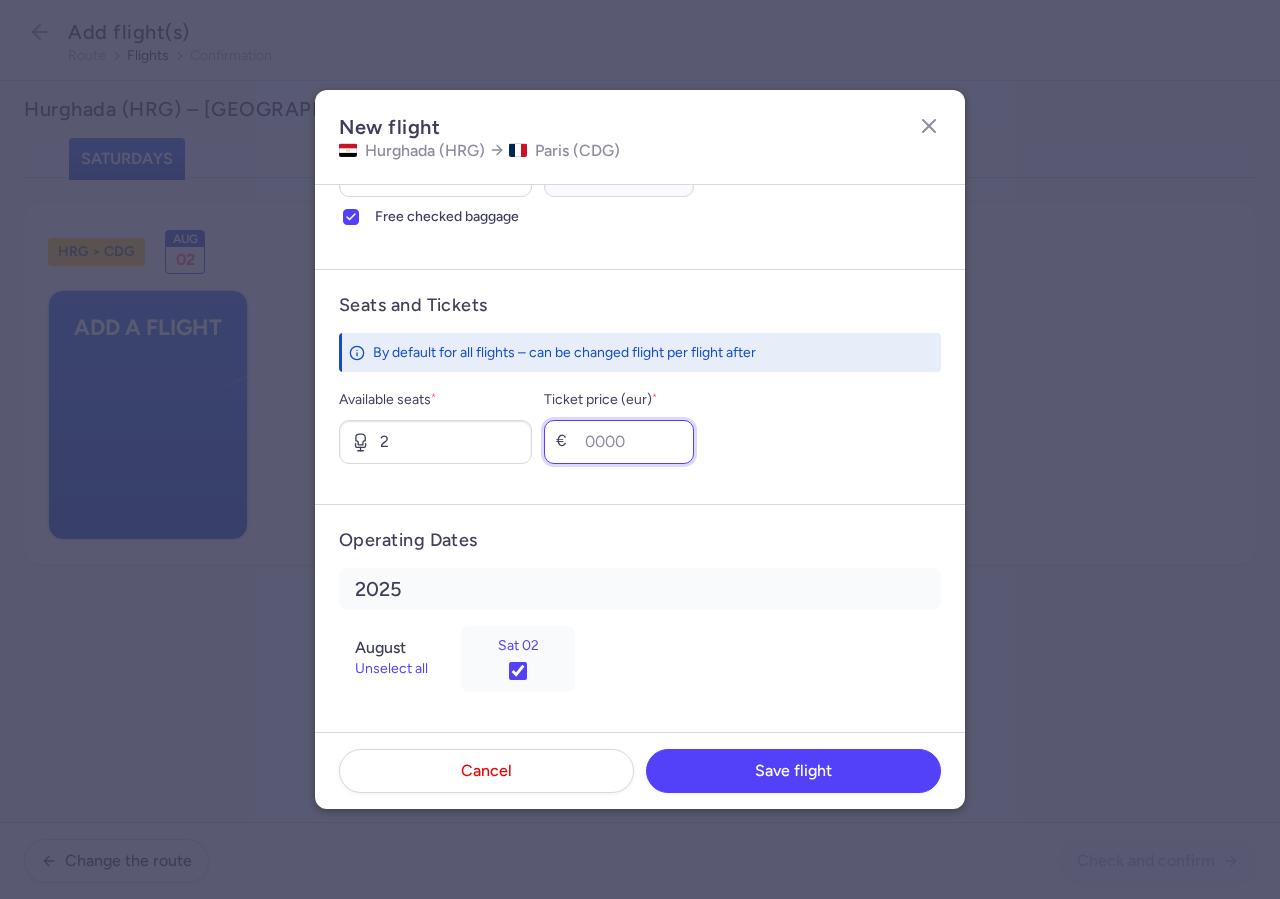 click on "Ticket price (eur)  *" at bounding box center (619, 442) 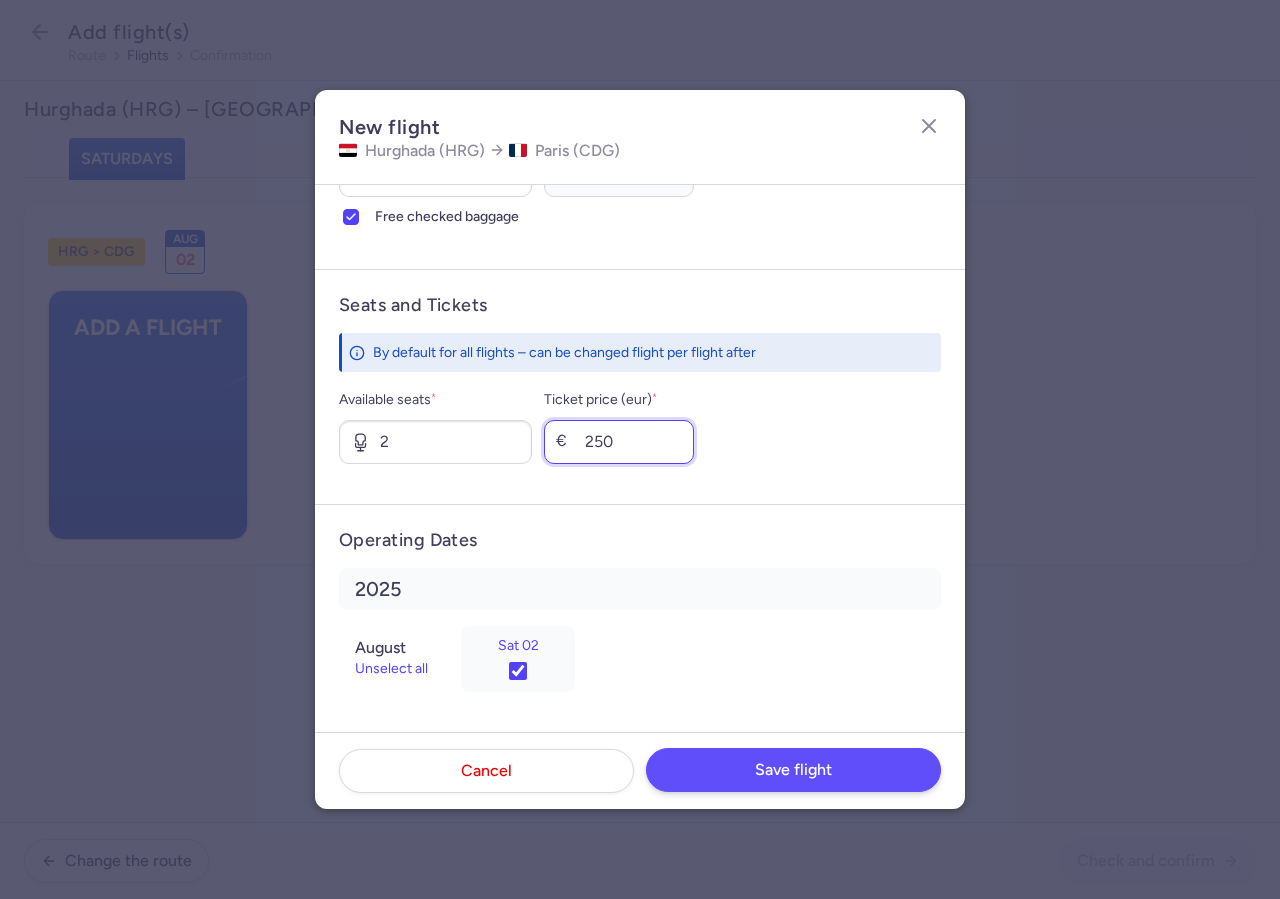 type on "250" 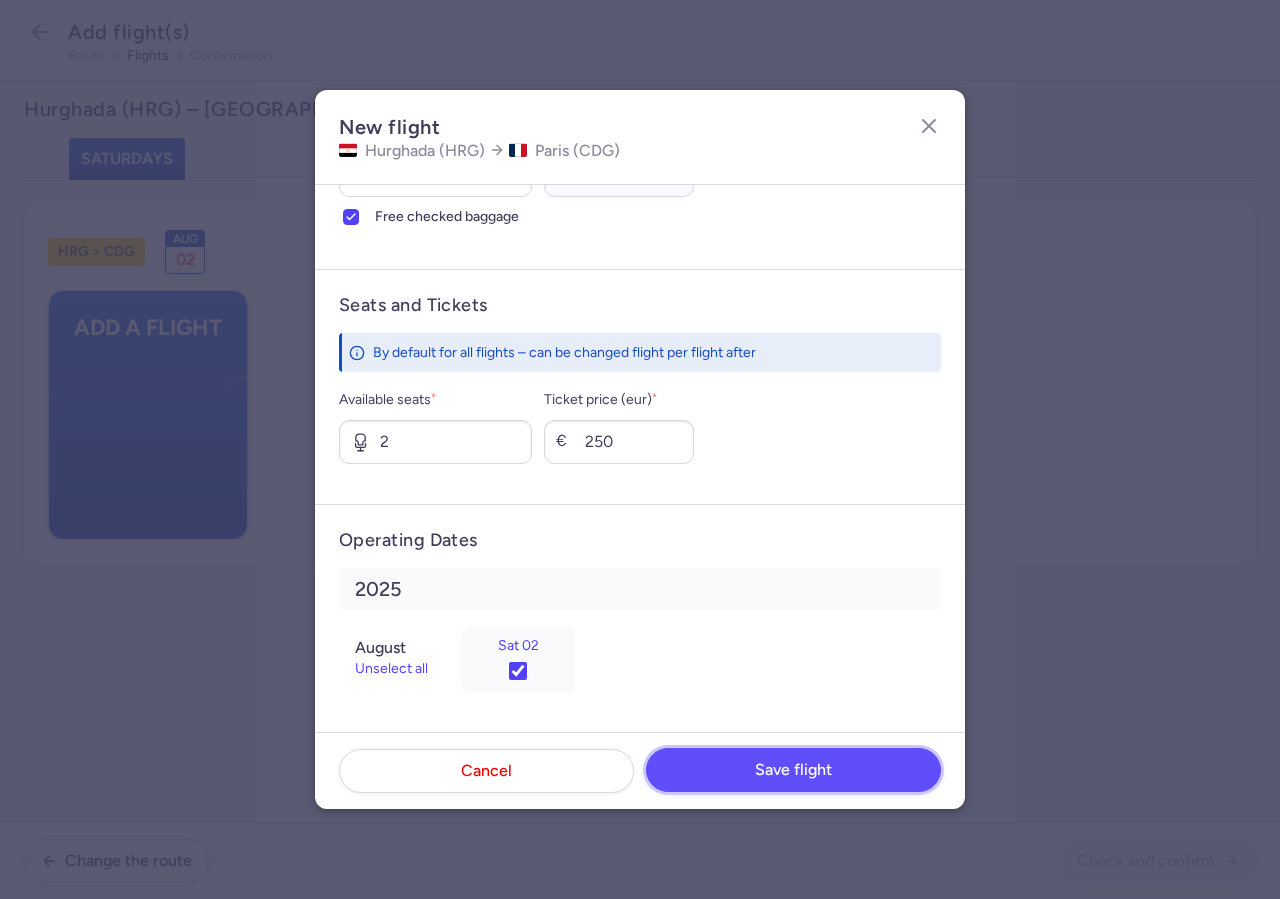 click on "Save flight" at bounding box center (793, 770) 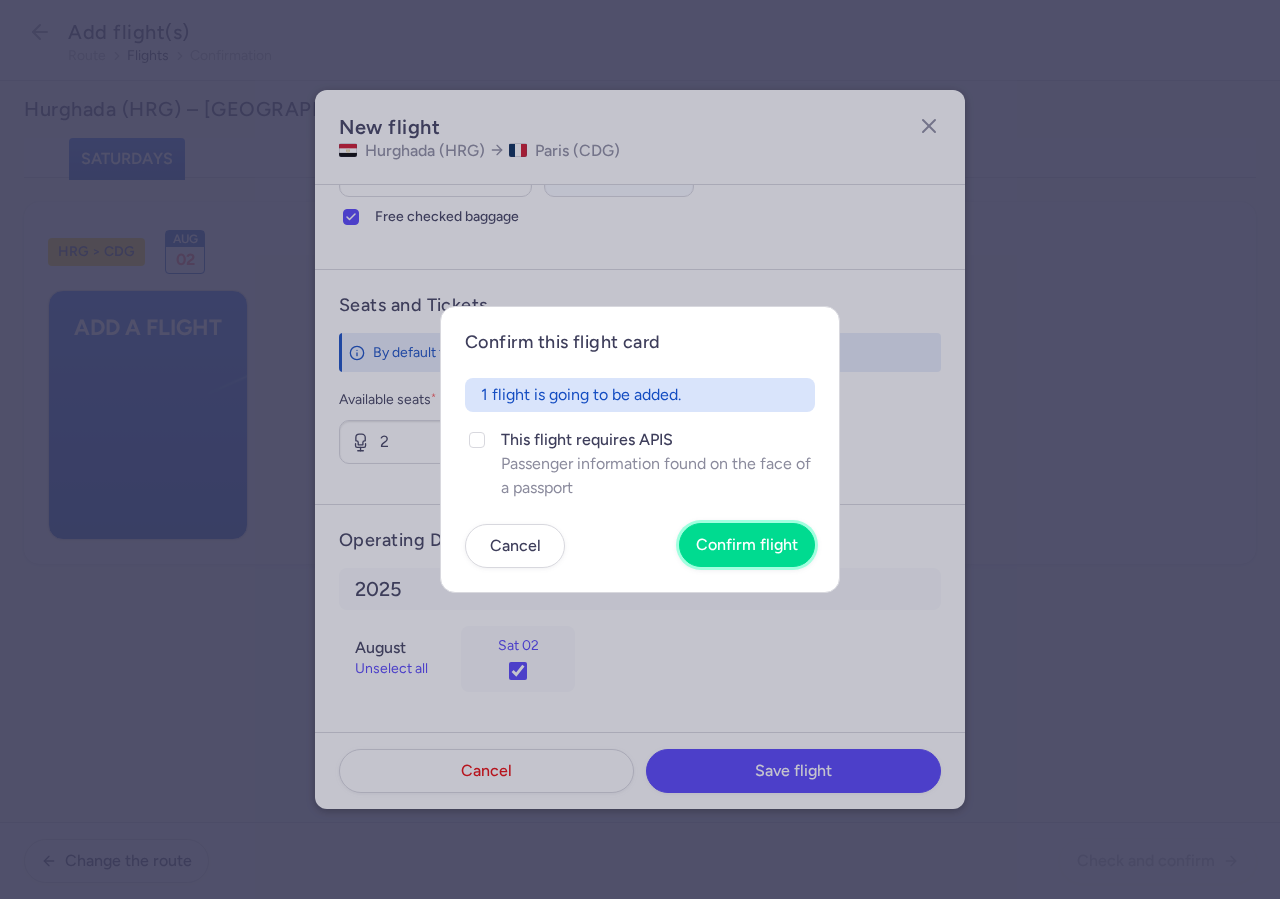 click on "Confirm flight" at bounding box center (747, 545) 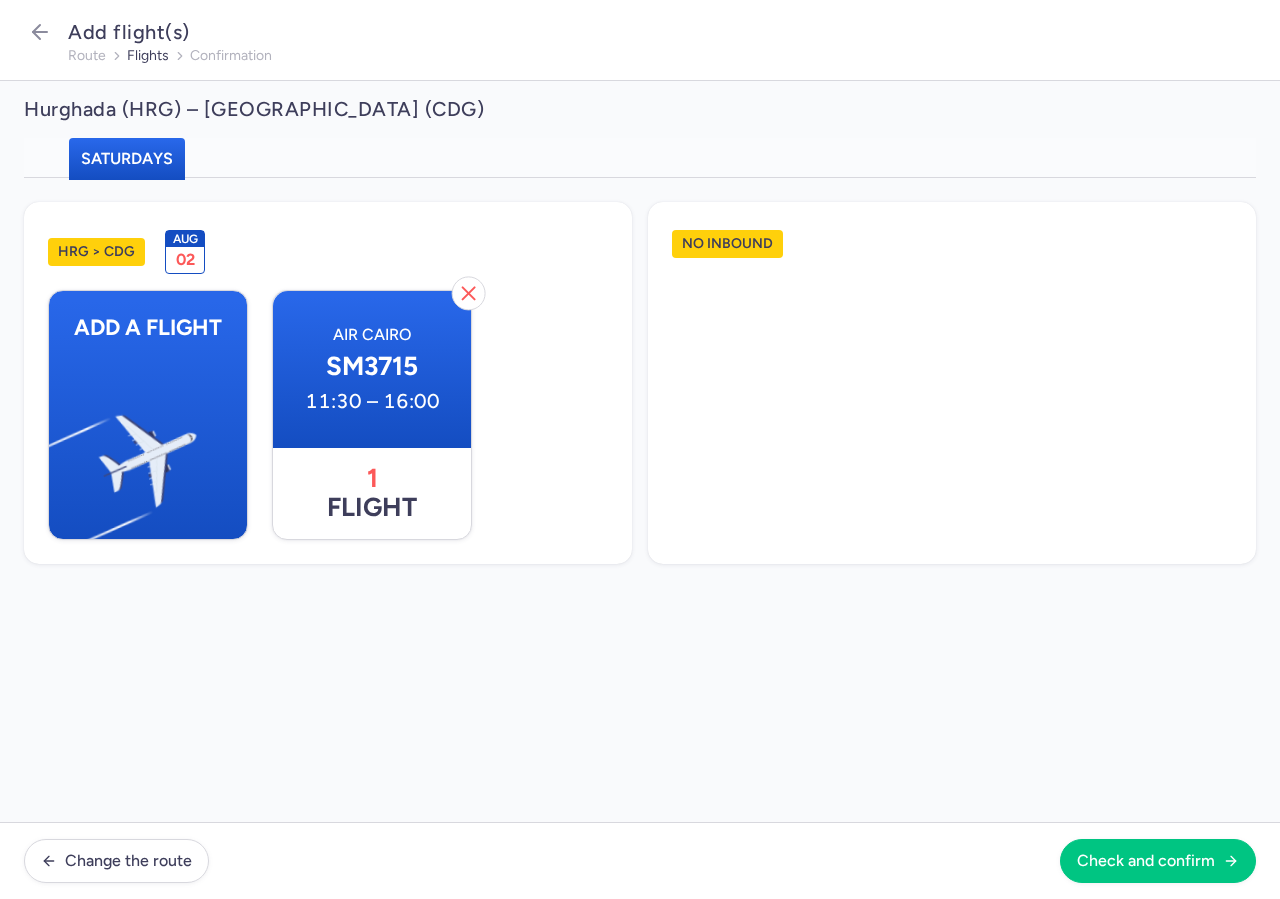 scroll, scrollTop: 653, scrollLeft: 0, axis: vertical 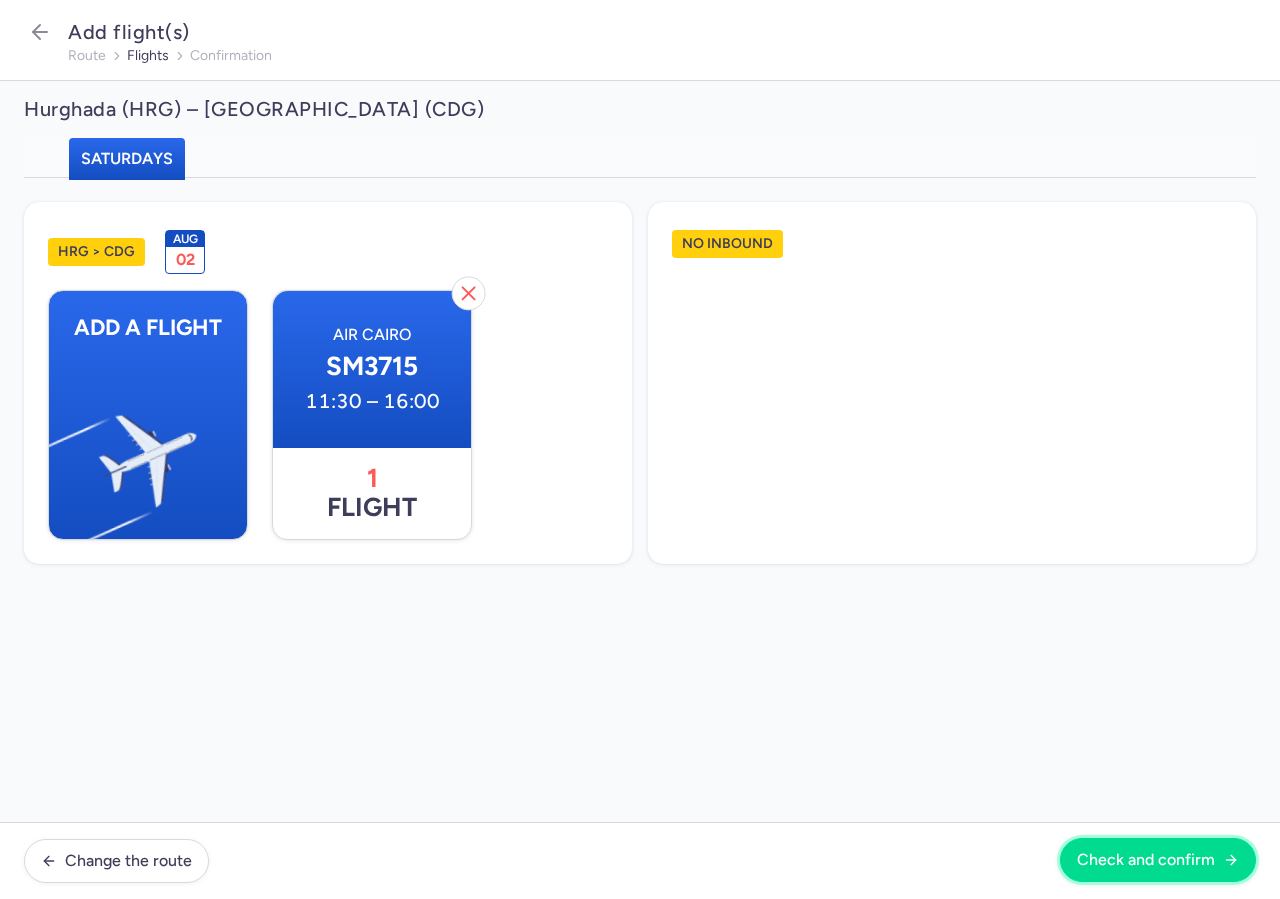 click on "Check and confirm" at bounding box center [1146, 860] 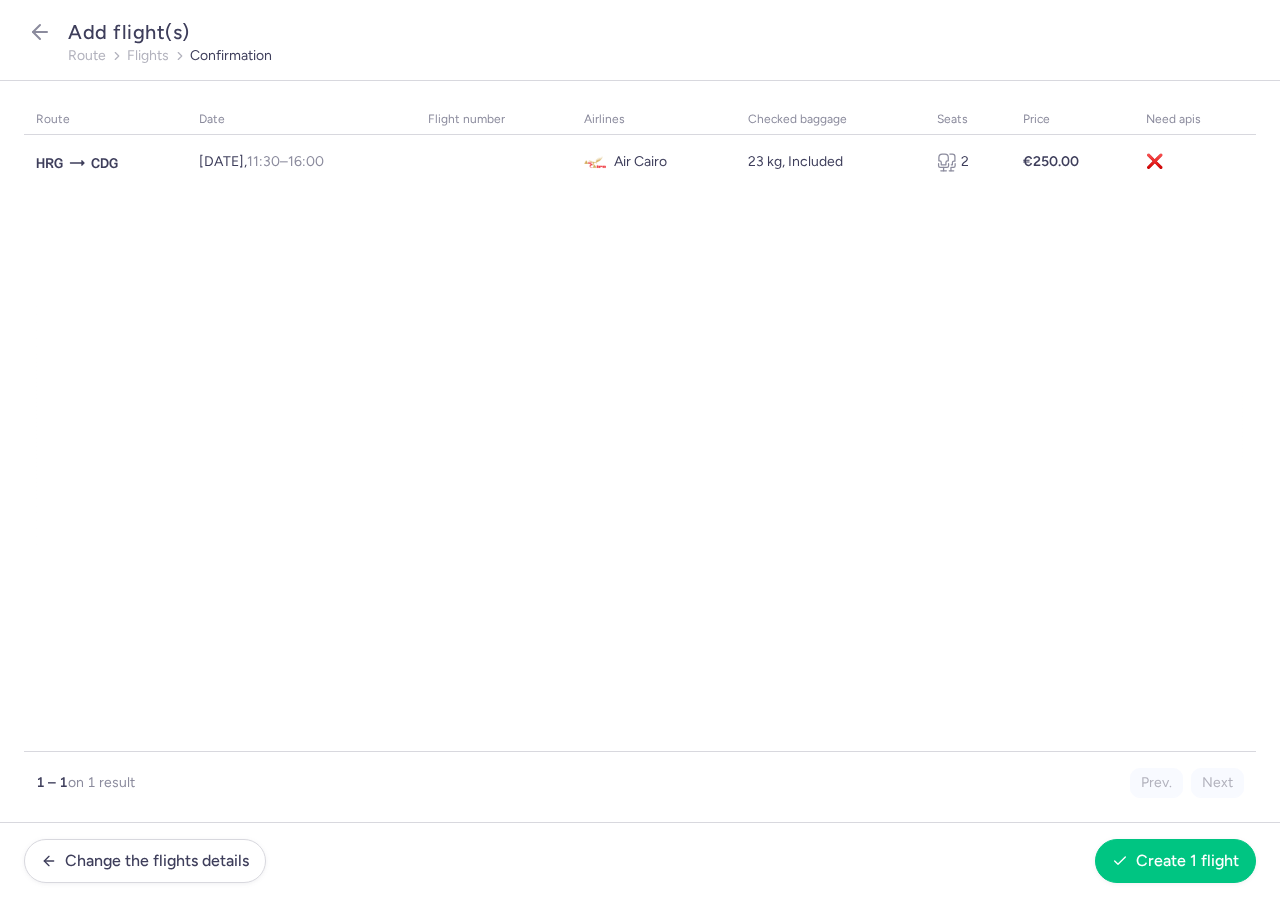 click on "Change the flights details   Create 1 flight" at bounding box center (640, 861) 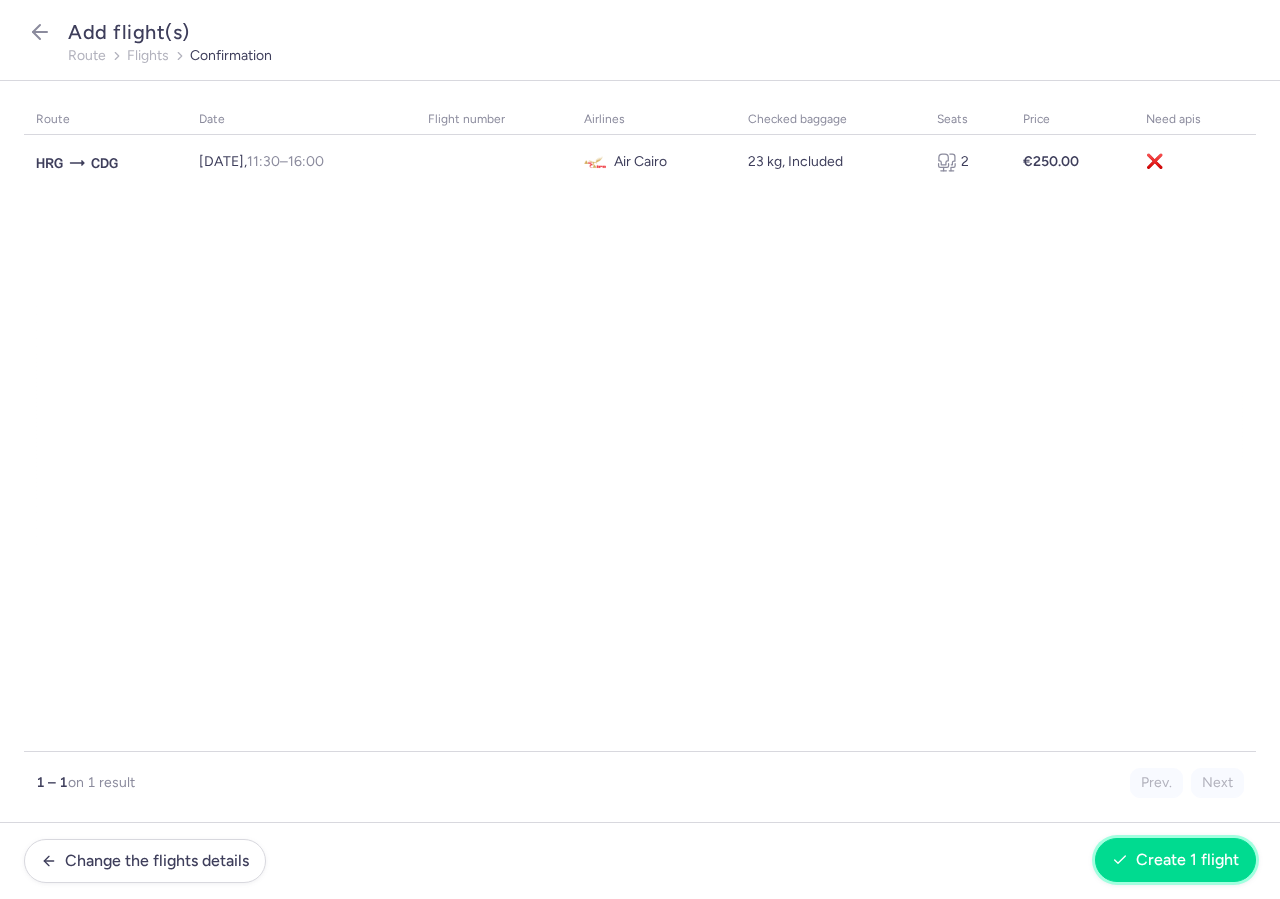click 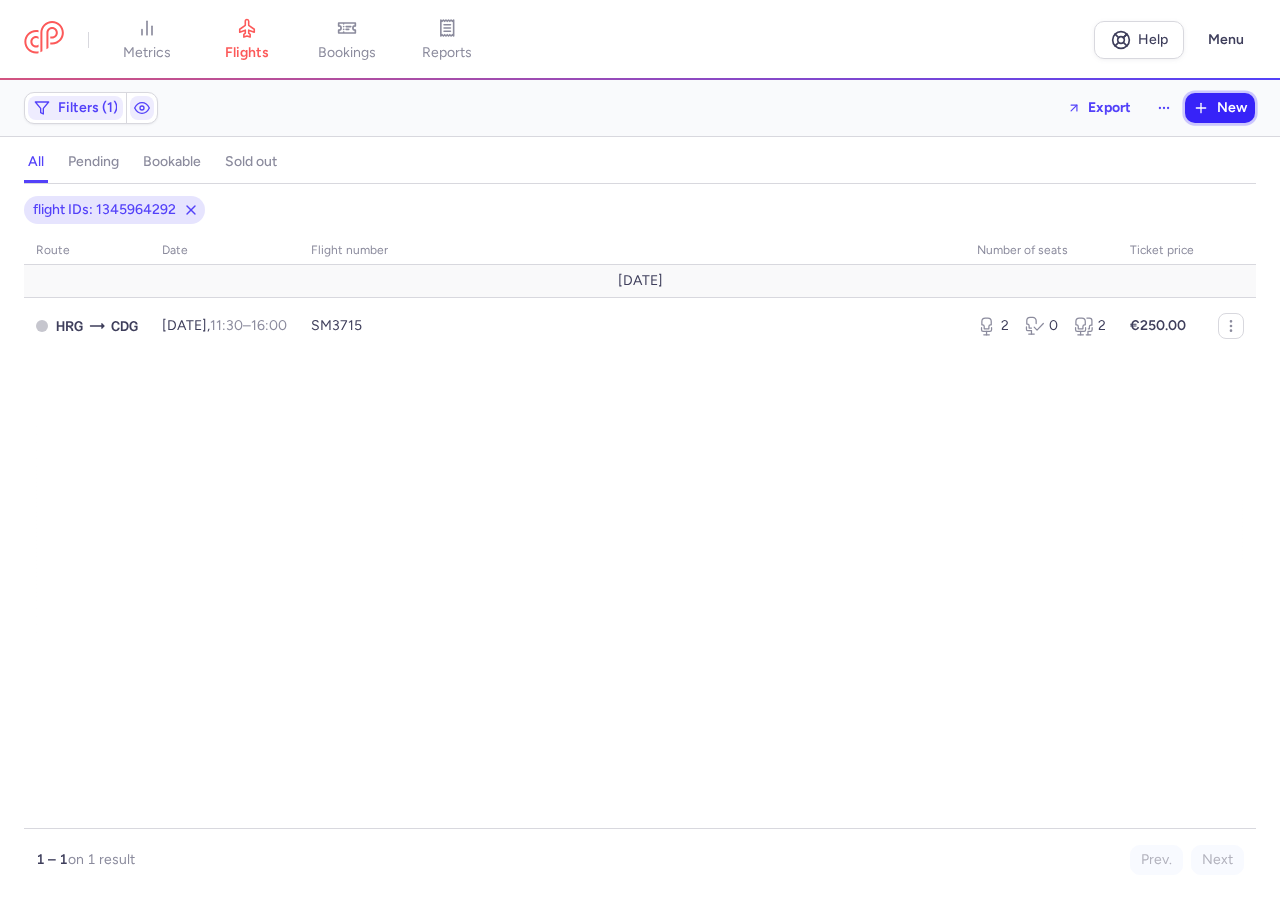 click on "New" at bounding box center [1220, 108] 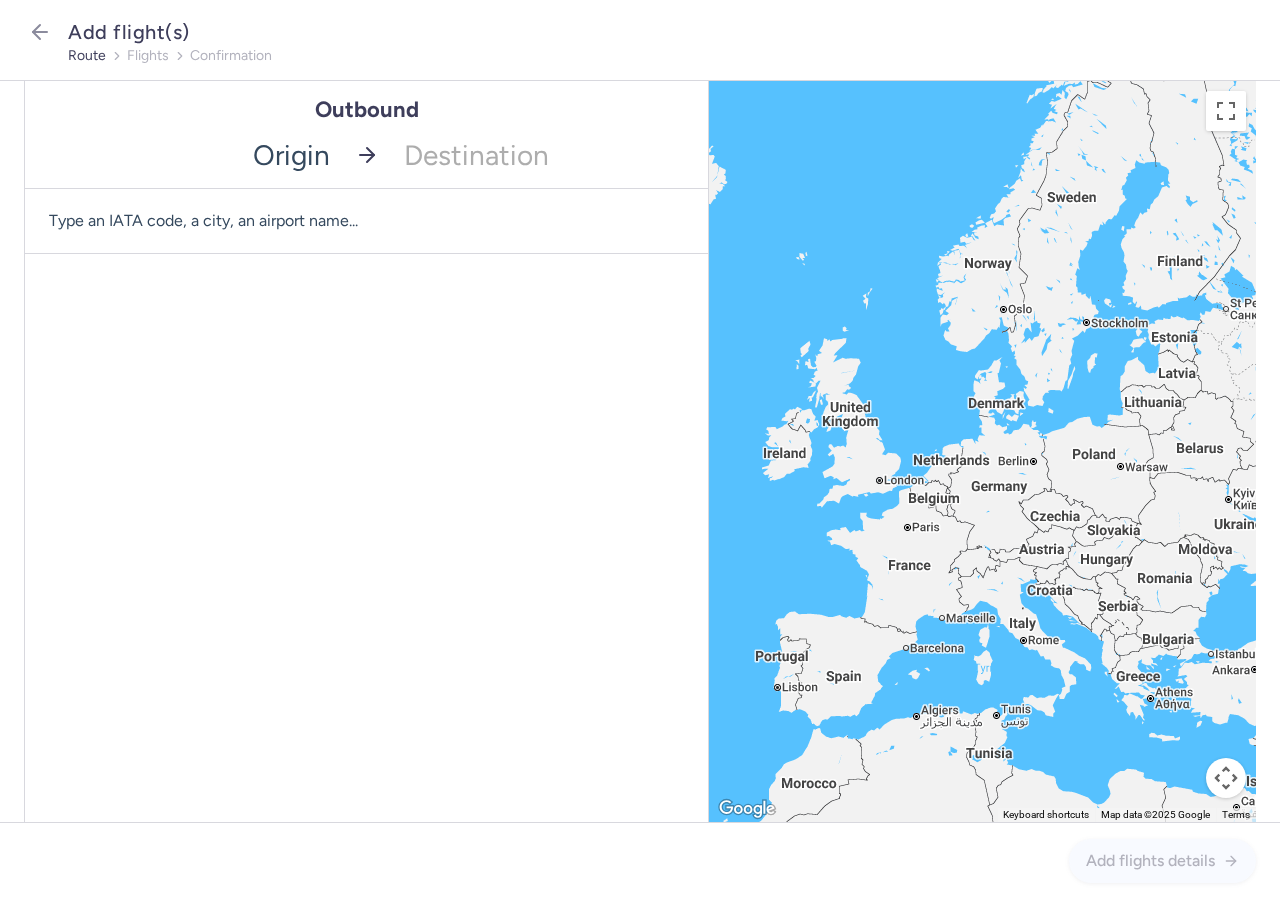 type on "X" 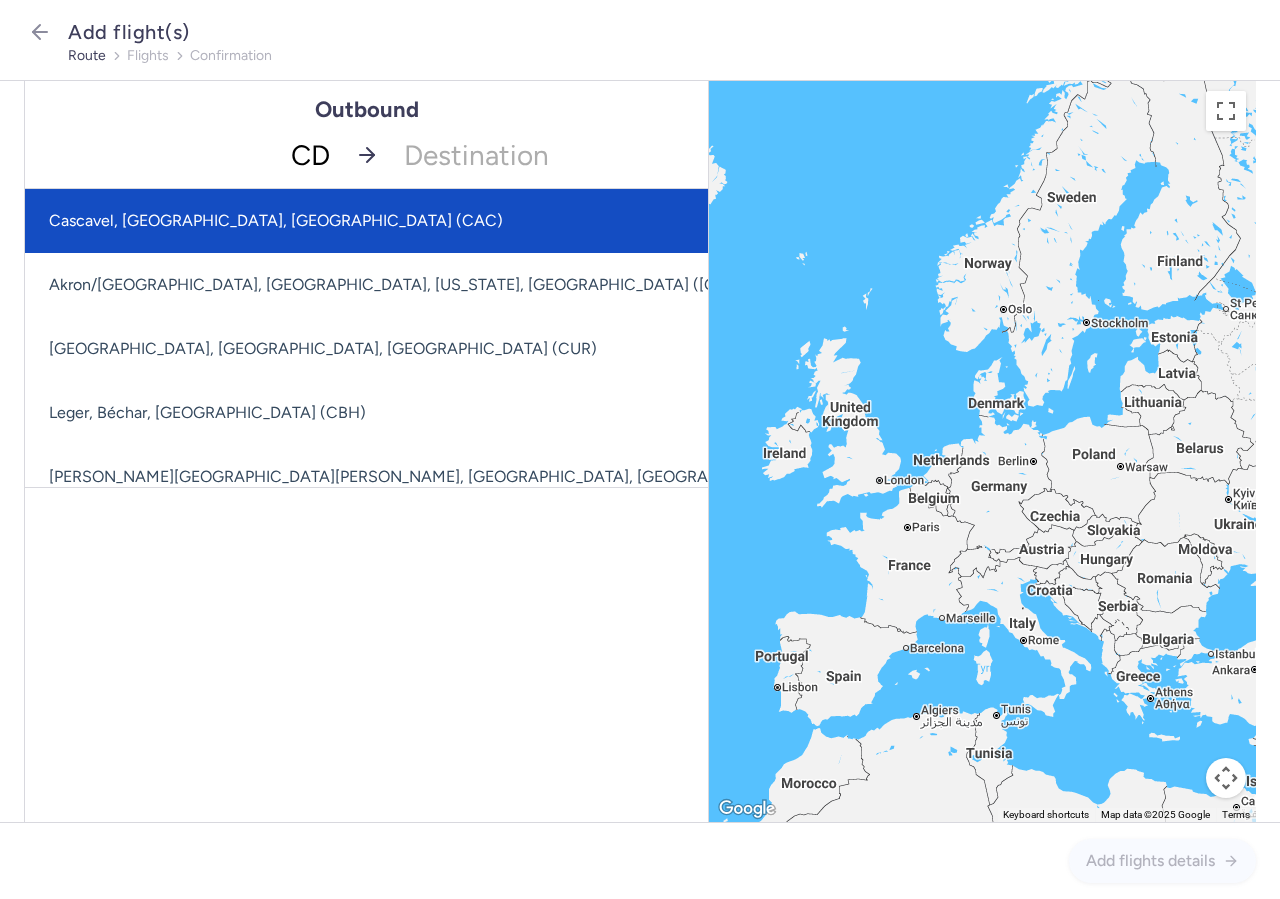type on "CDG" 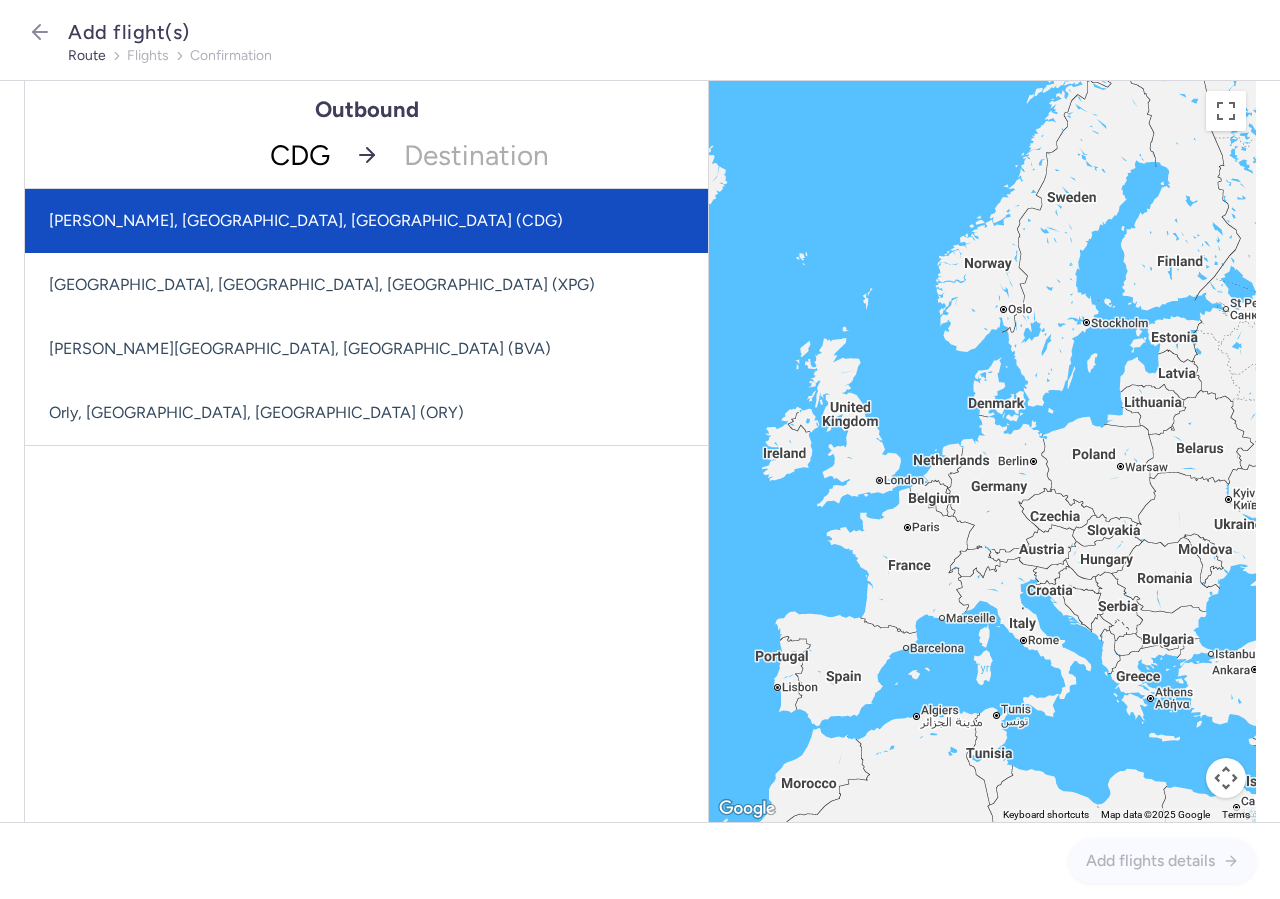 drag, startPoint x: 258, startPoint y: 213, endPoint x: 341, endPoint y: 222, distance: 83.48653 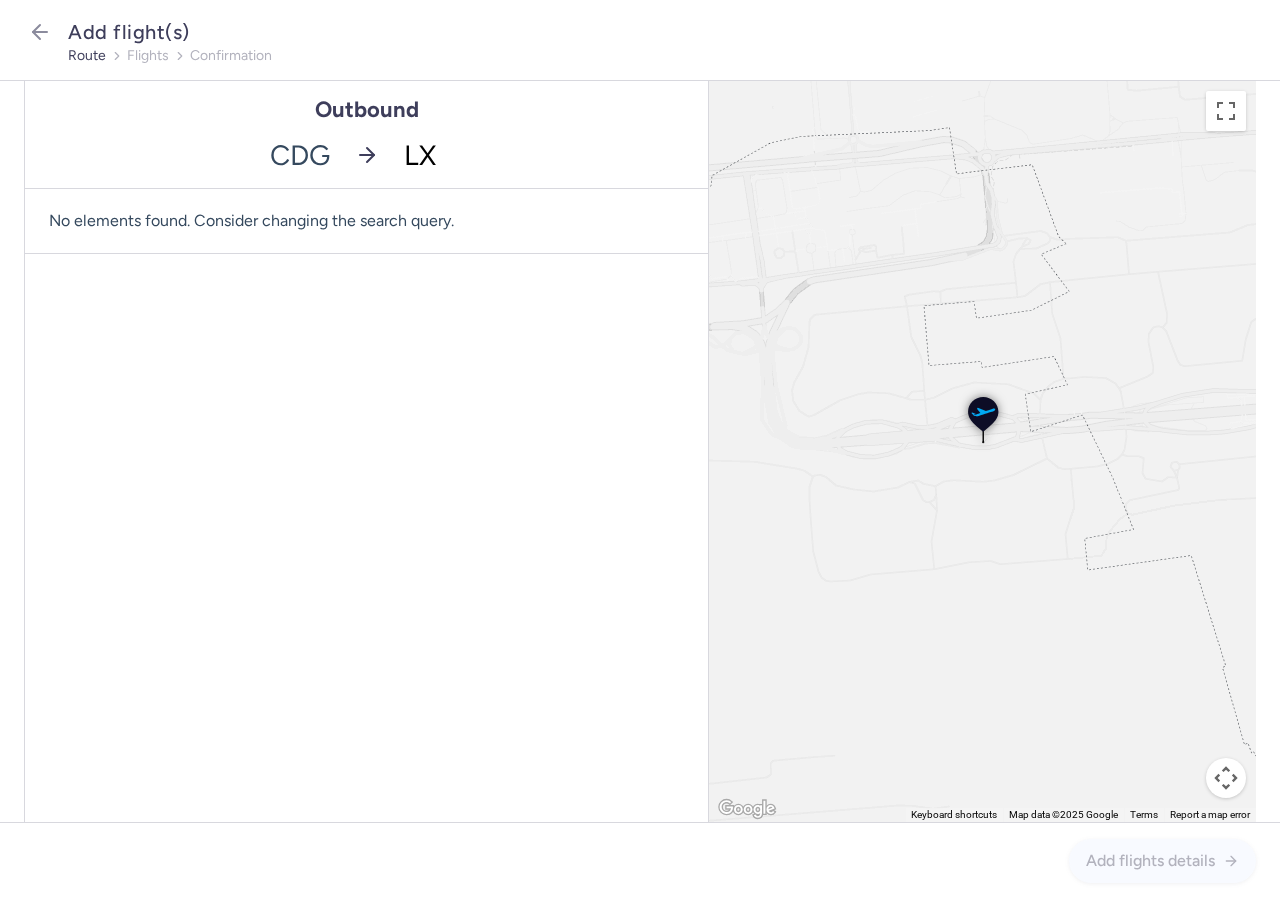 type on "LXR" 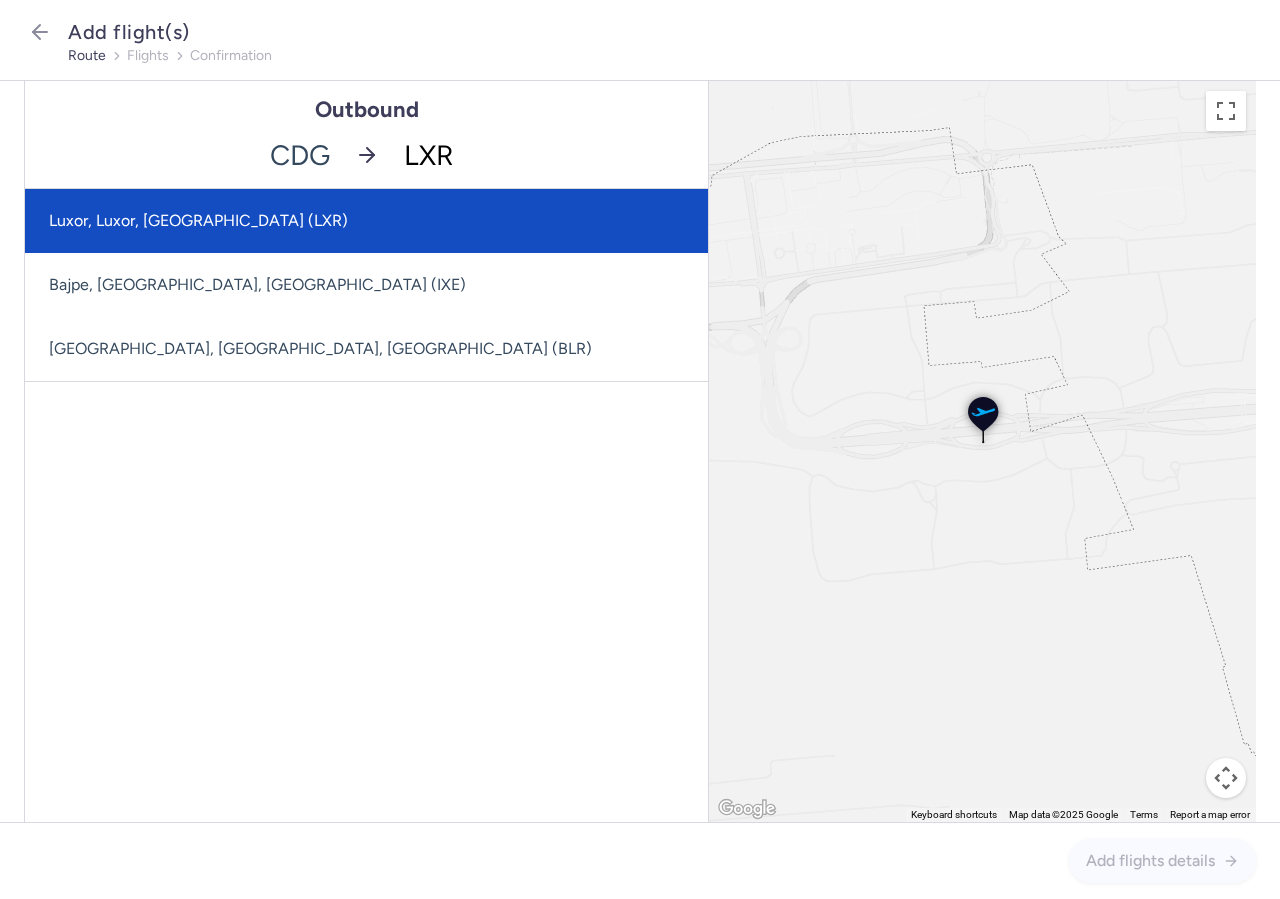 click on "Luxor, Luxor, [GEOGRAPHIC_DATA] (LXR)" at bounding box center (366, 221) 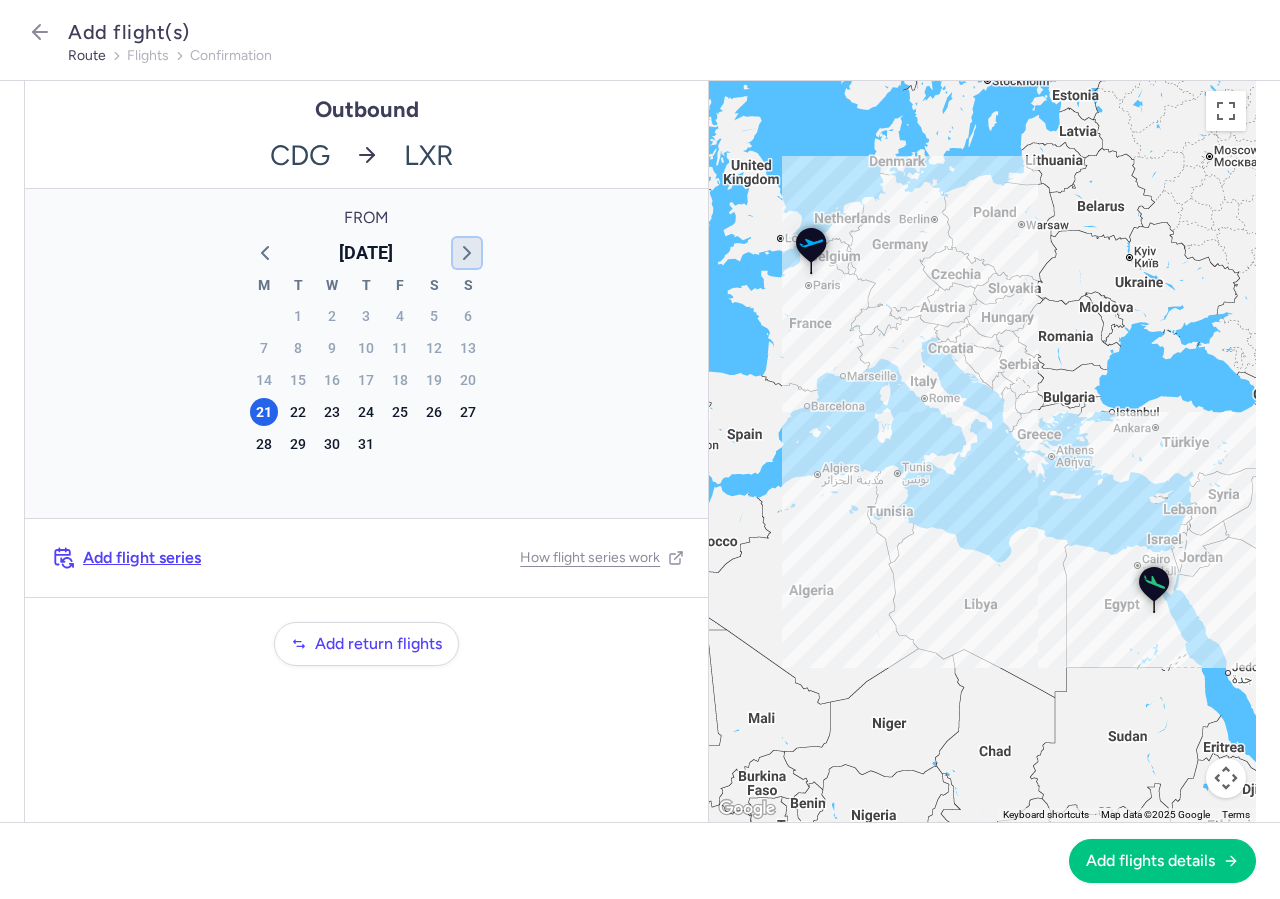 click 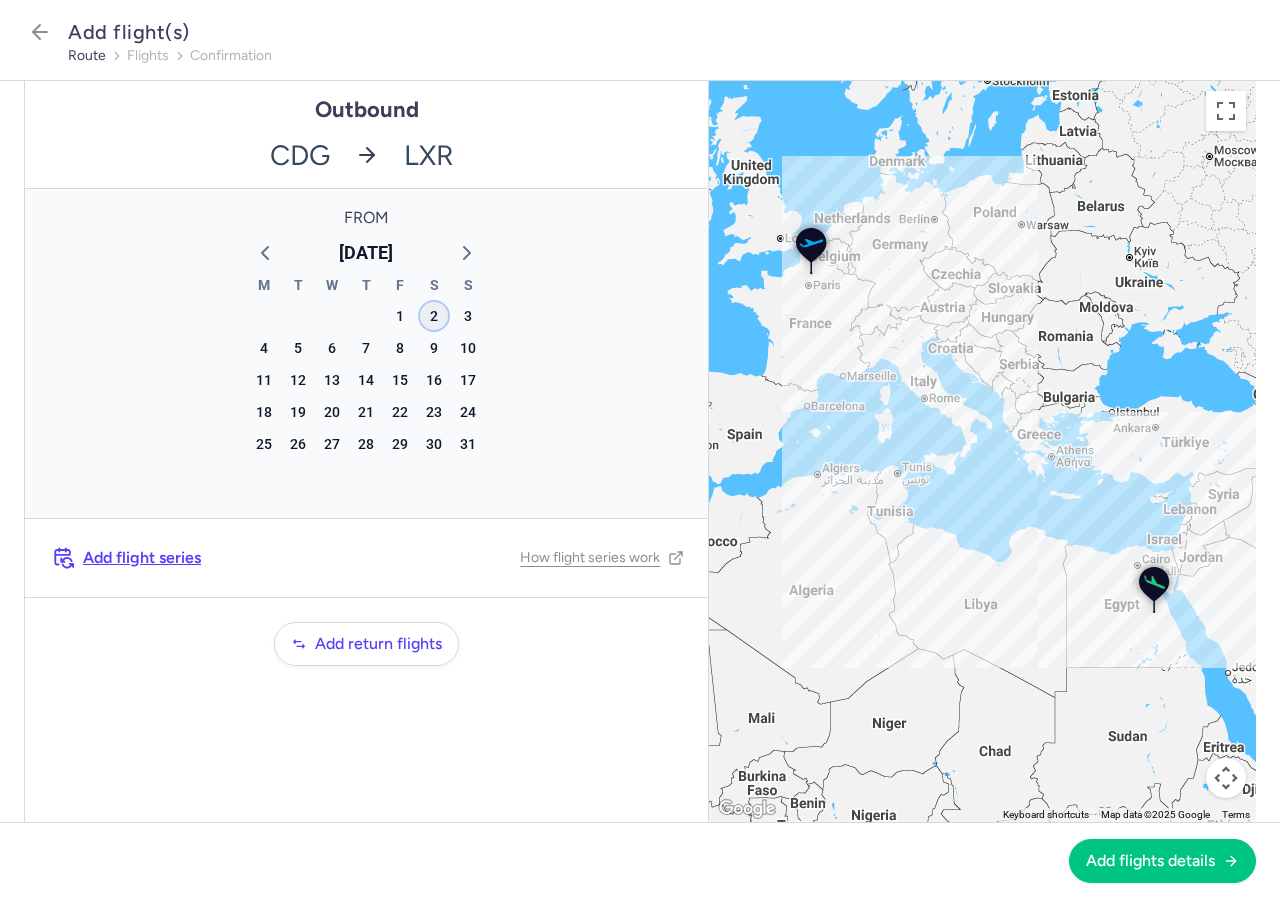 click on "2" 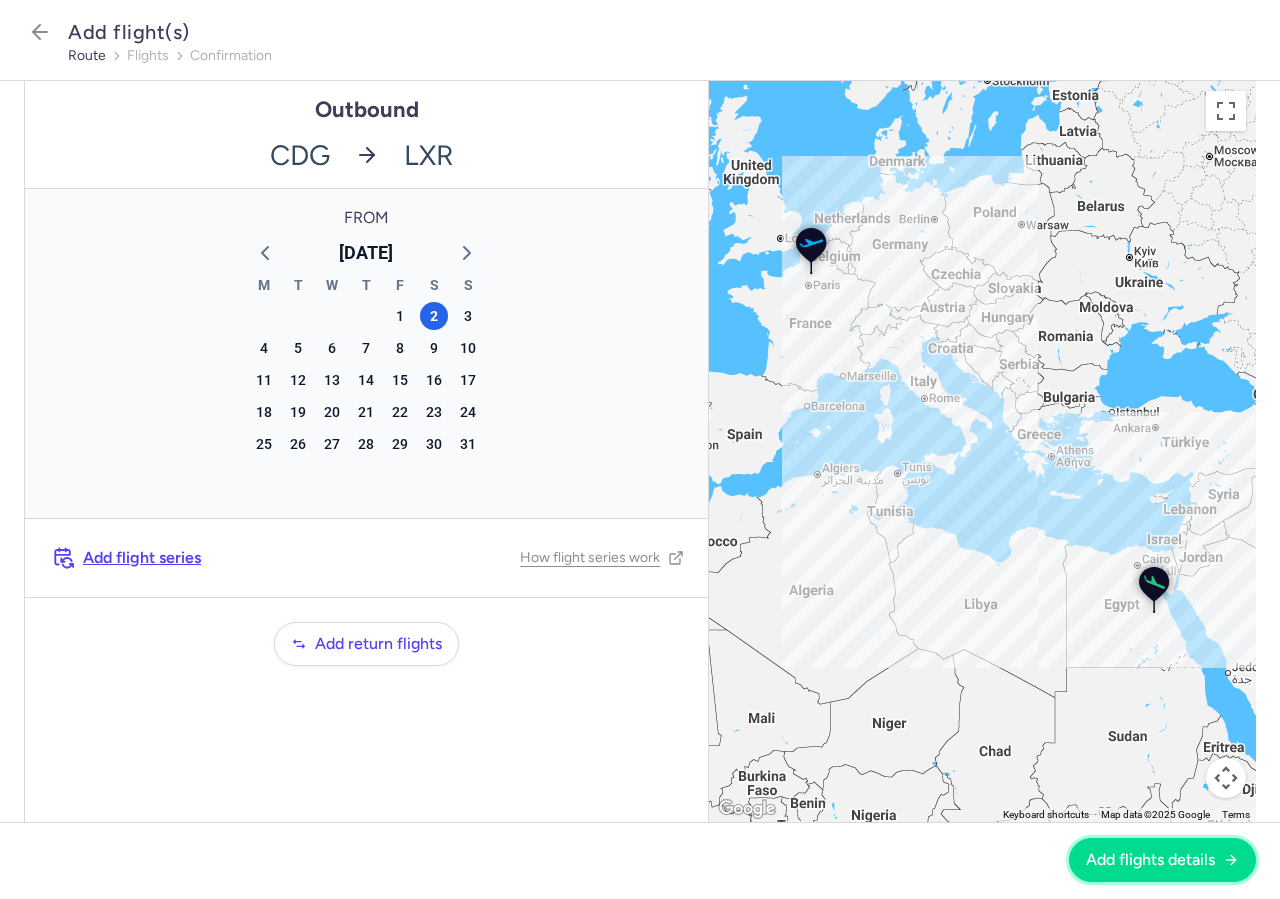 click on "Add flights details" at bounding box center (1162, 860) 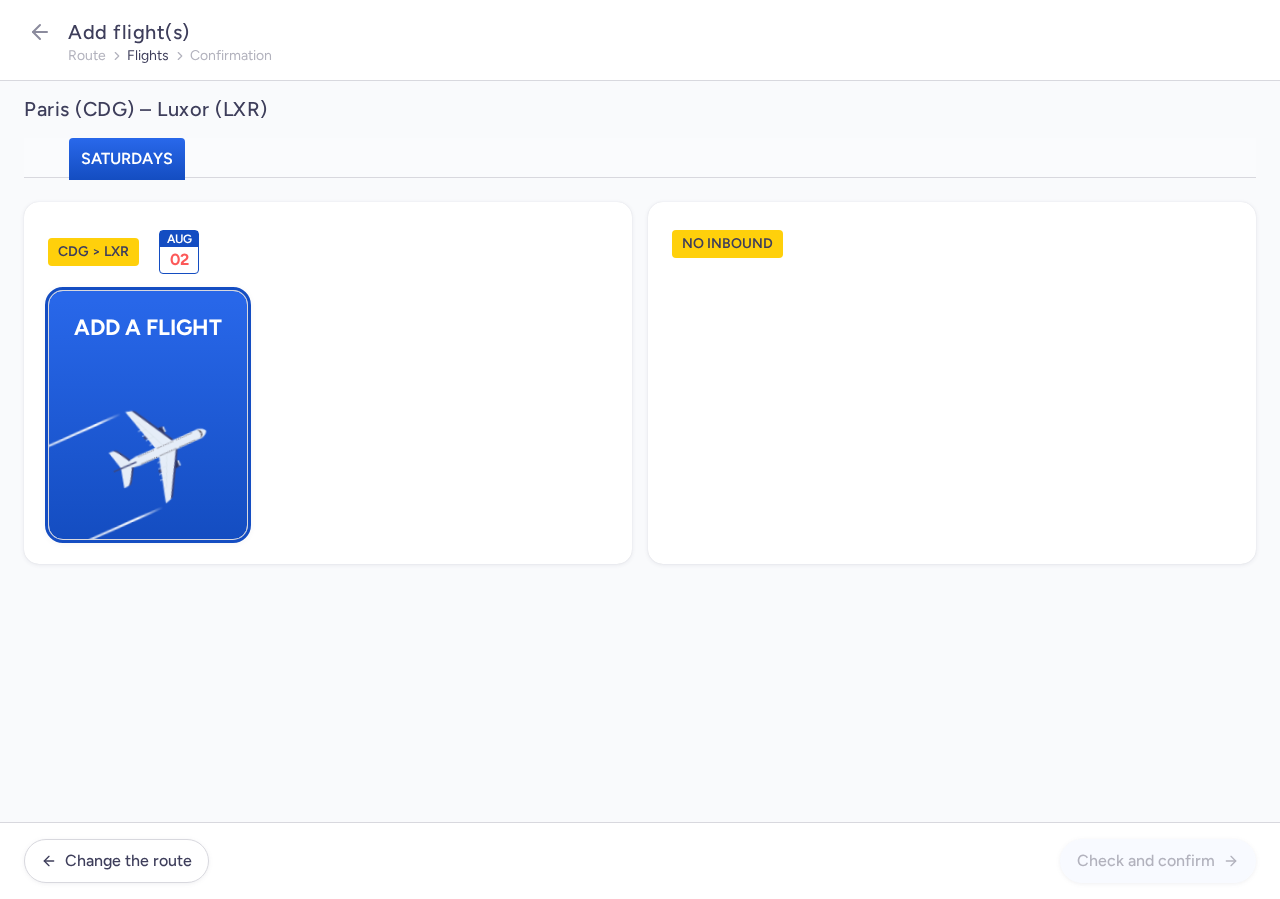 click on "Add a flight" at bounding box center (148, 415) 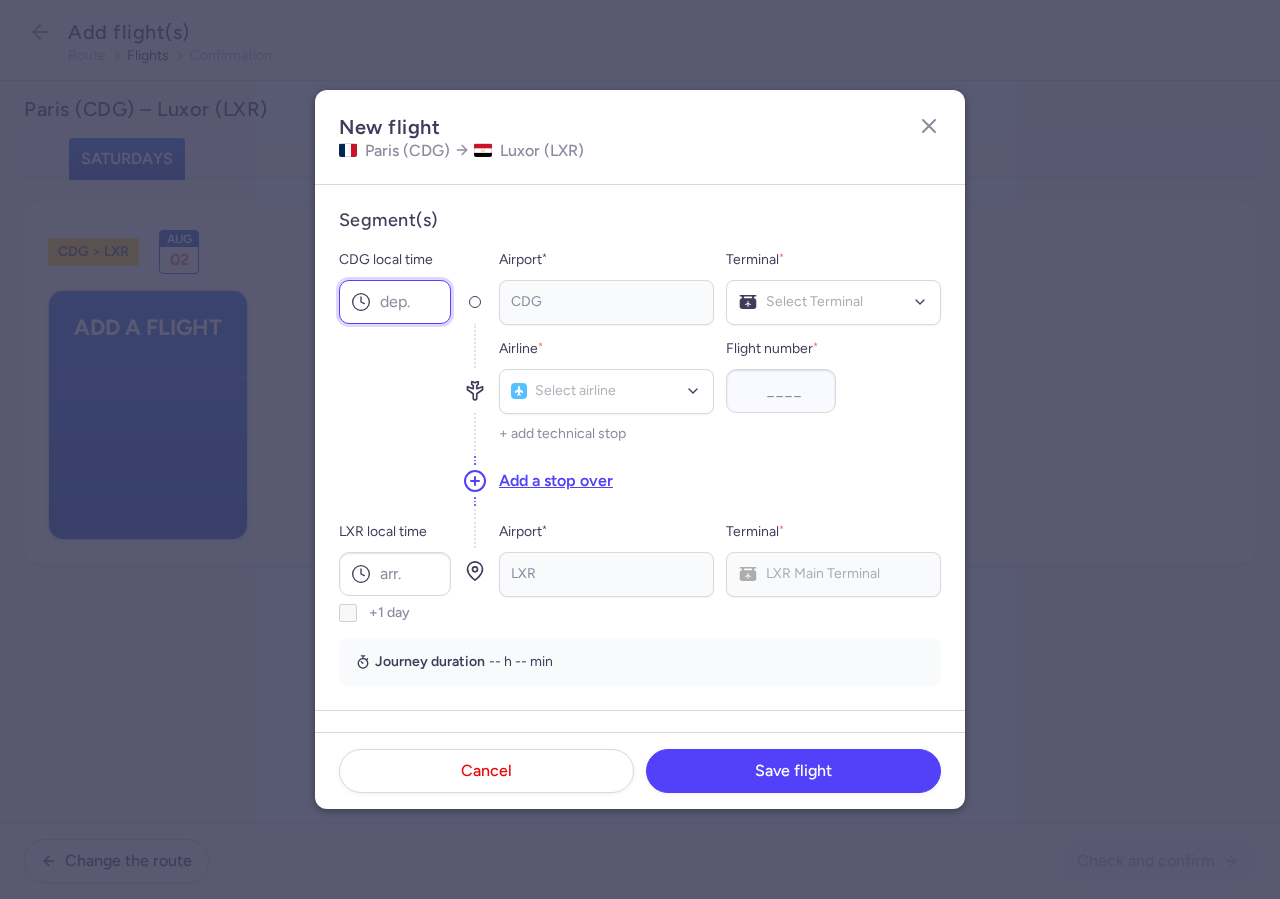 click on "CDG local time" at bounding box center (395, 302) 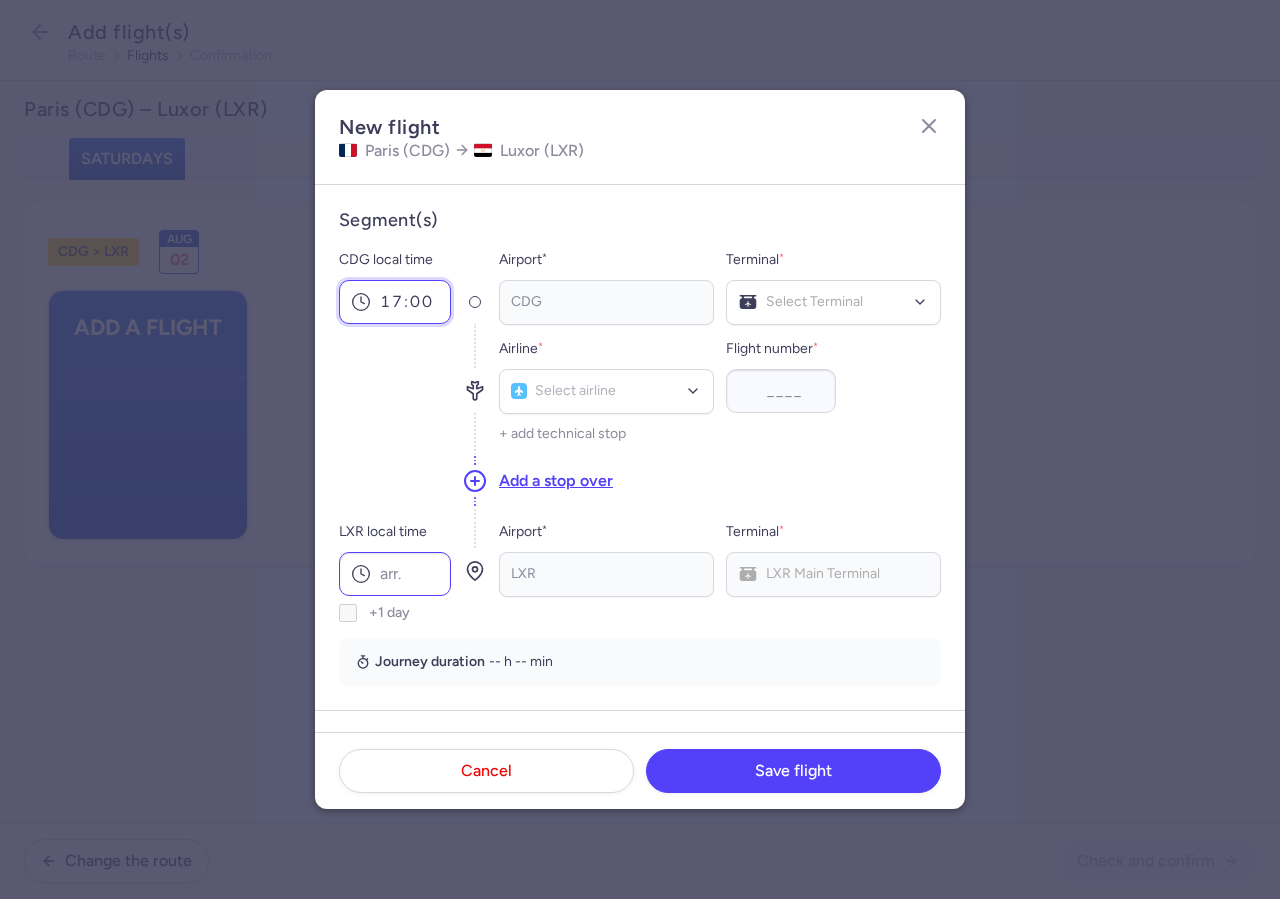 type on "17:00" 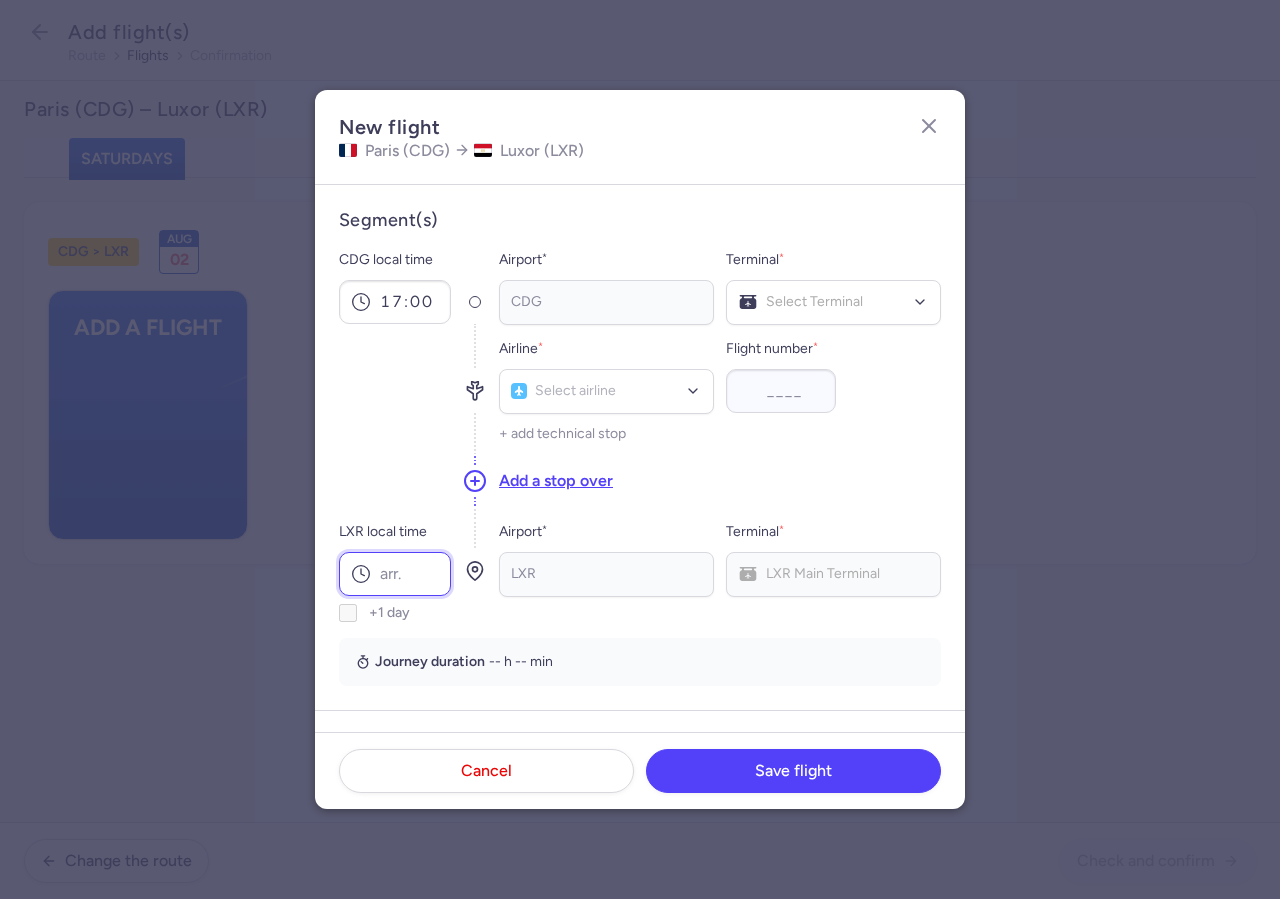 click on "LXR local time" at bounding box center [395, 574] 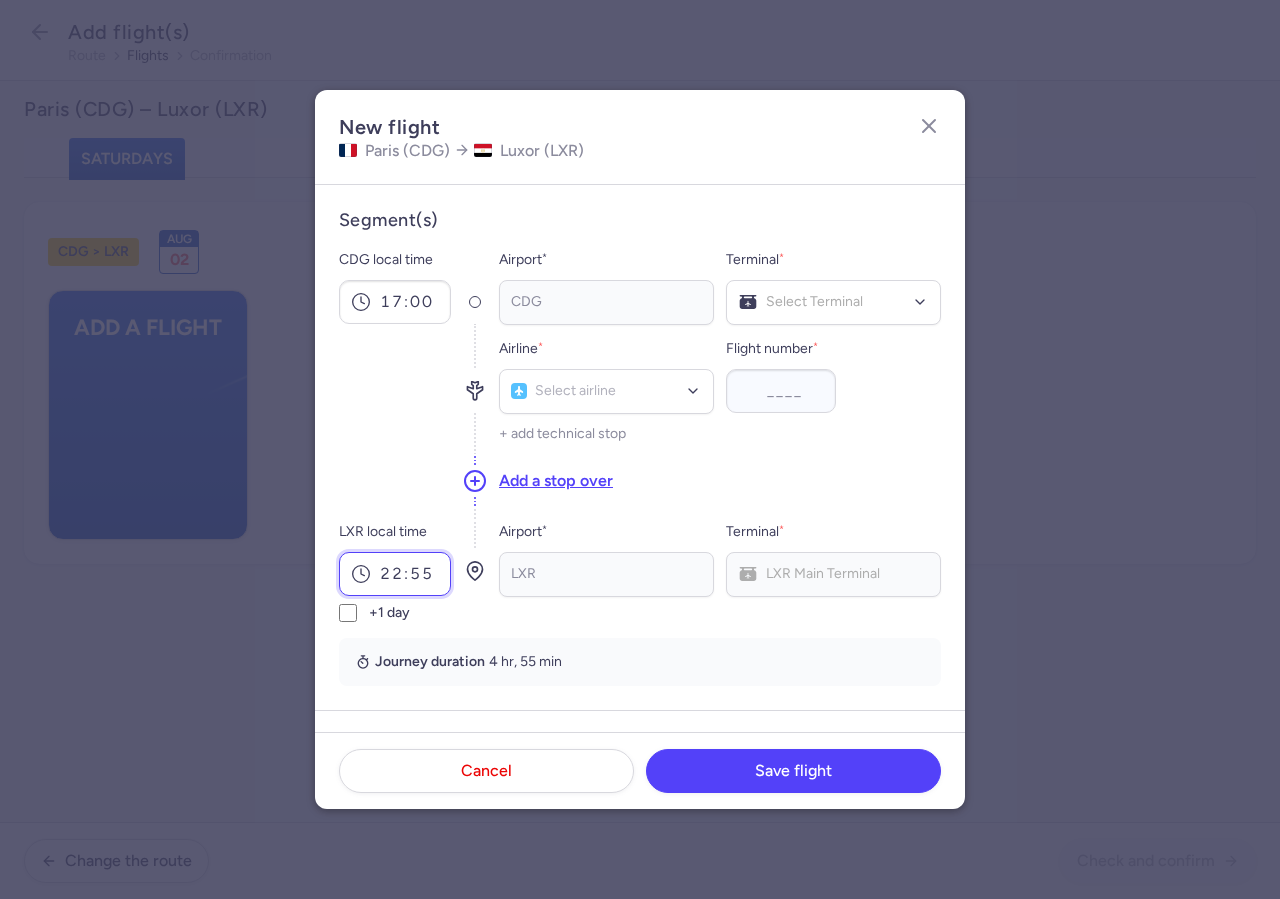 type on "22:55" 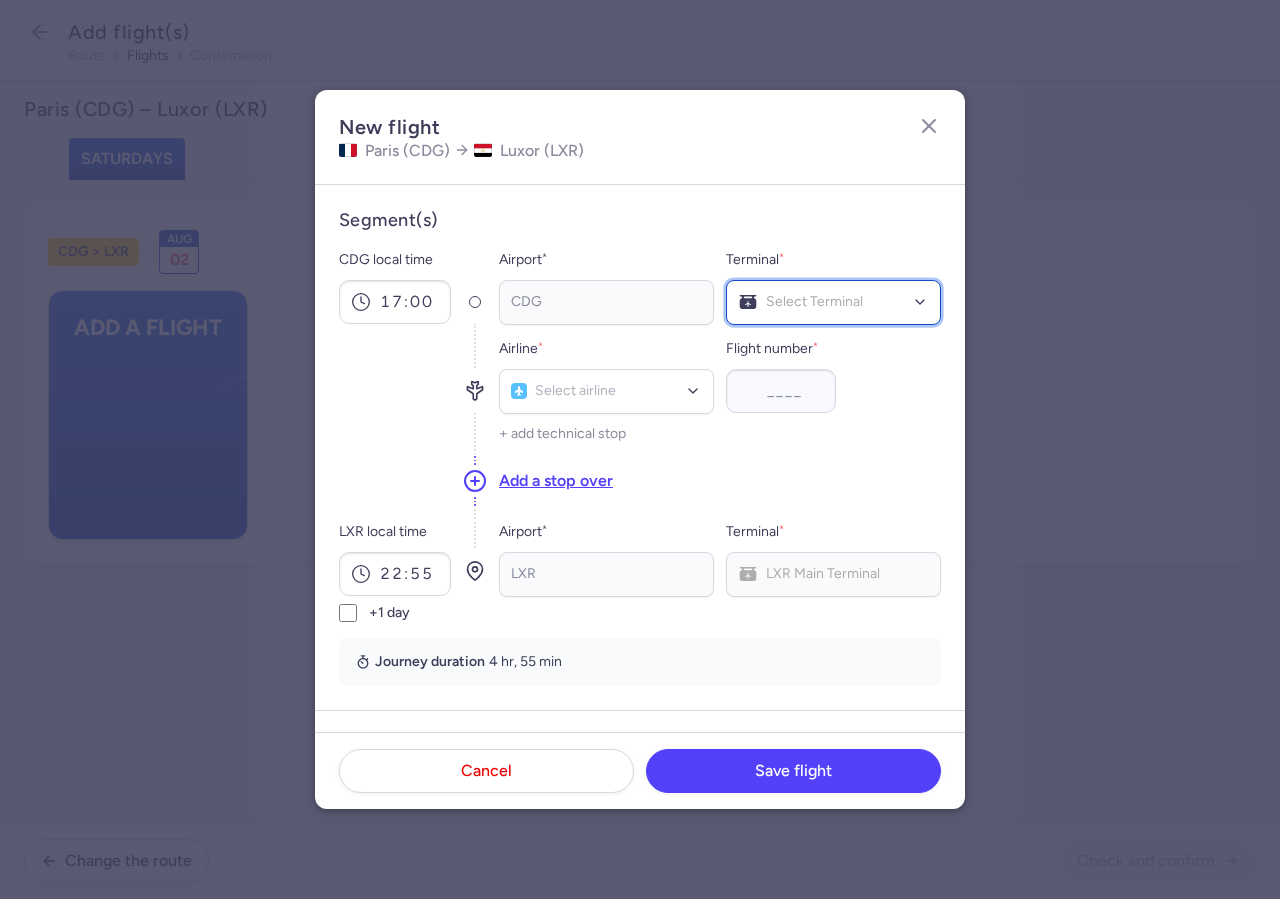 scroll, scrollTop: 61, scrollLeft: 0, axis: vertical 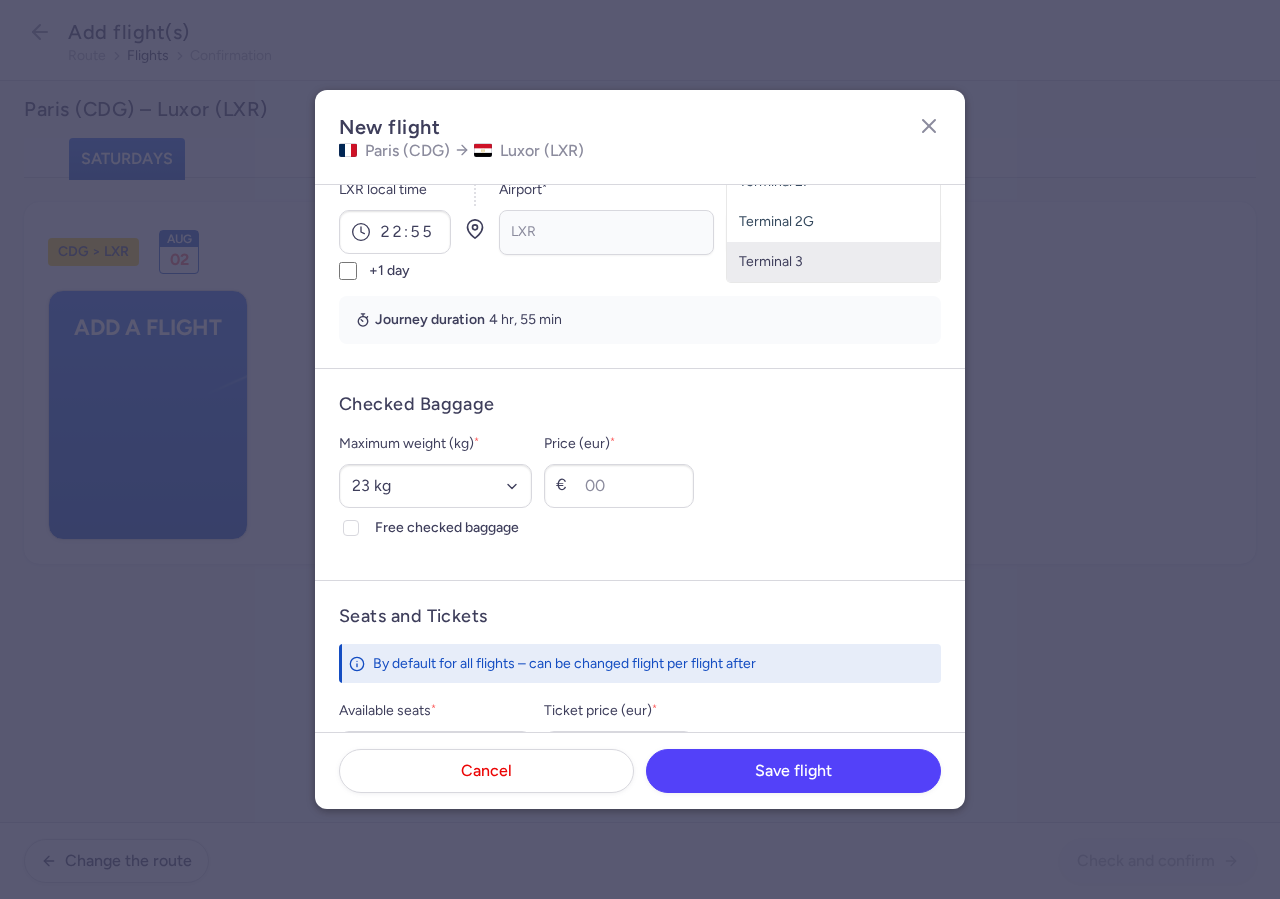 click on "Terminal 3" at bounding box center (833, 262) 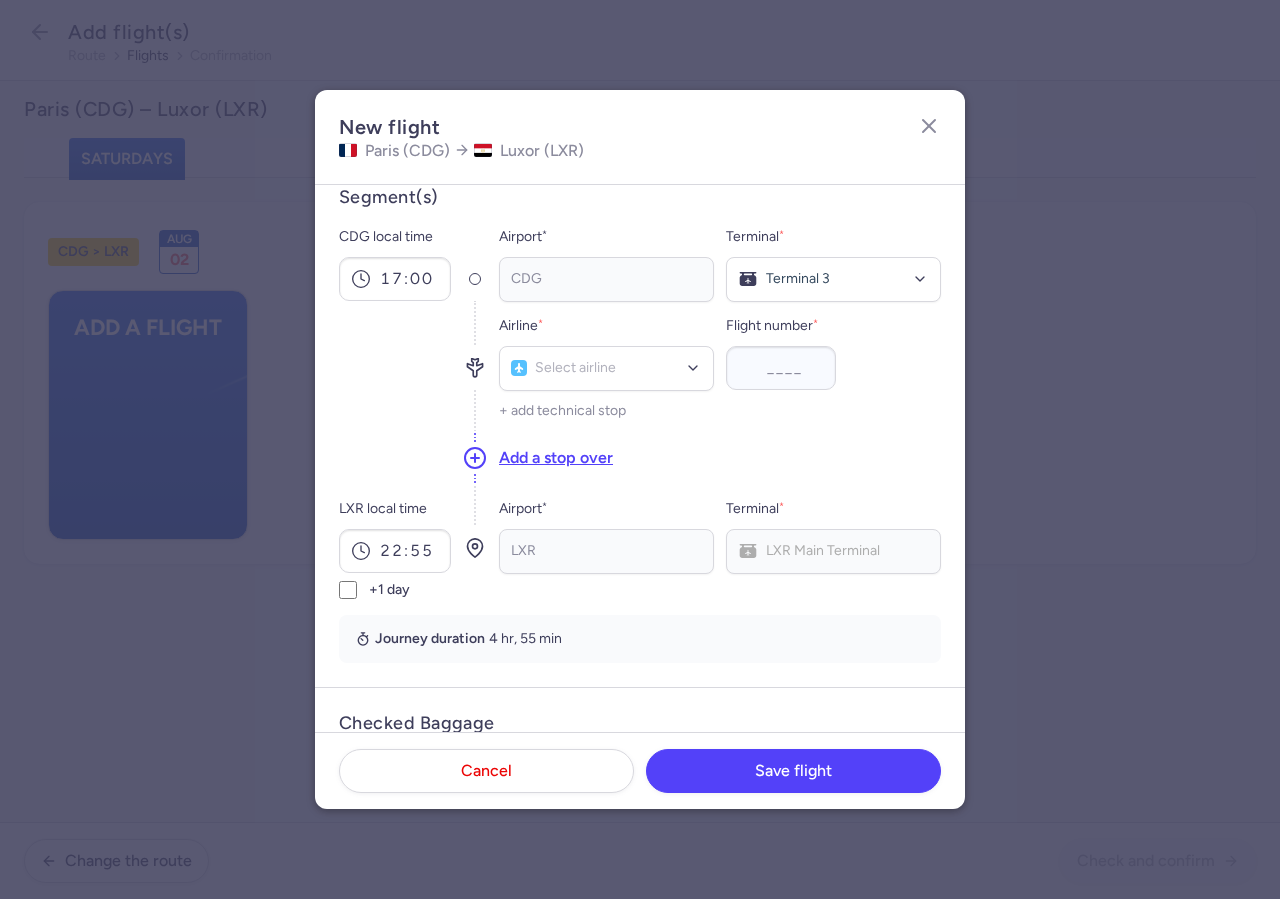 scroll, scrollTop: 0, scrollLeft: 0, axis: both 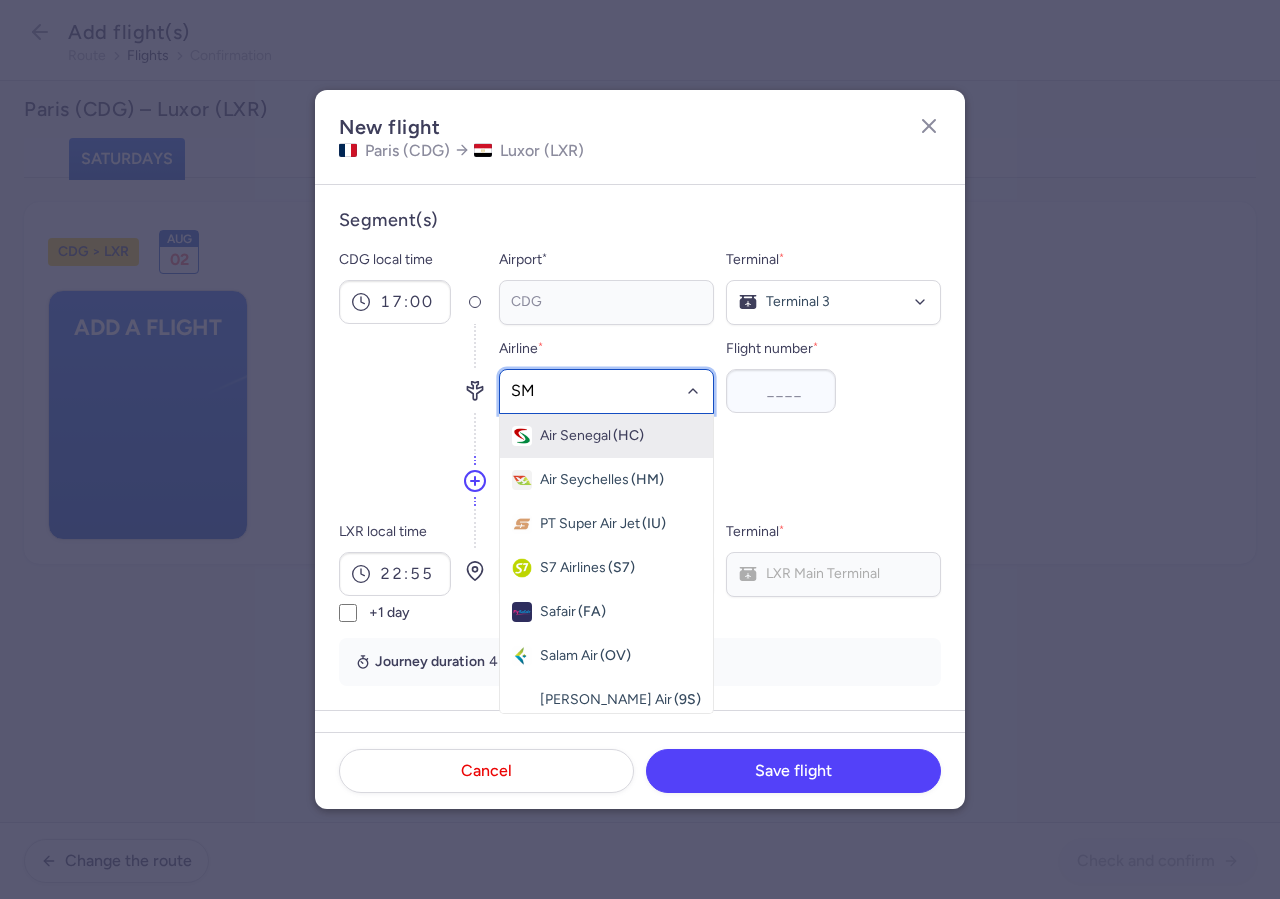 type on "SM" 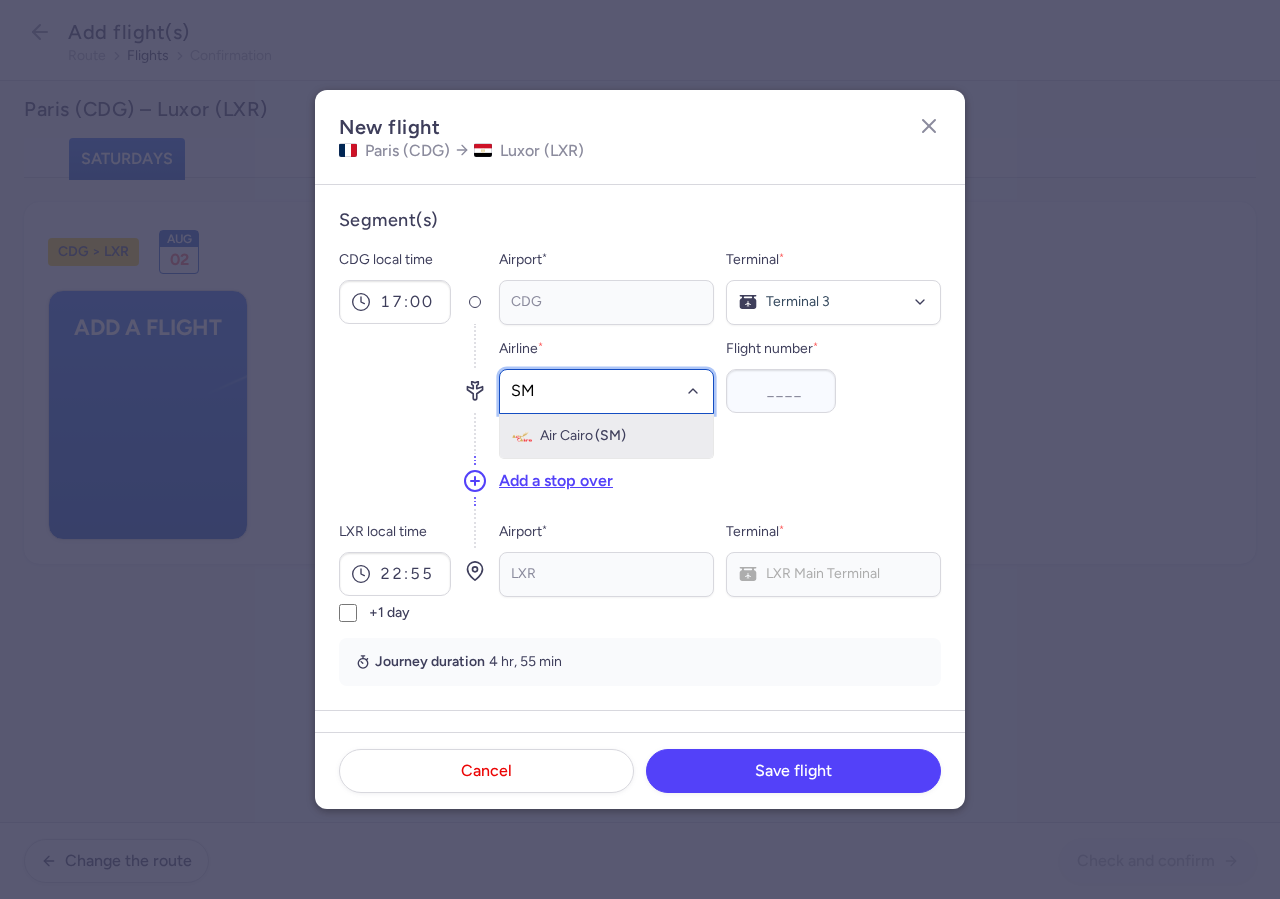 click on "Air Cairo (SM)" at bounding box center (606, 436) 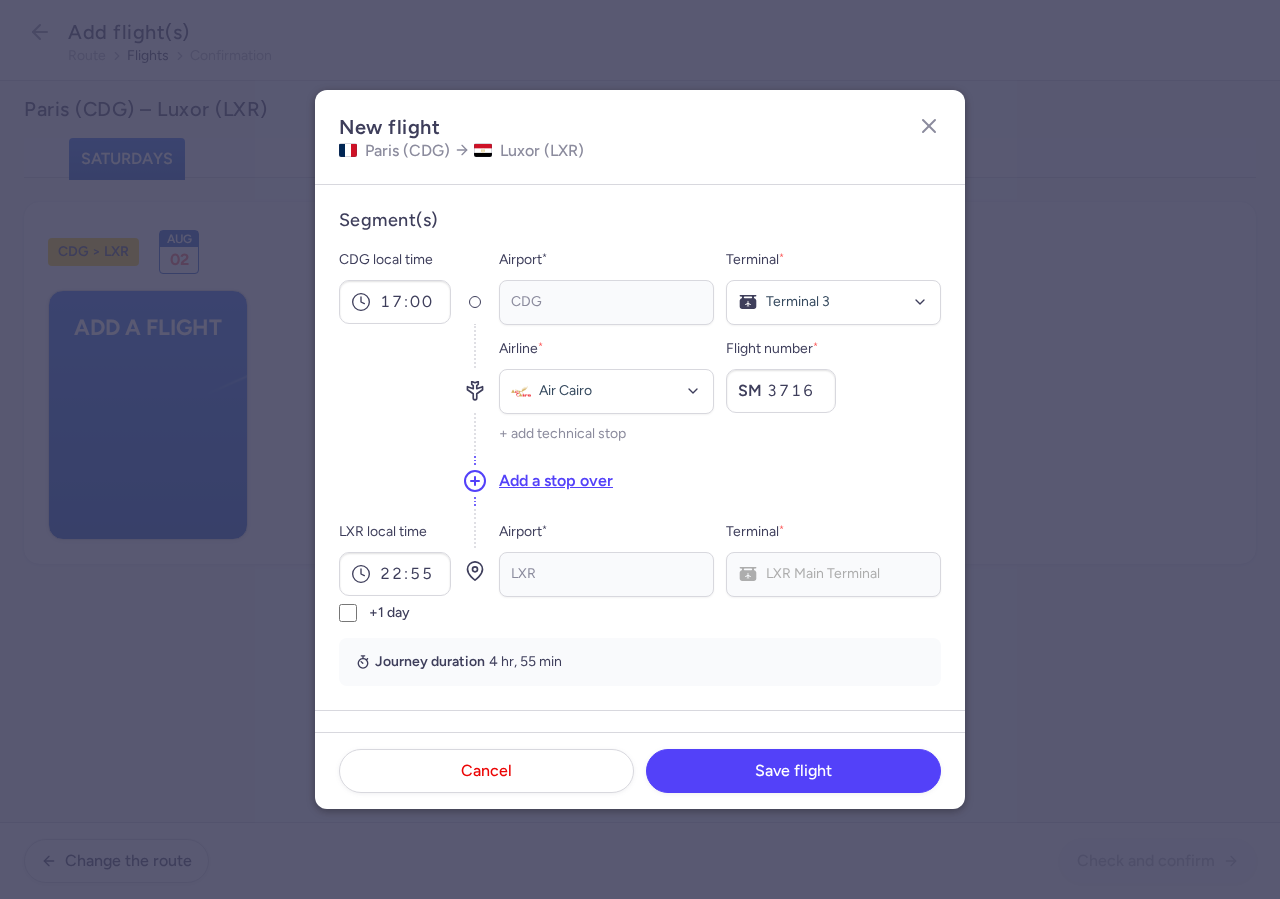 scroll, scrollTop: 342, scrollLeft: 0, axis: vertical 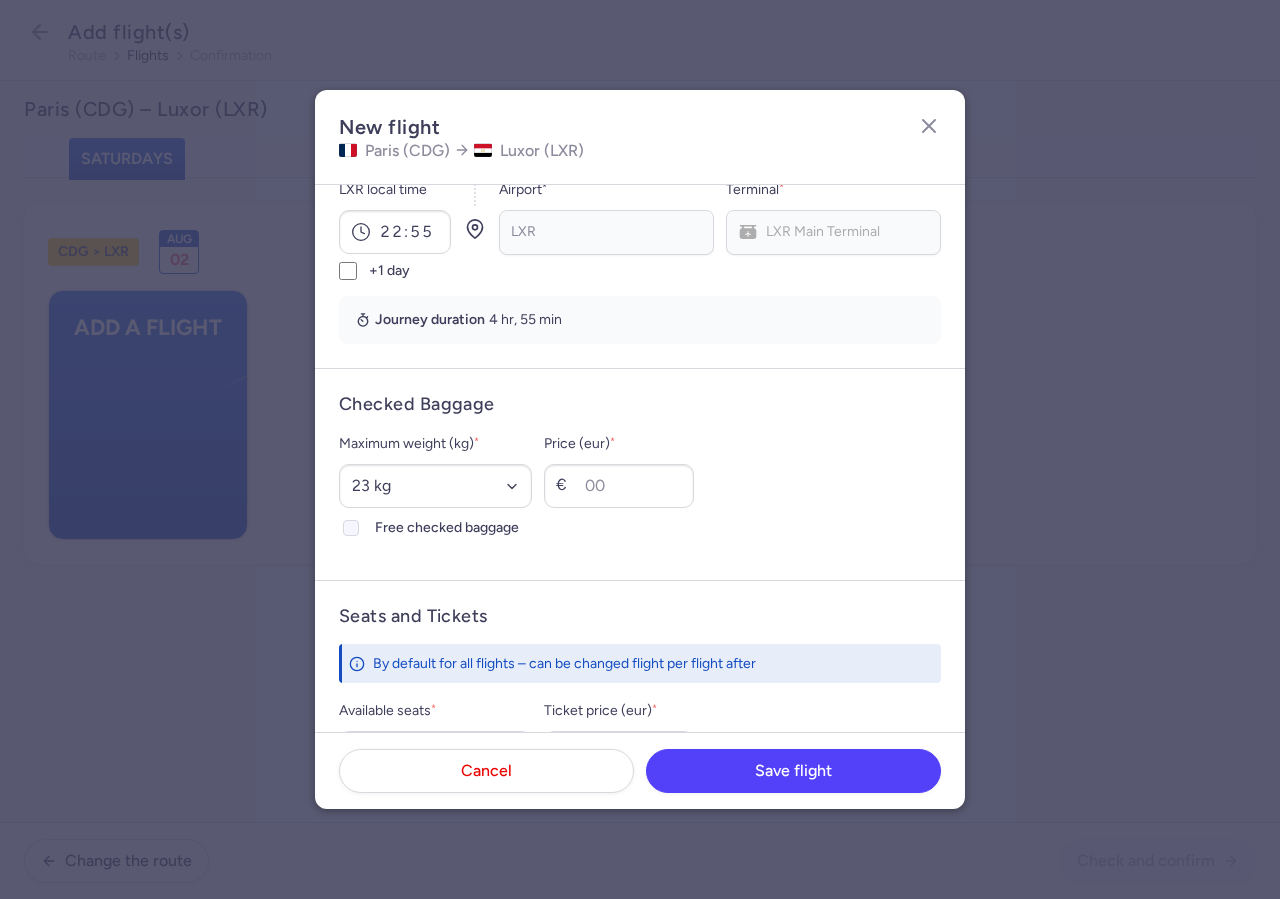 type on "3716" 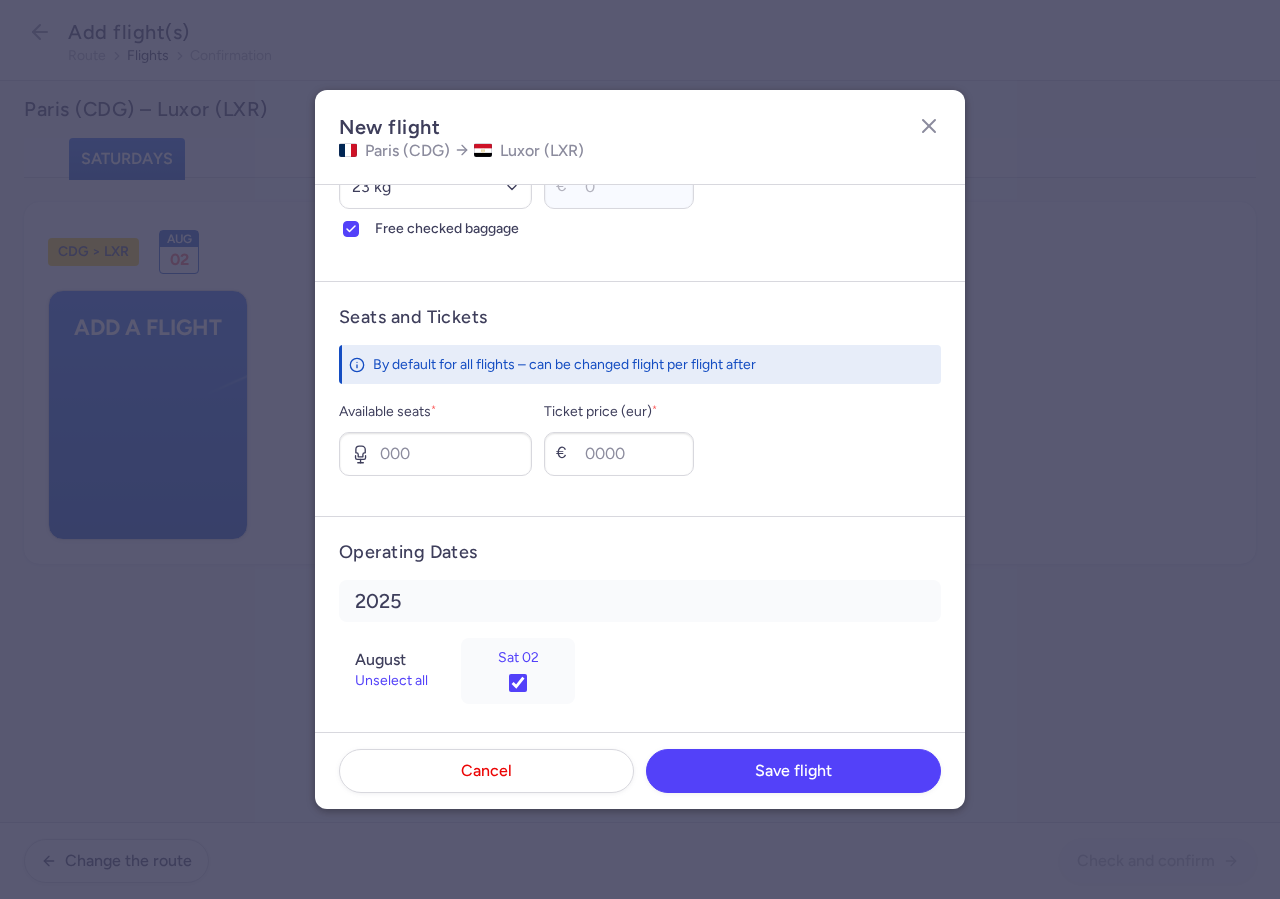 scroll, scrollTop: 653, scrollLeft: 0, axis: vertical 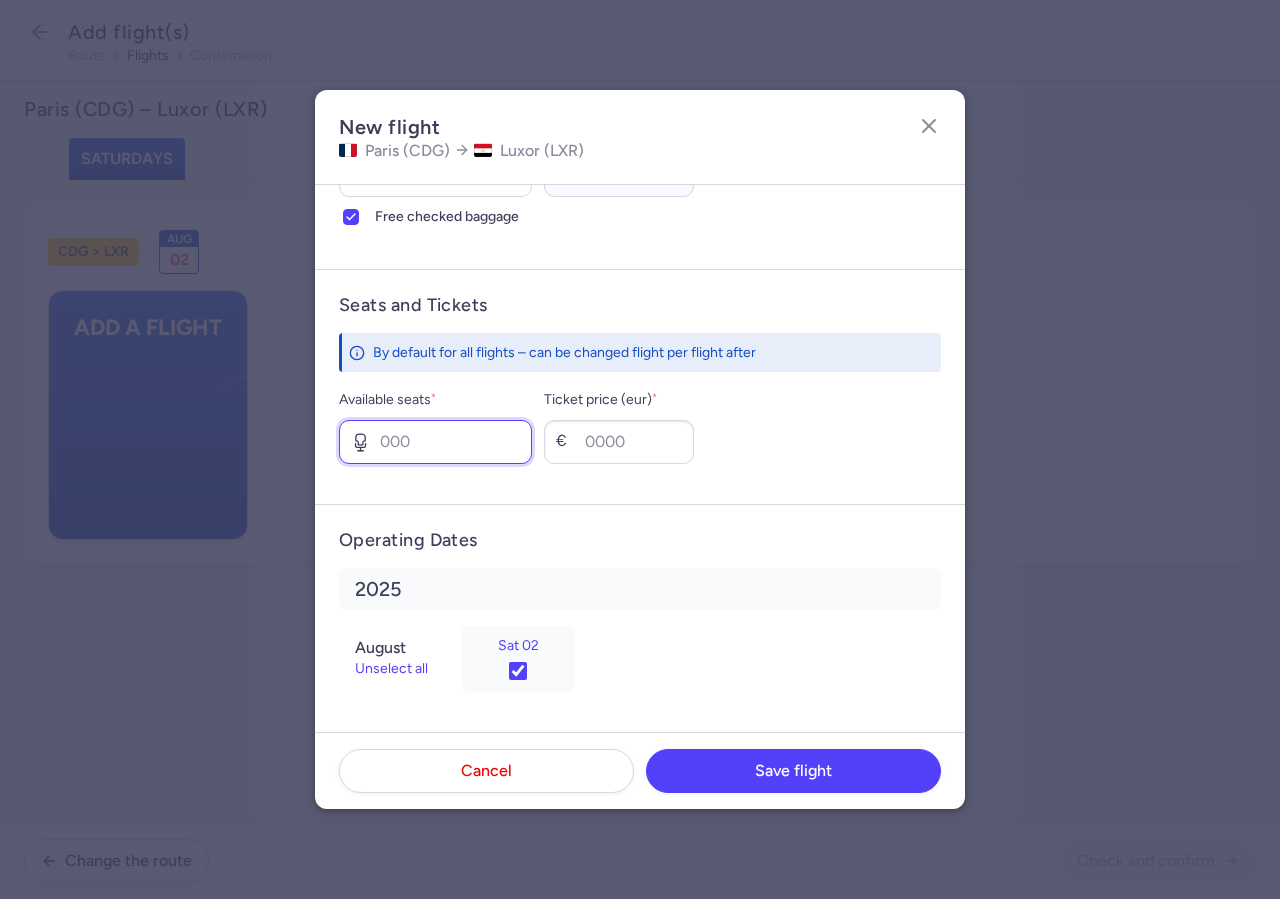 click on "Available seats  *" at bounding box center [435, 442] 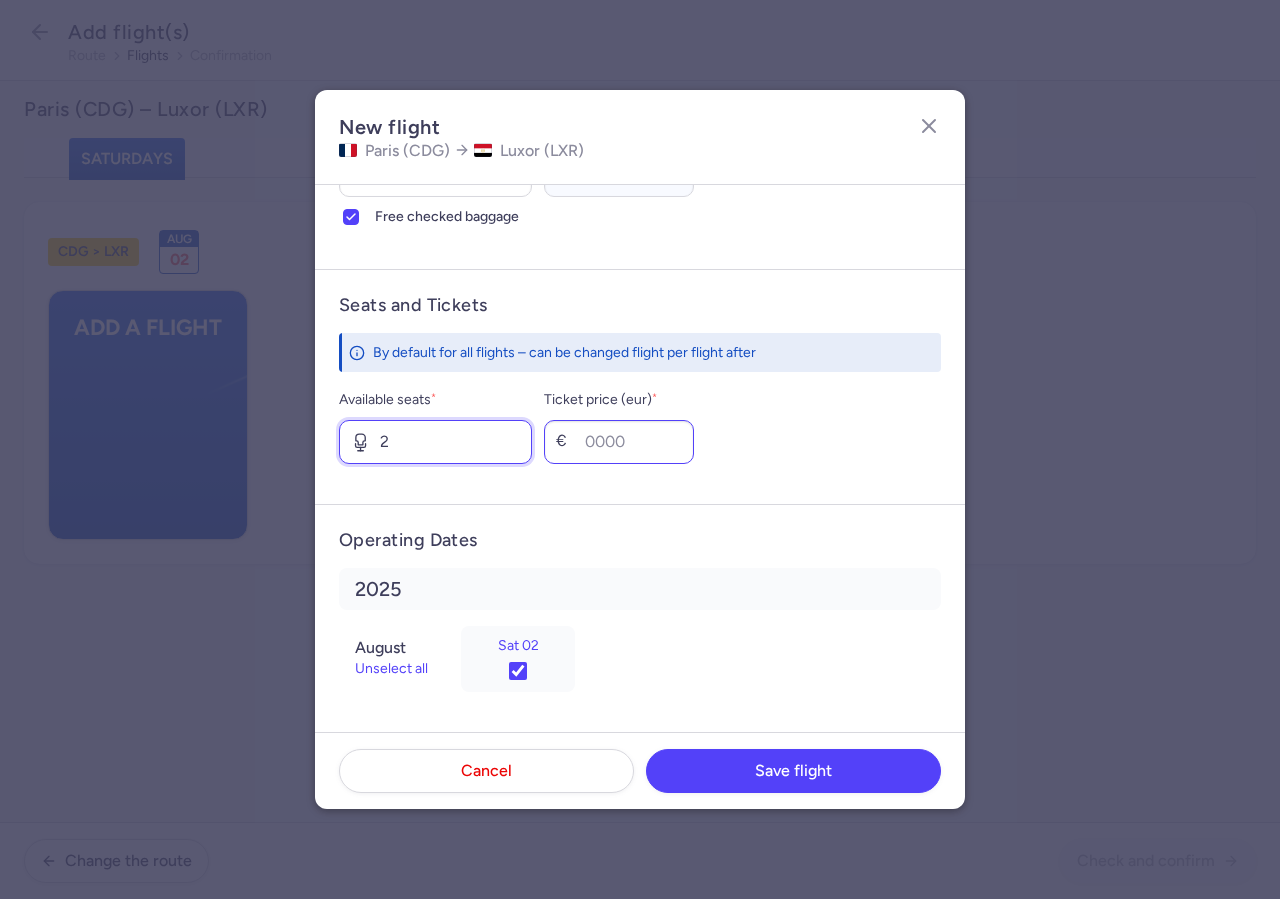 type on "2" 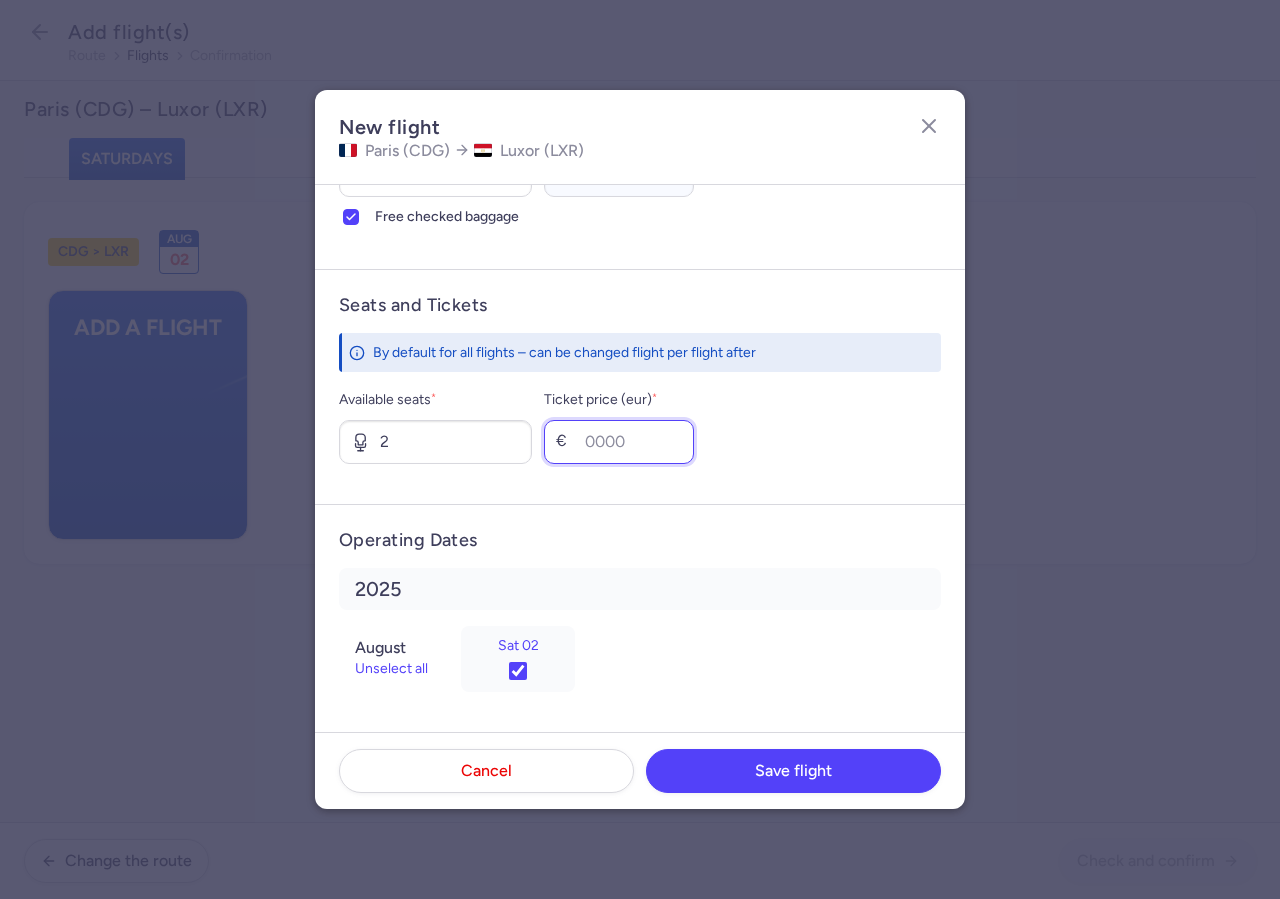click on "Ticket price (eur)  *" at bounding box center (619, 442) 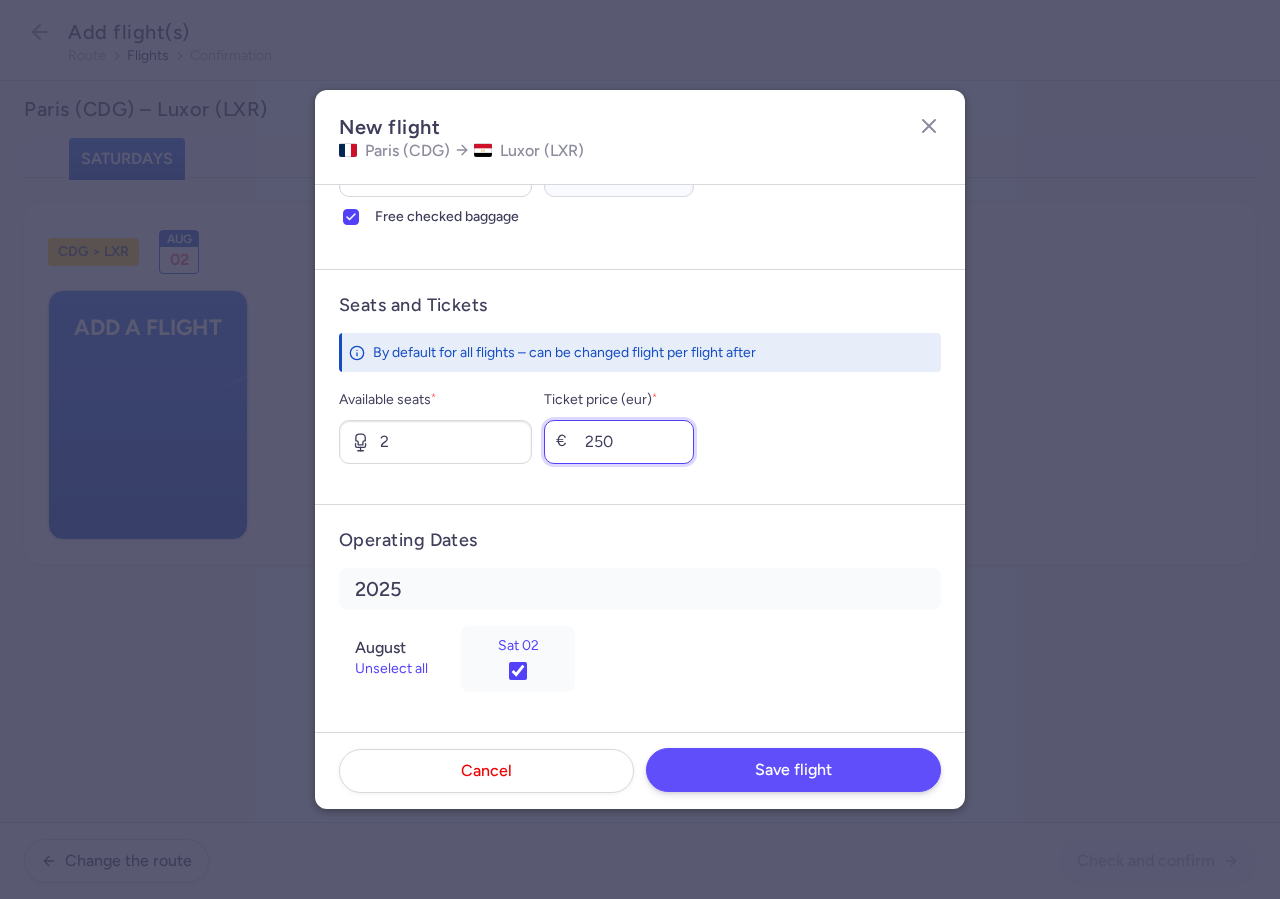 type on "250" 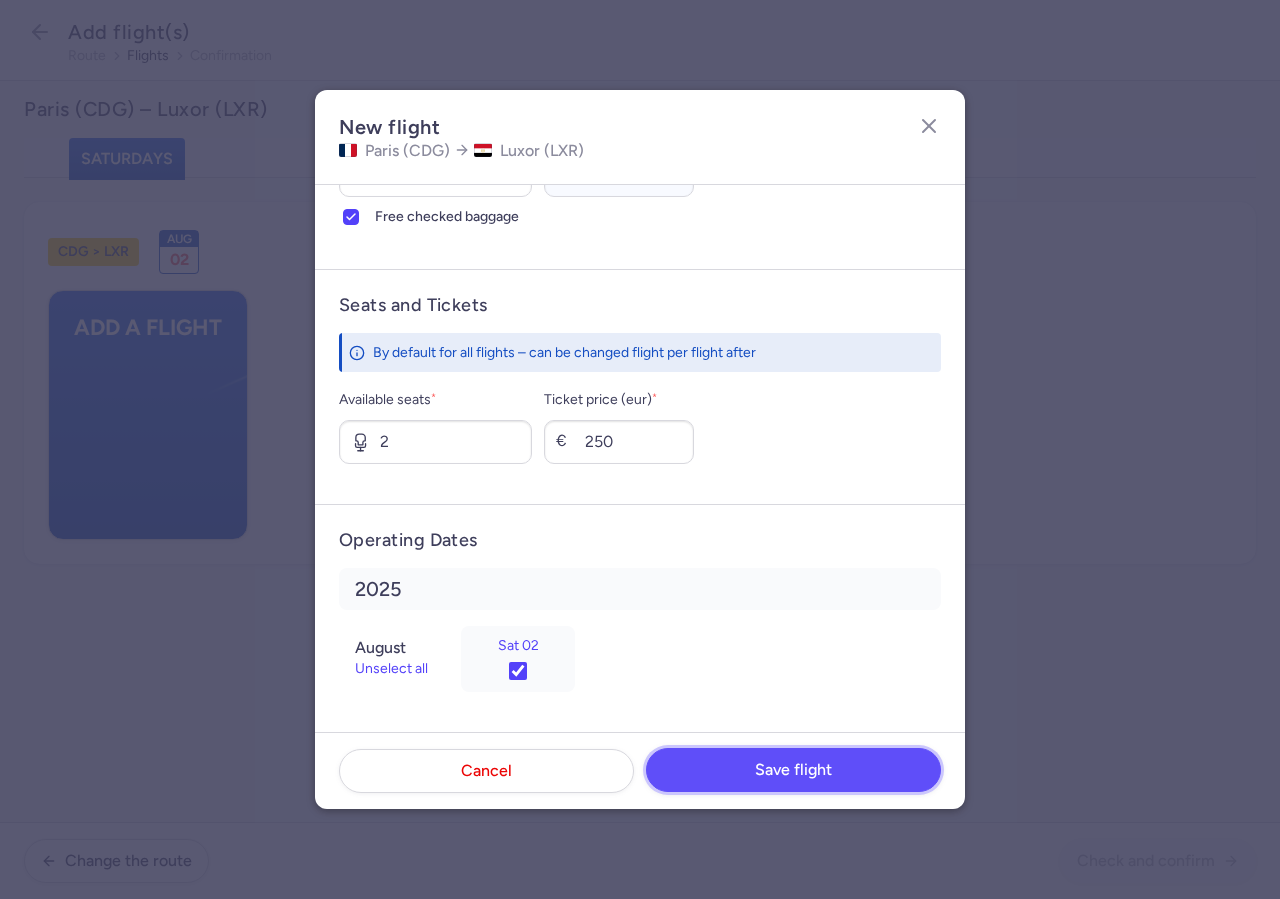 click on "Save flight" at bounding box center (793, 770) 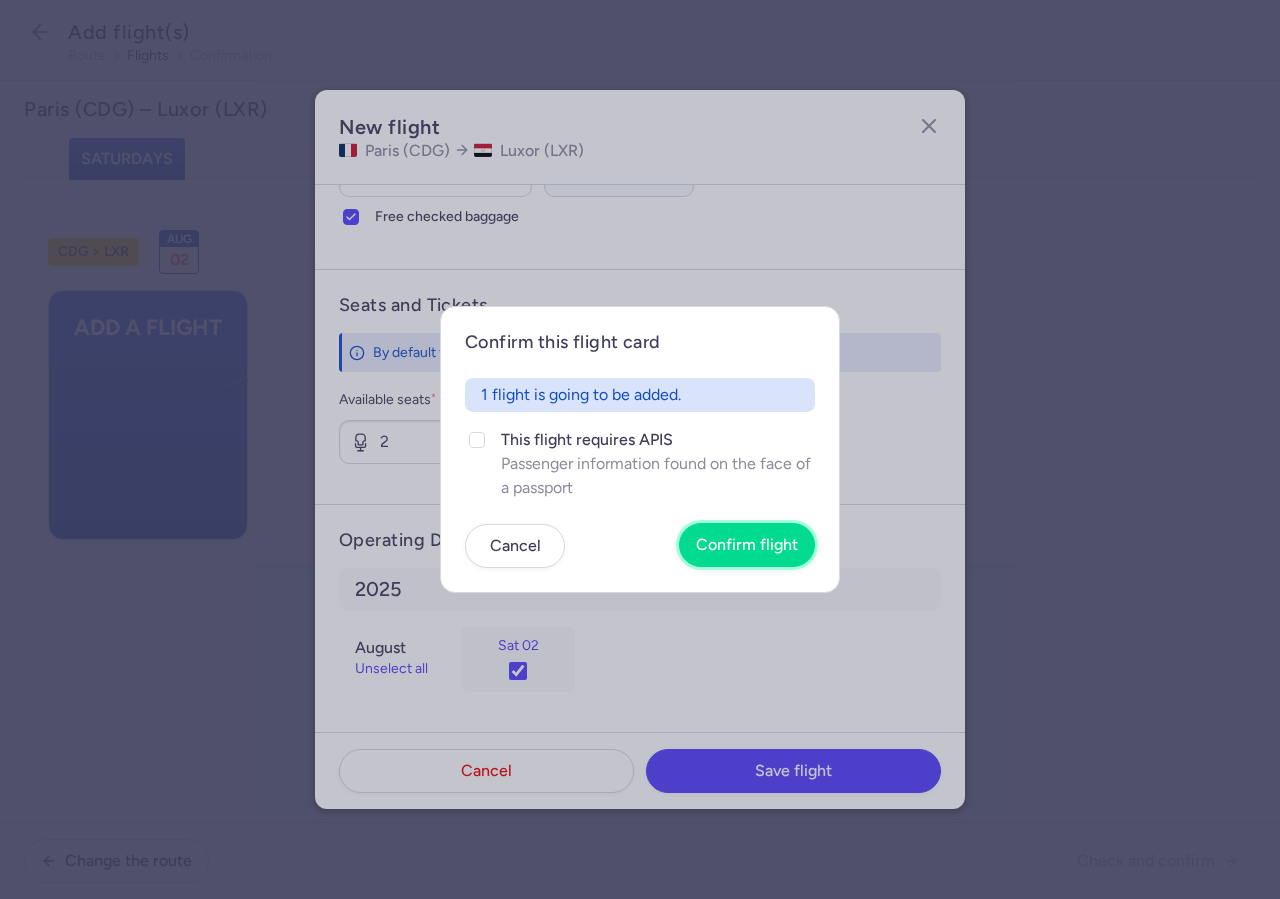 click on "Confirm flight" at bounding box center [747, 545] 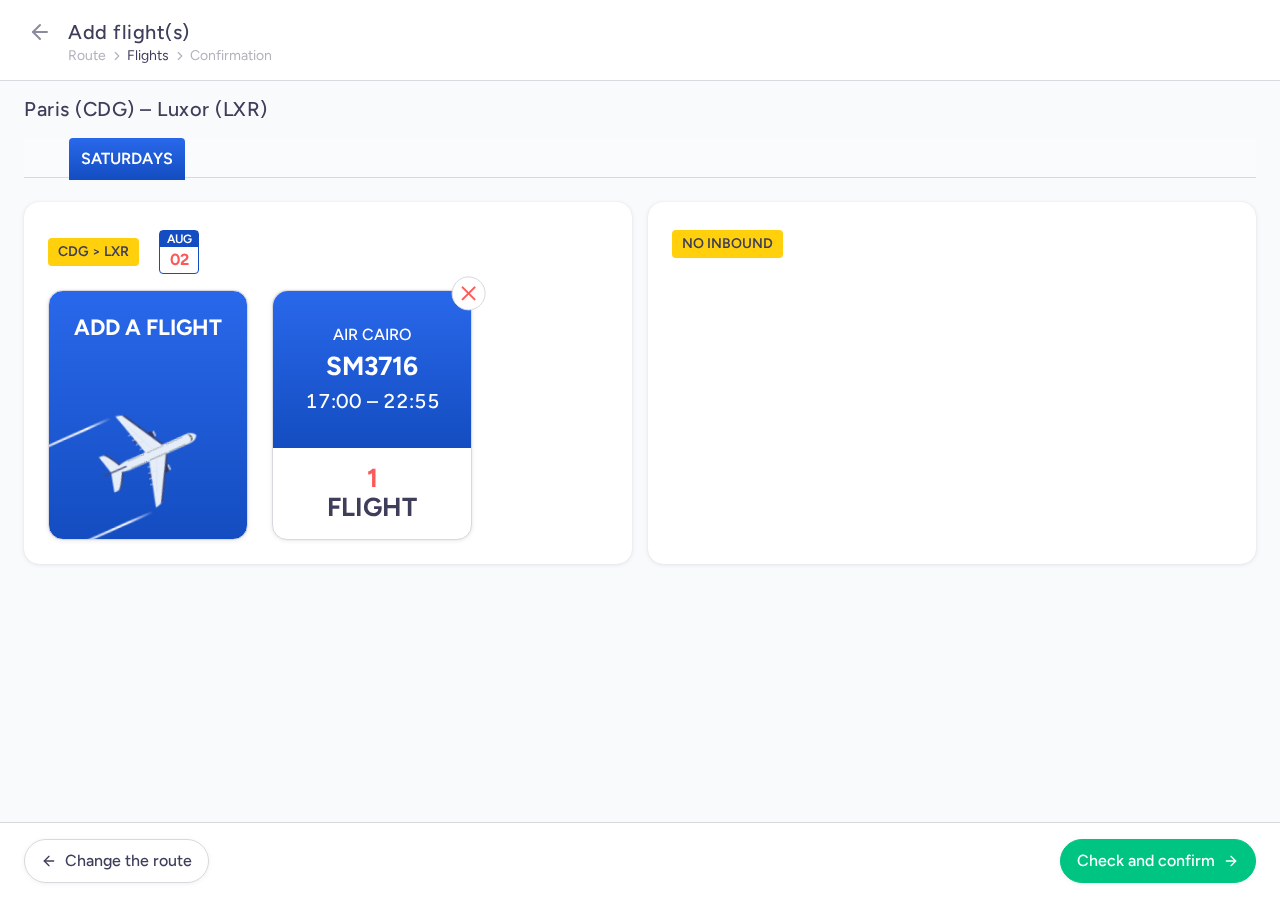 scroll, scrollTop: 653, scrollLeft: 0, axis: vertical 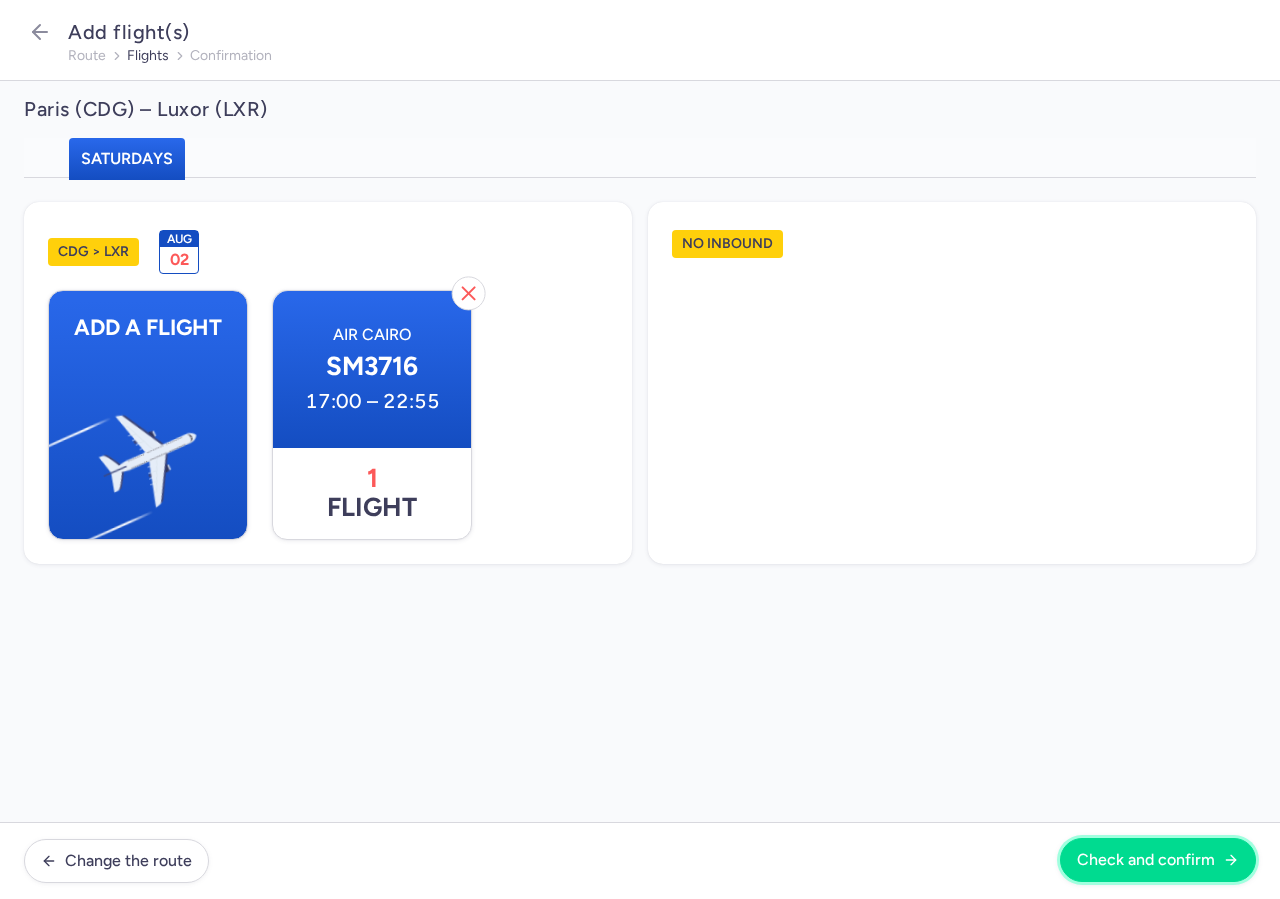 click on "Check and confirm" at bounding box center [1146, 860] 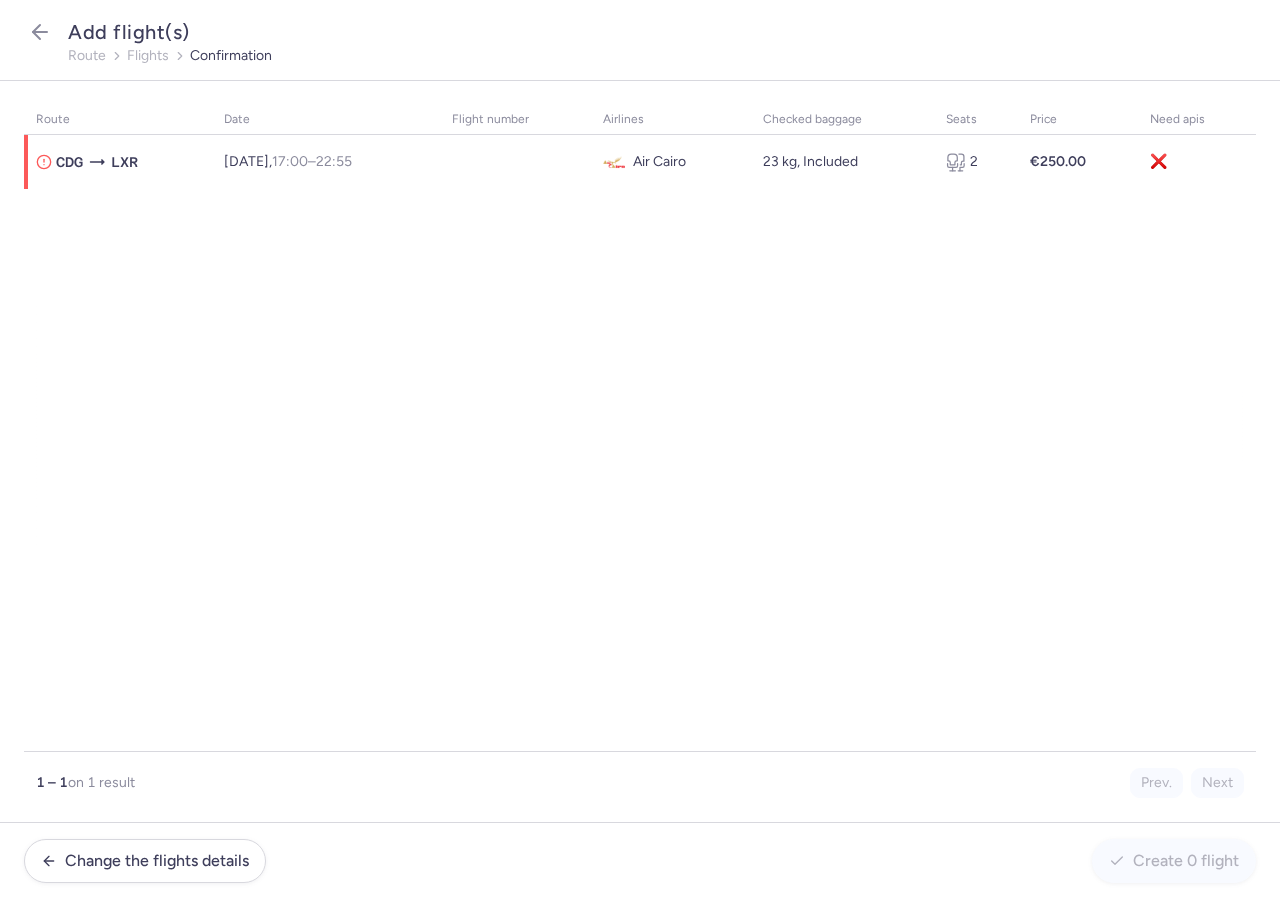 click on "Add flight(s)" 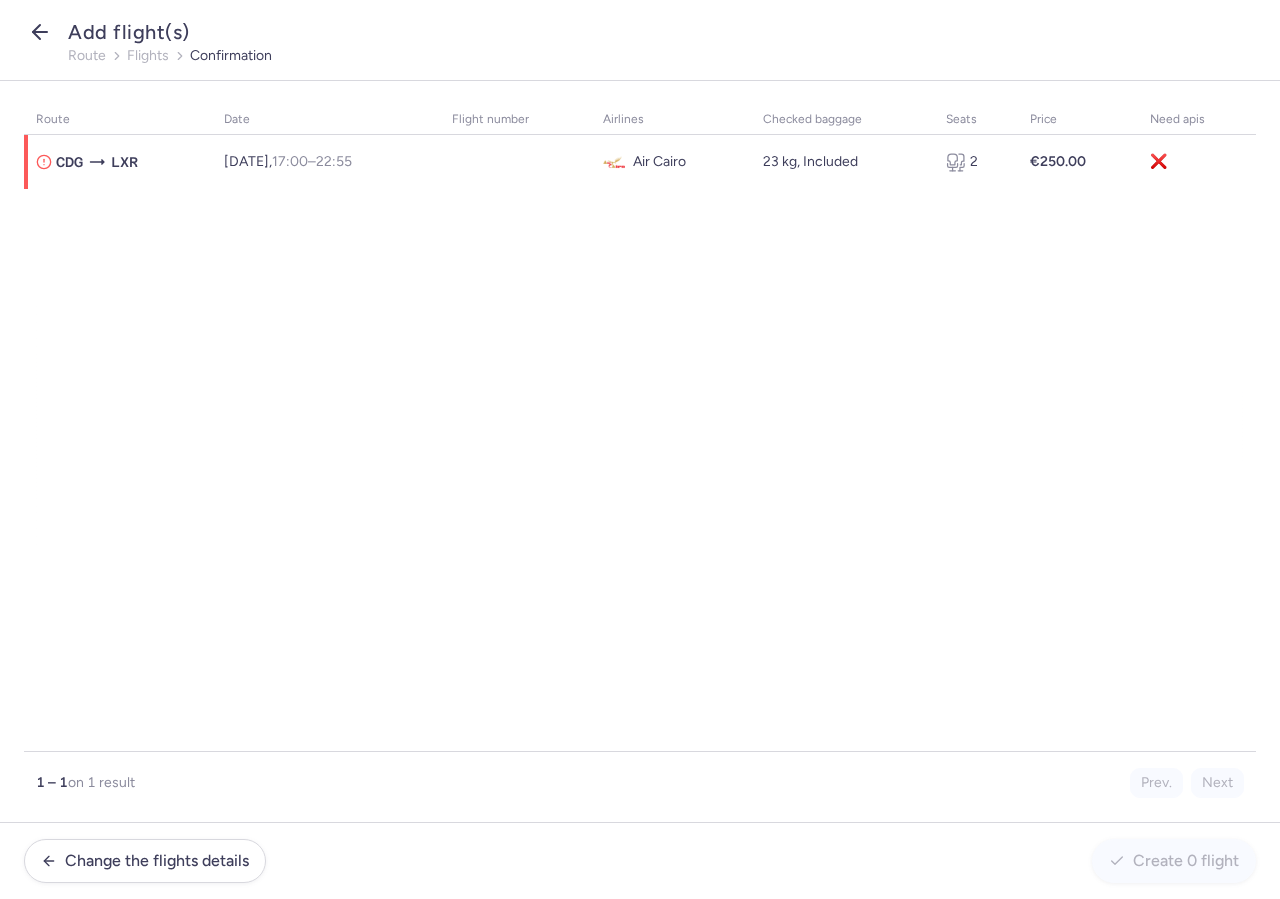 click 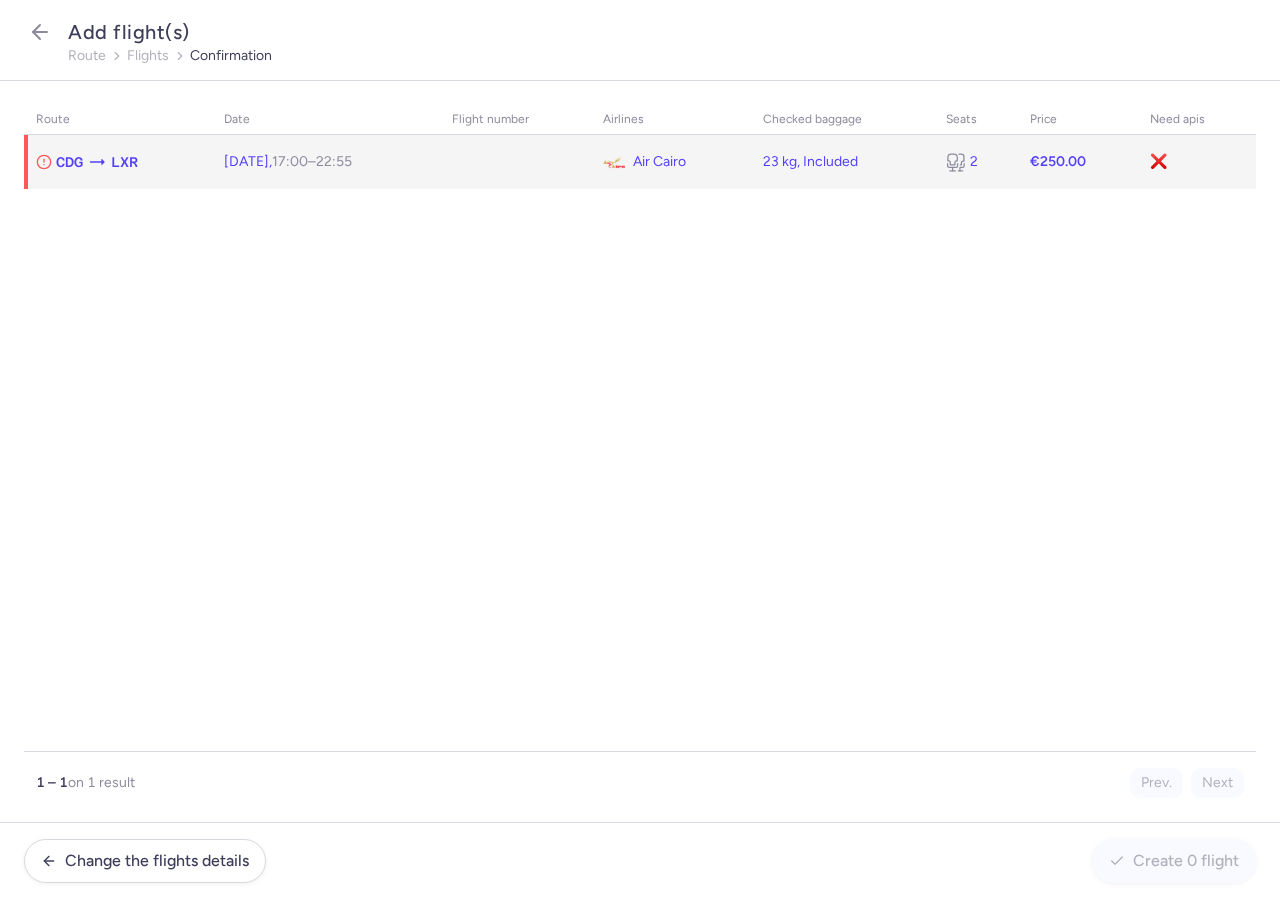 click 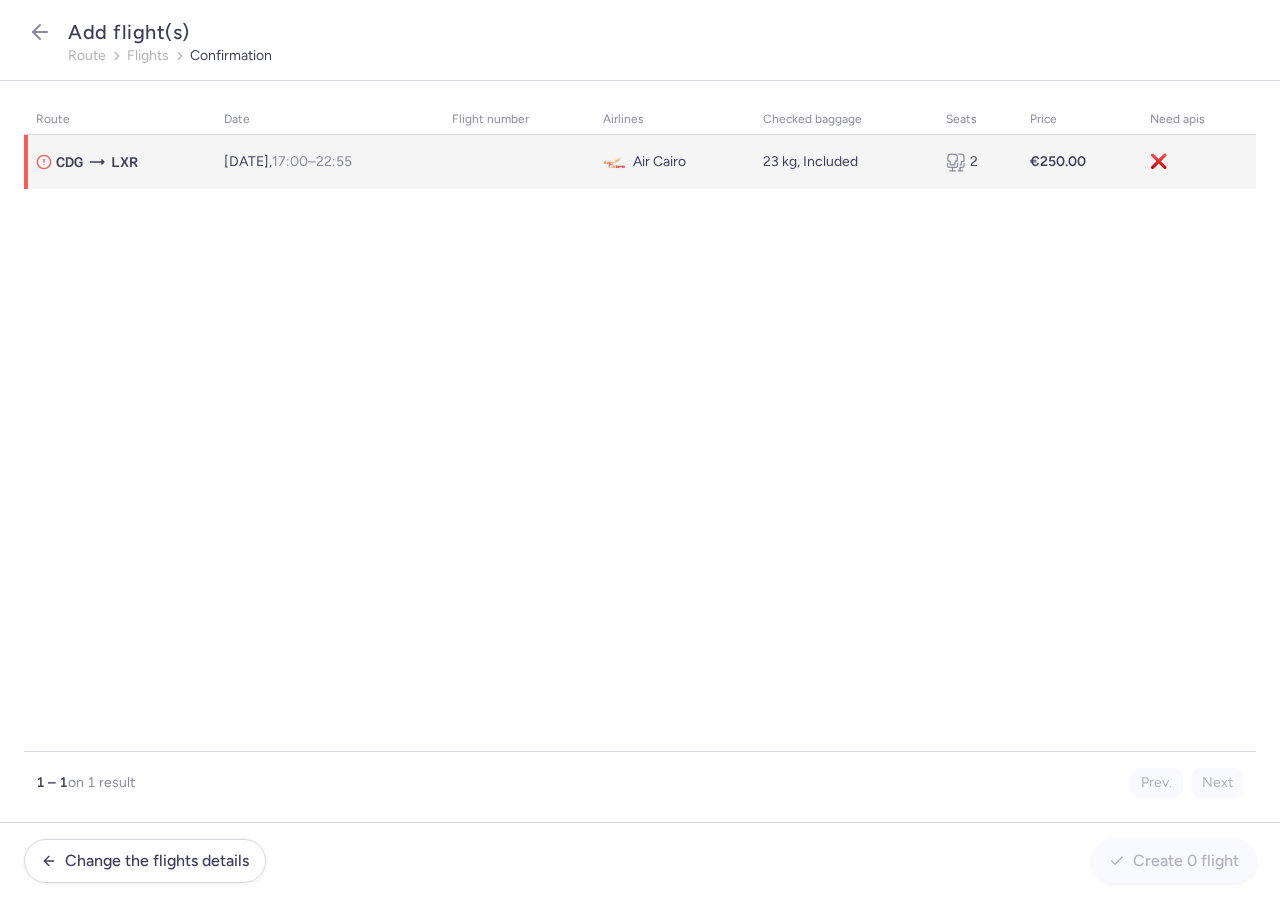 select on "23" 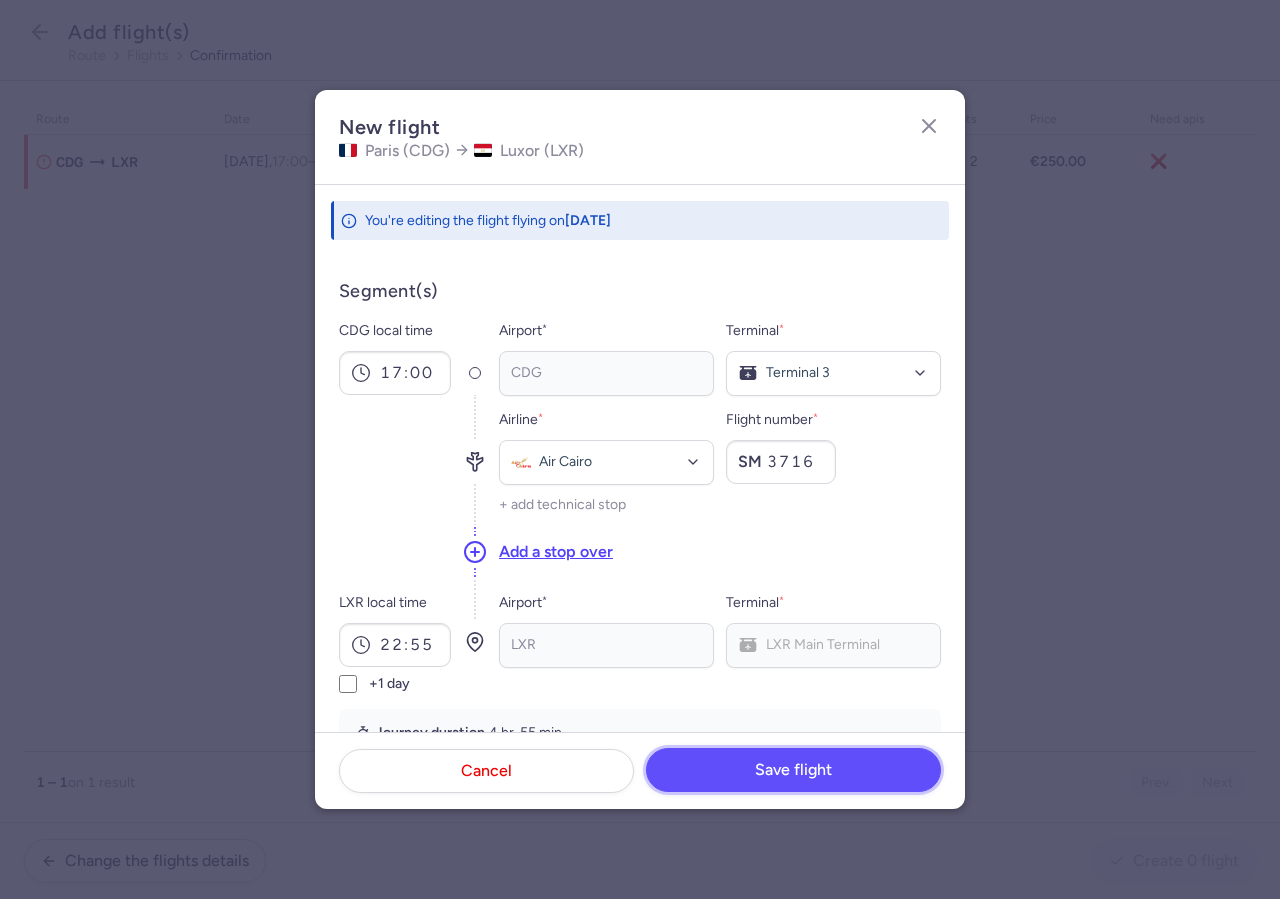 click on "Save flight" at bounding box center [793, 770] 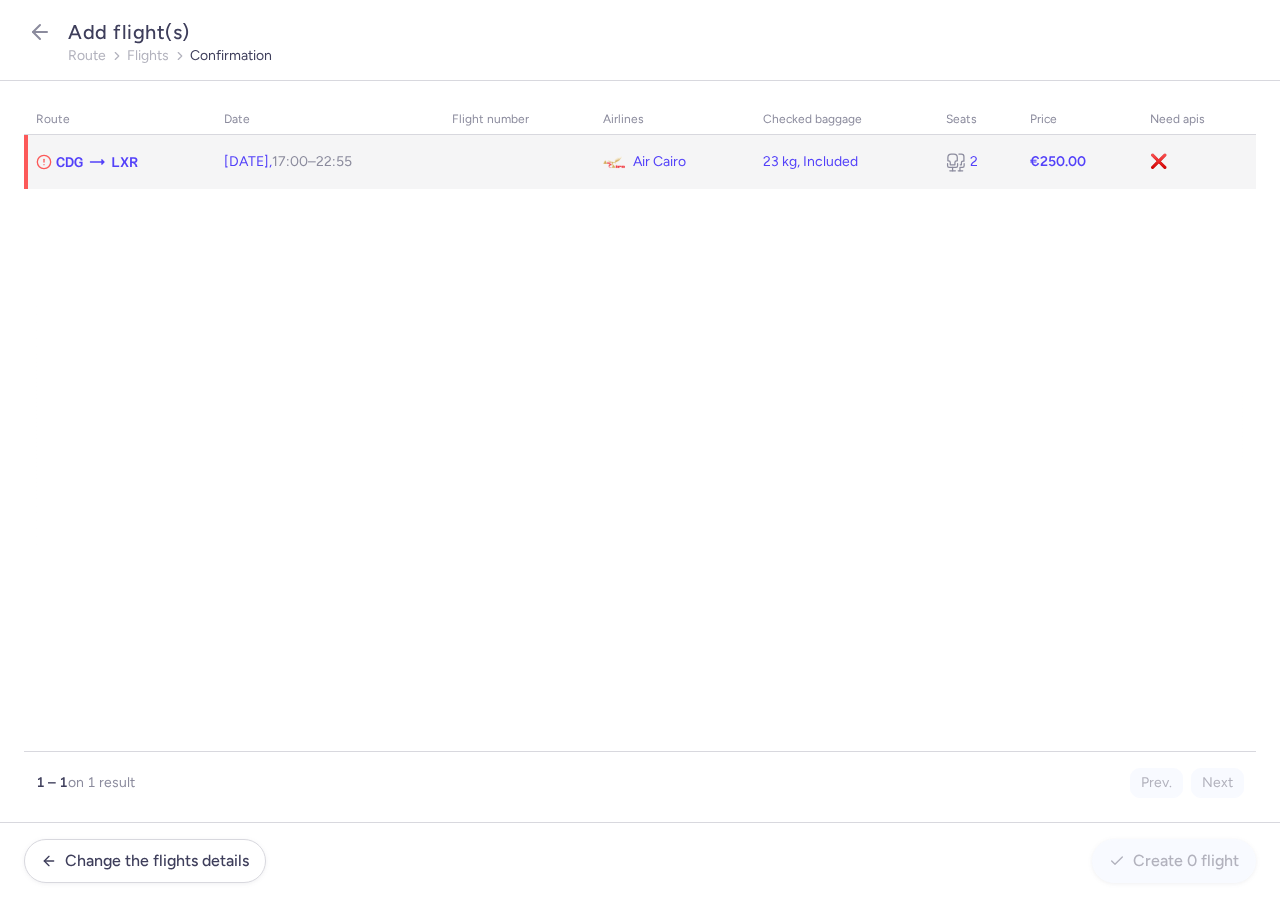 click on "2" 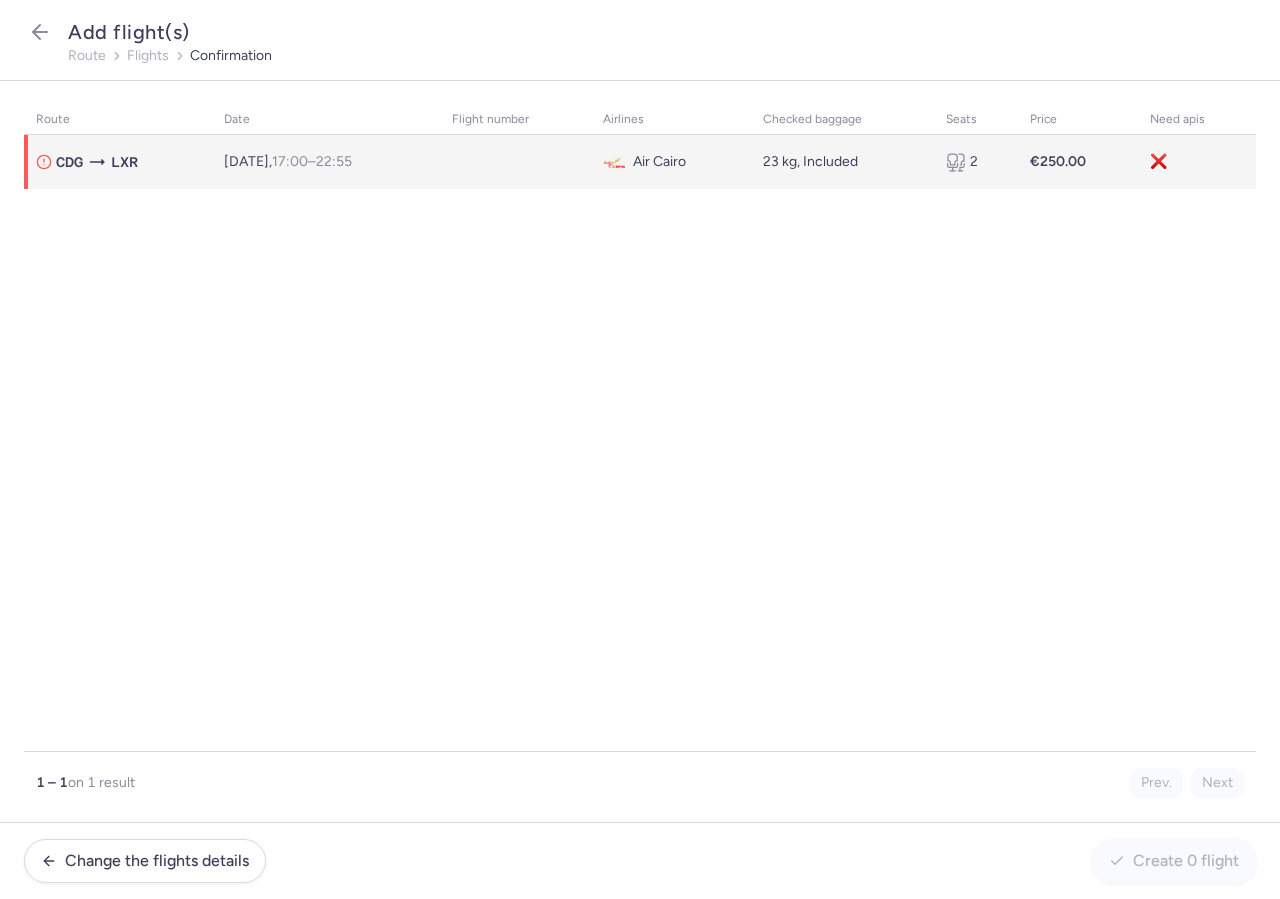select on "23" 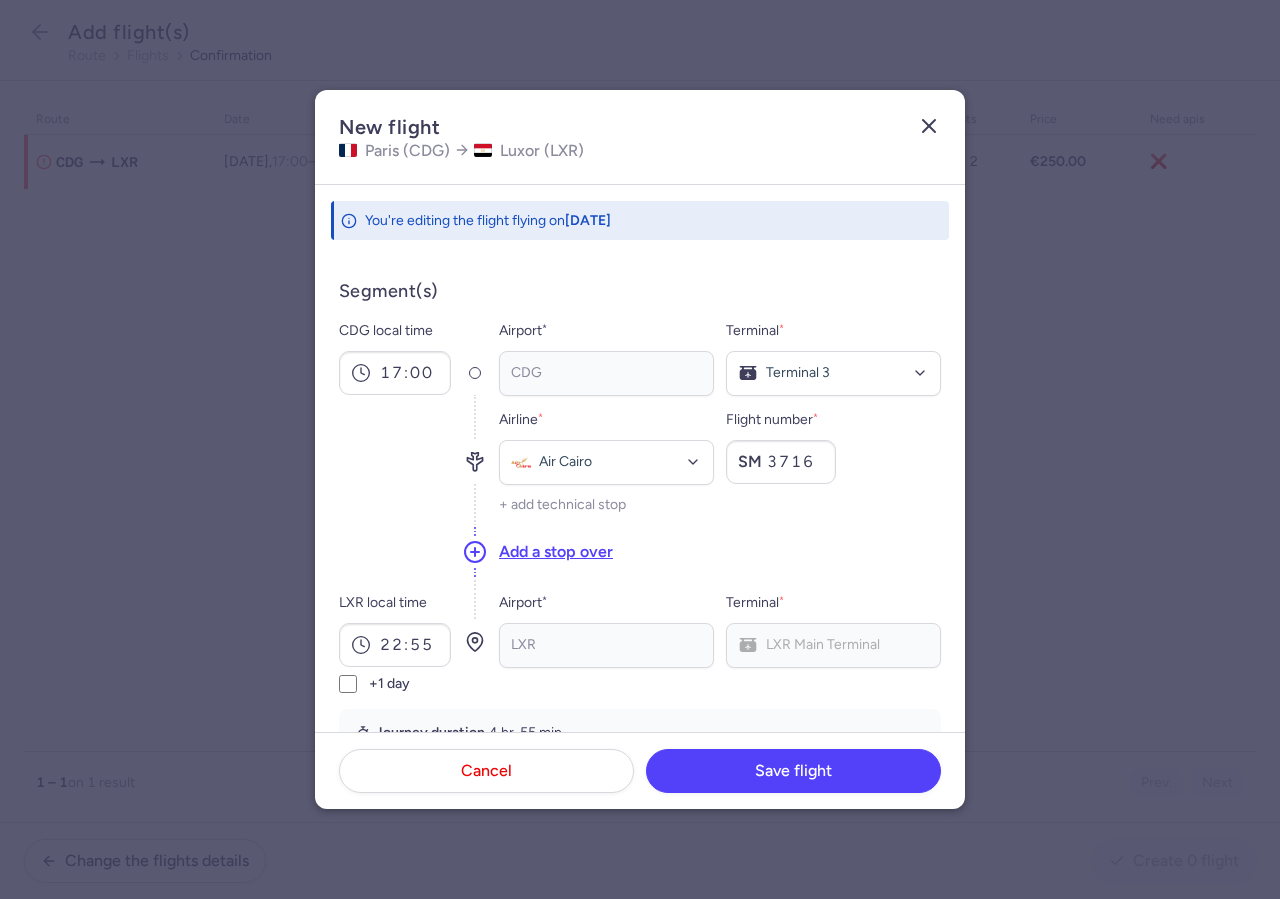 click 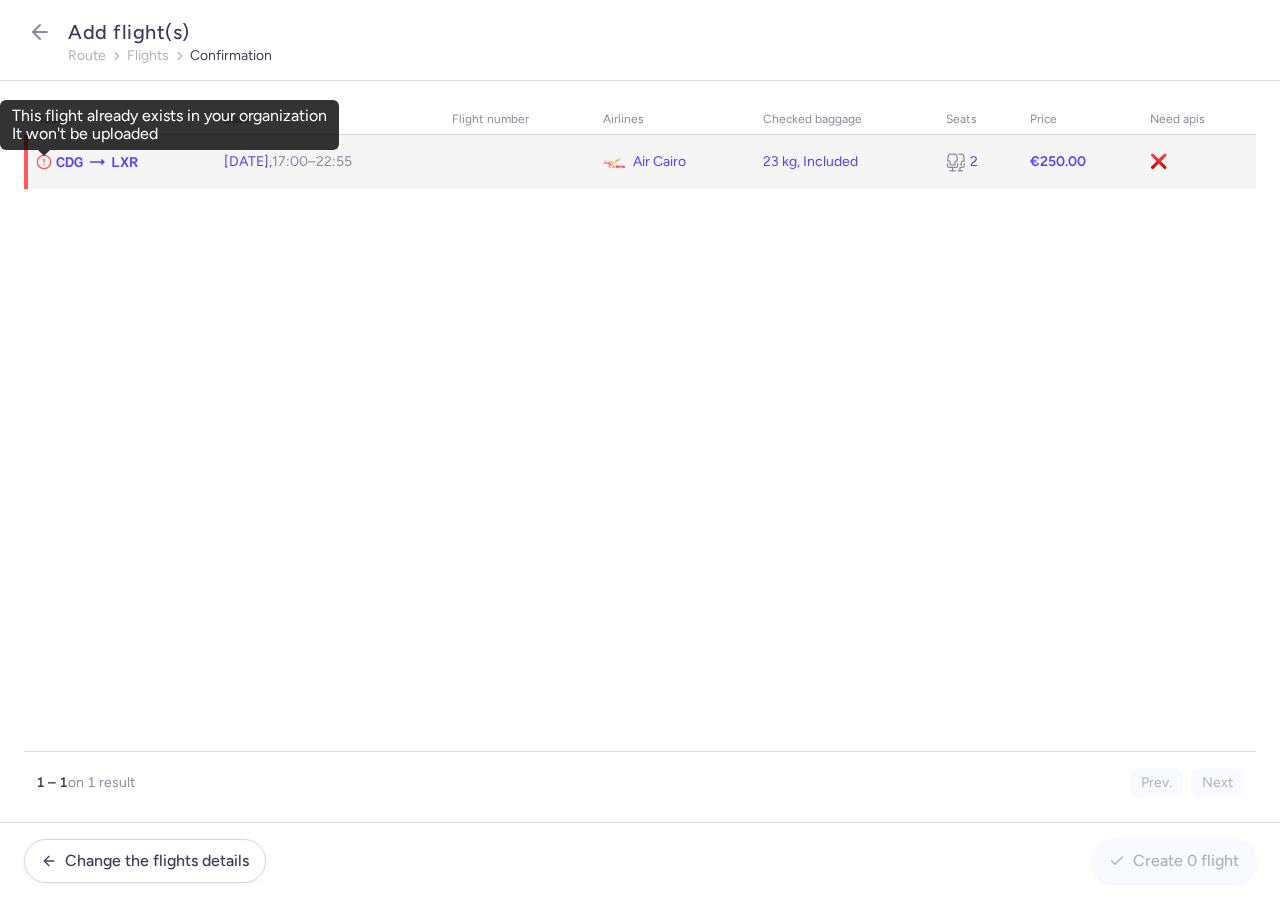 click 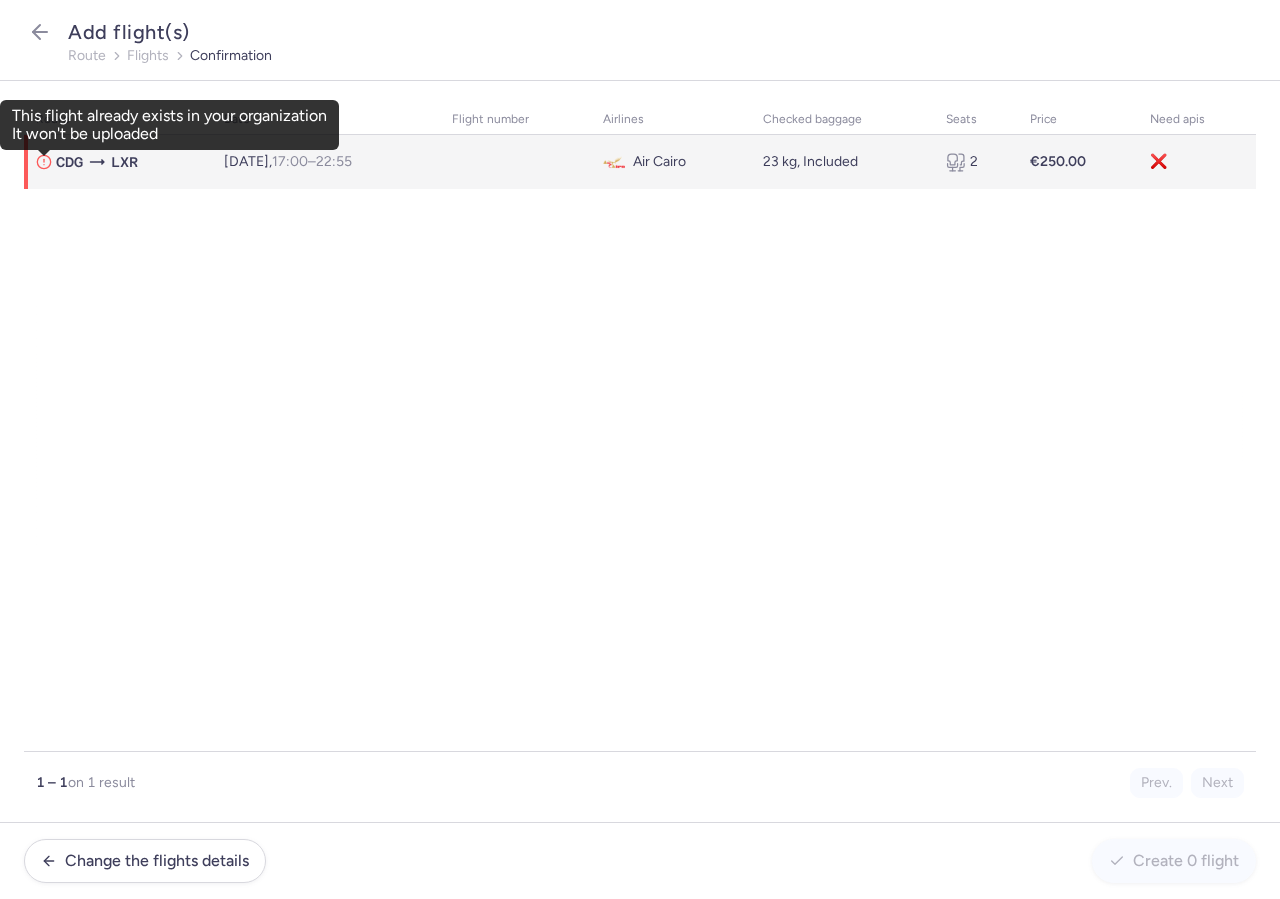 select on "23" 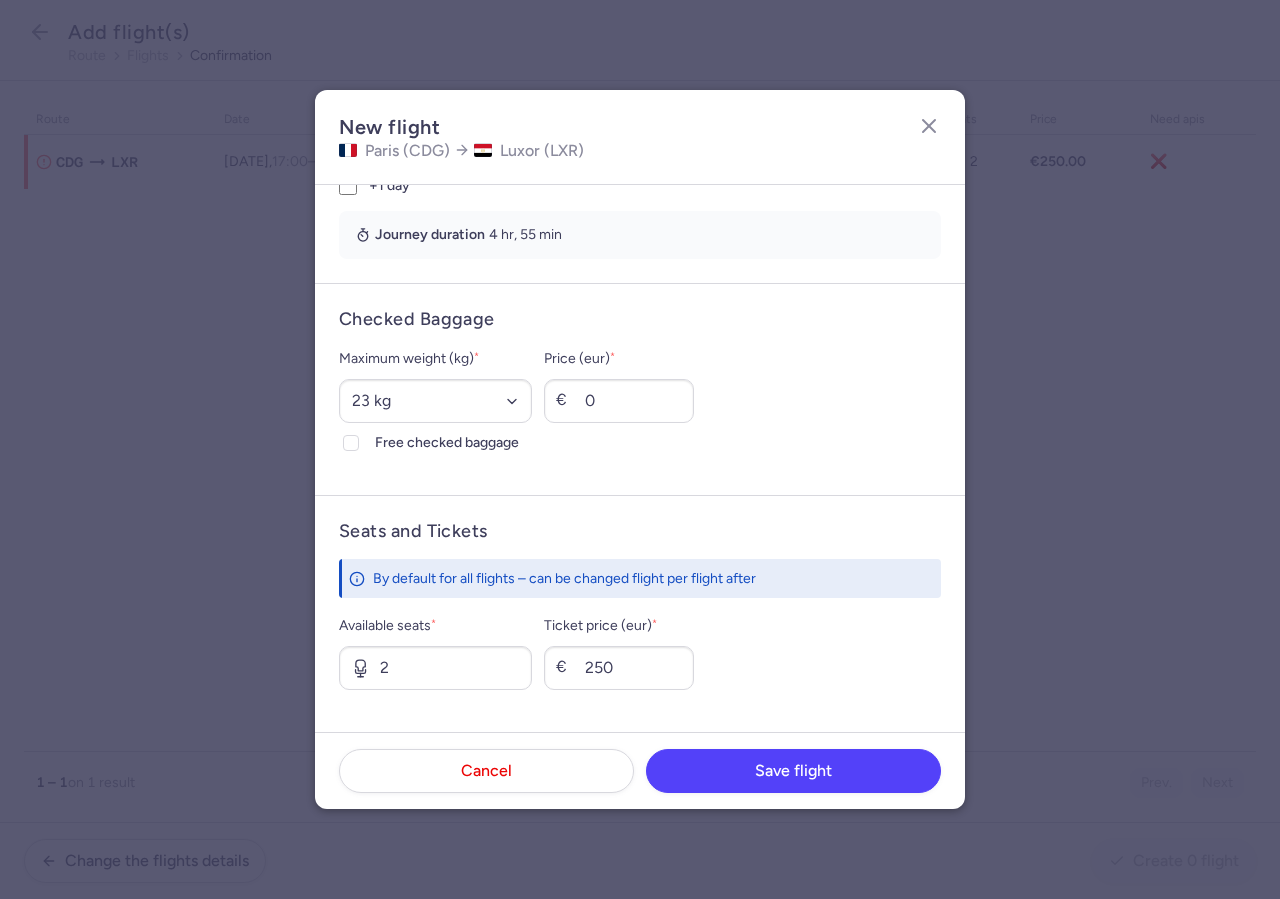 scroll, scrollTop: 544, scrollLeft: 0, axis: vertical 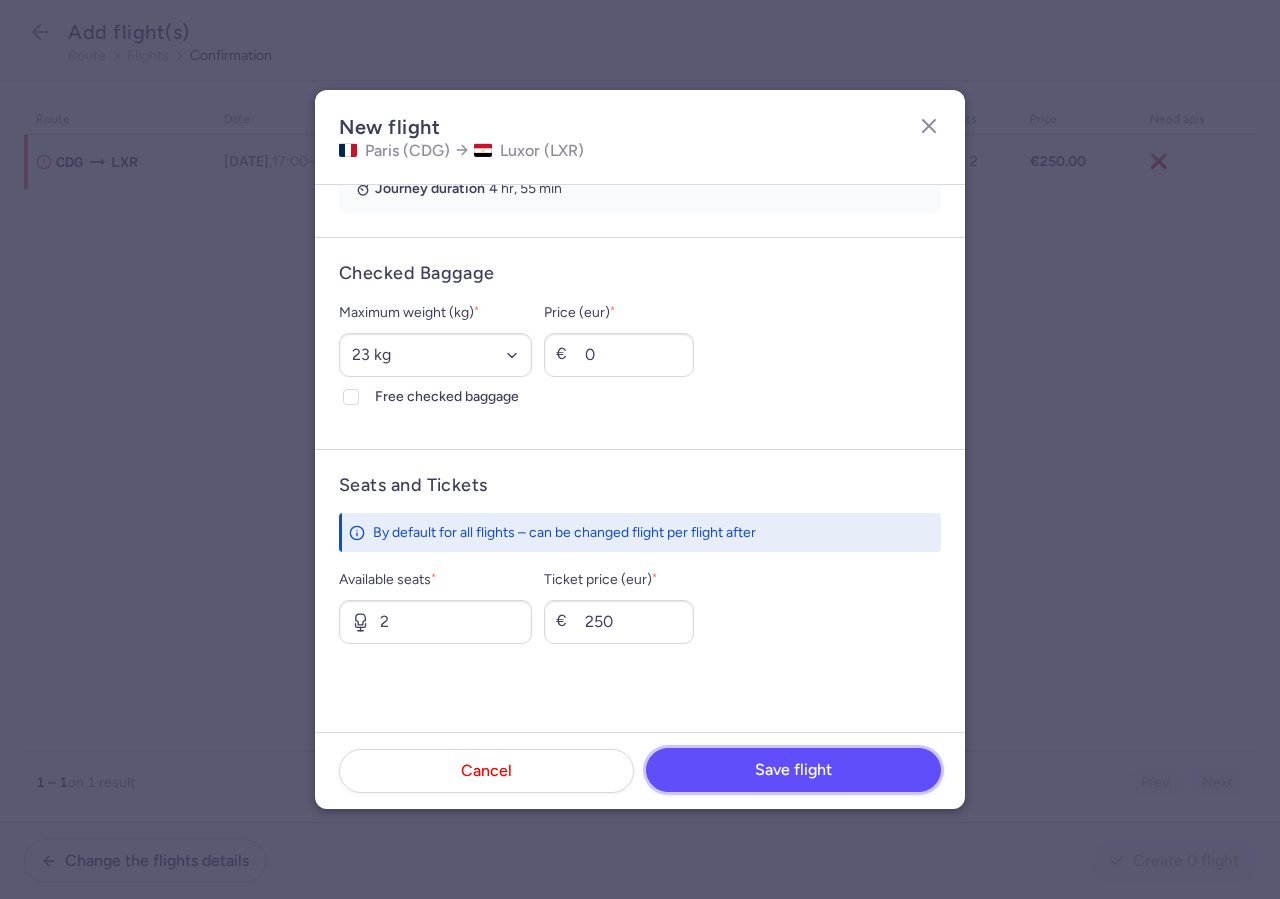 click on "Save flight" at bounding box center (793, 770) 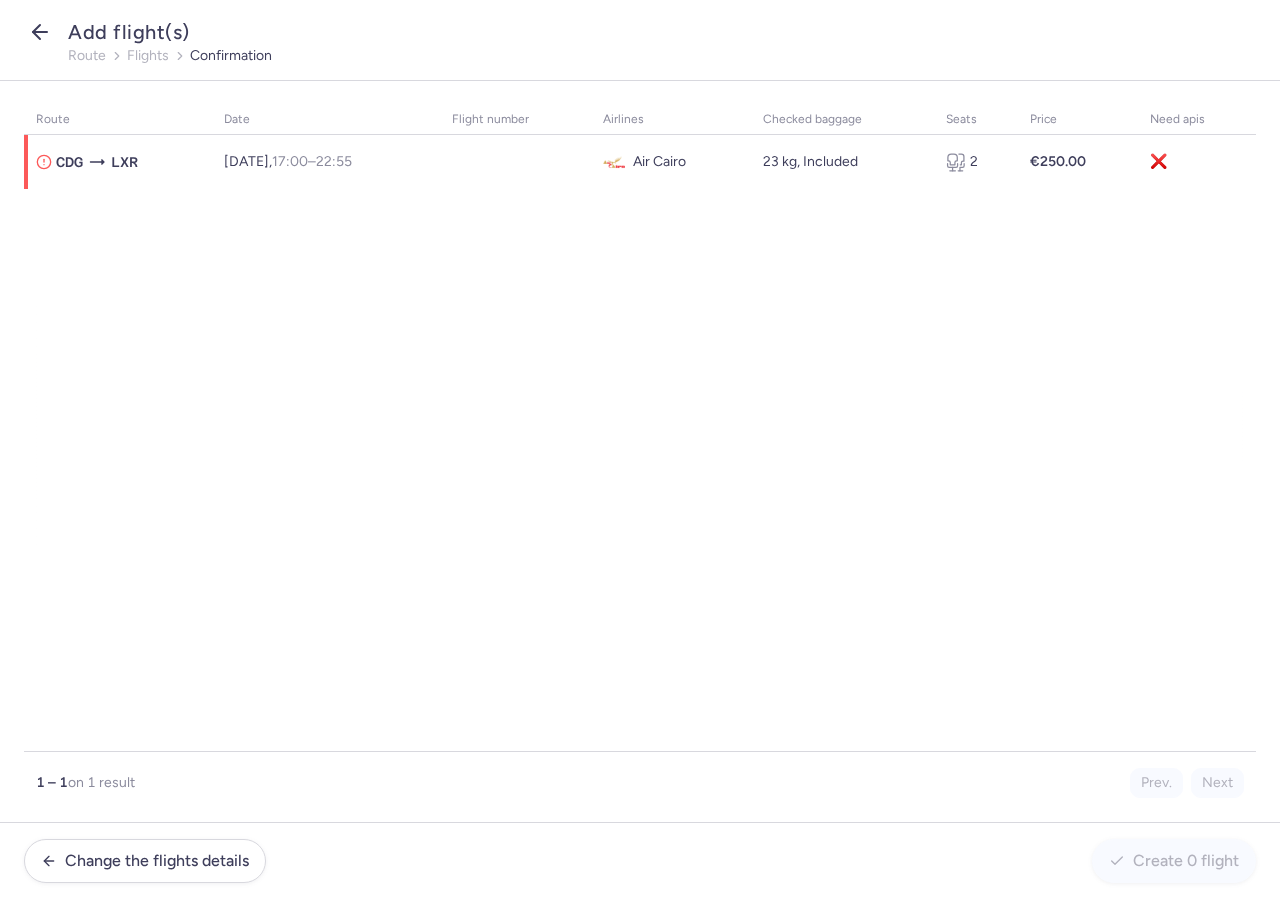click 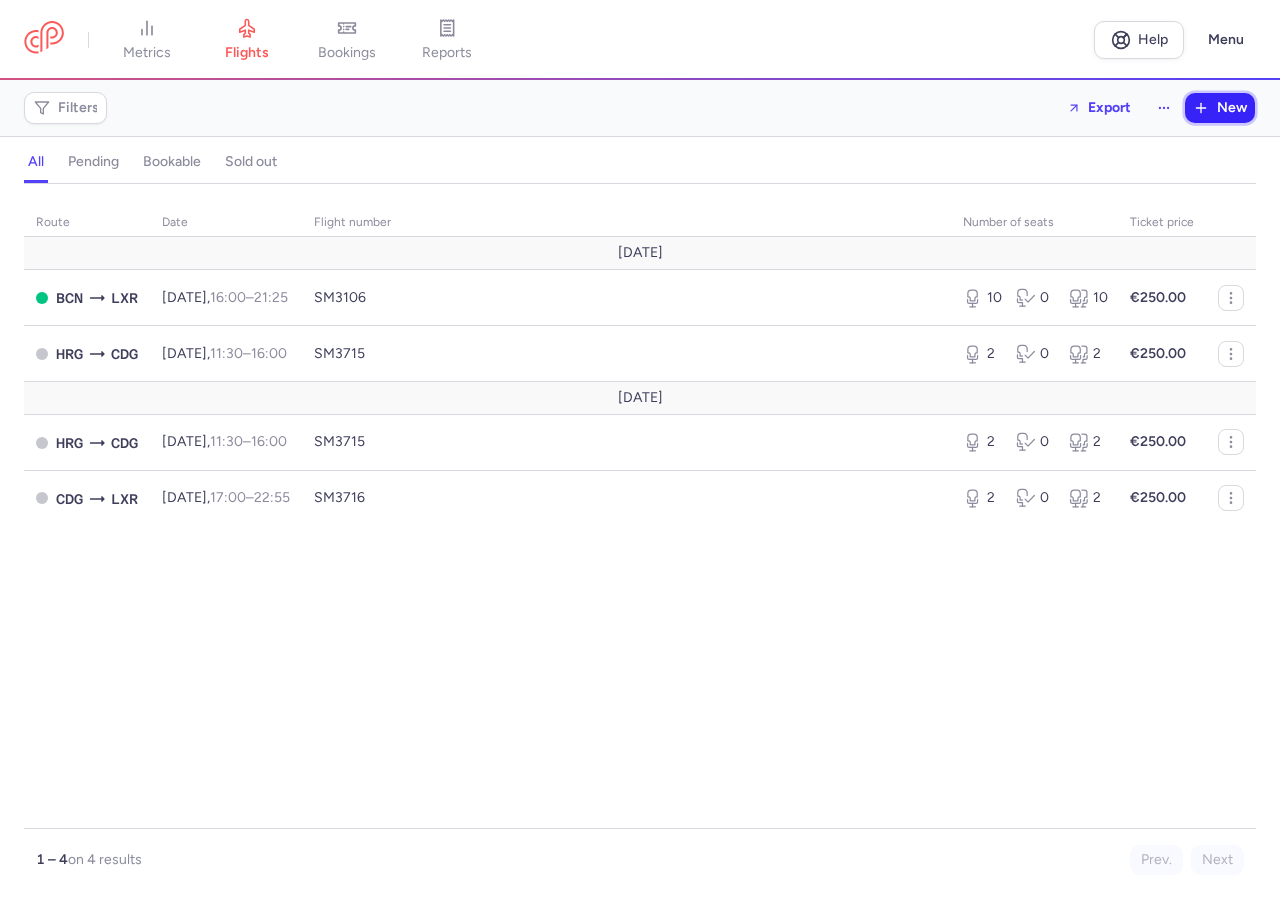 click on "New" at bounding box center [1232, 108] 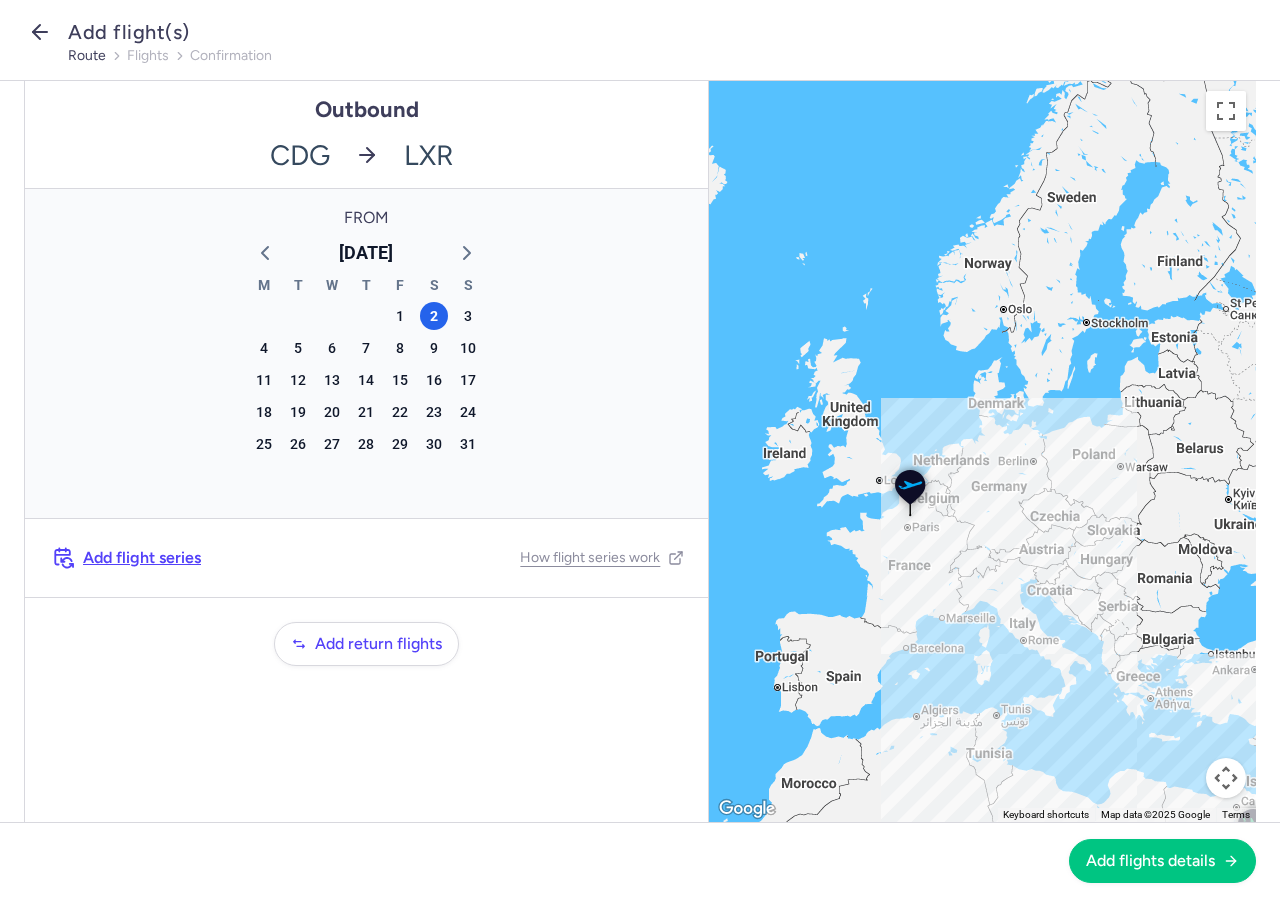 click 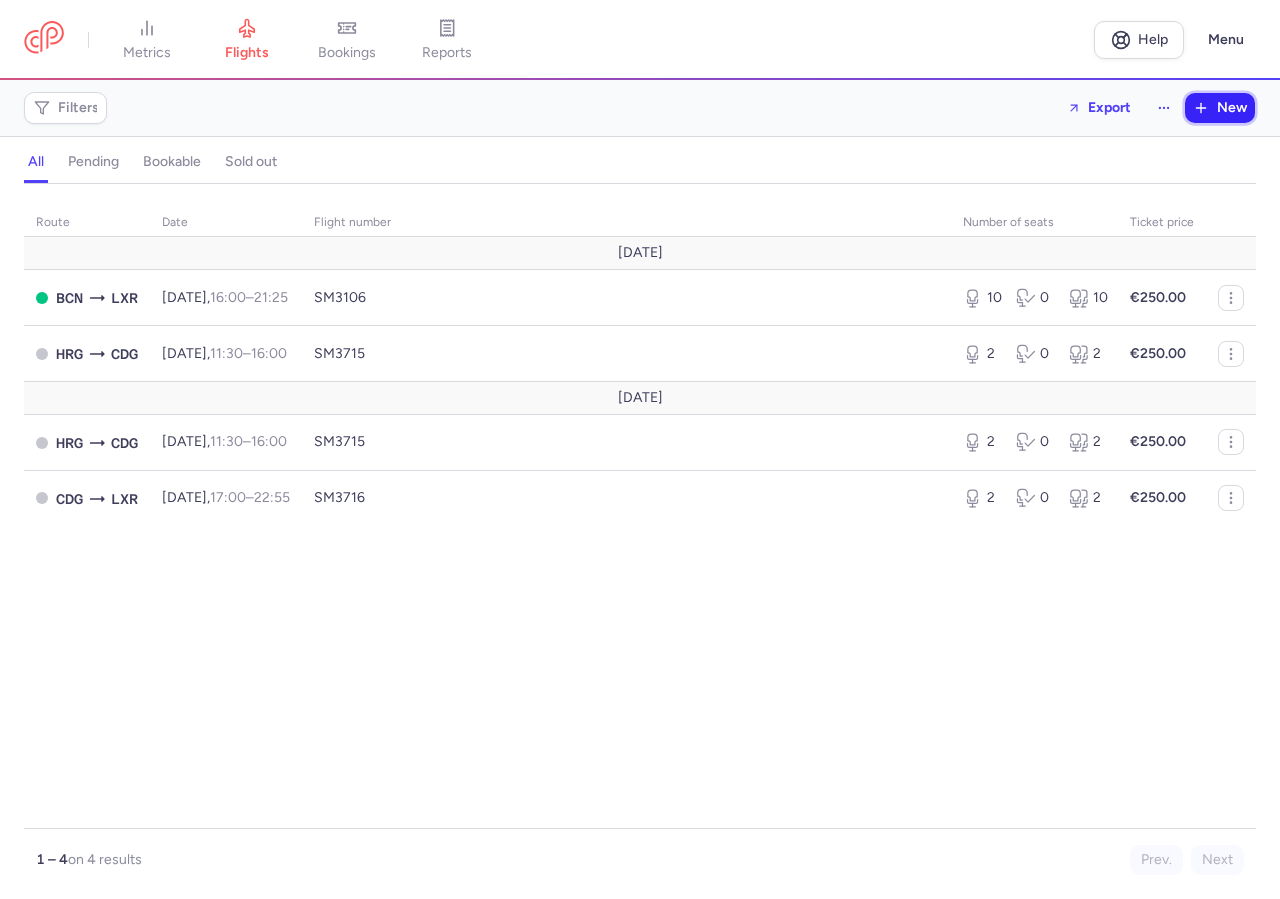click on "New" at bounding box center (1220, 108) 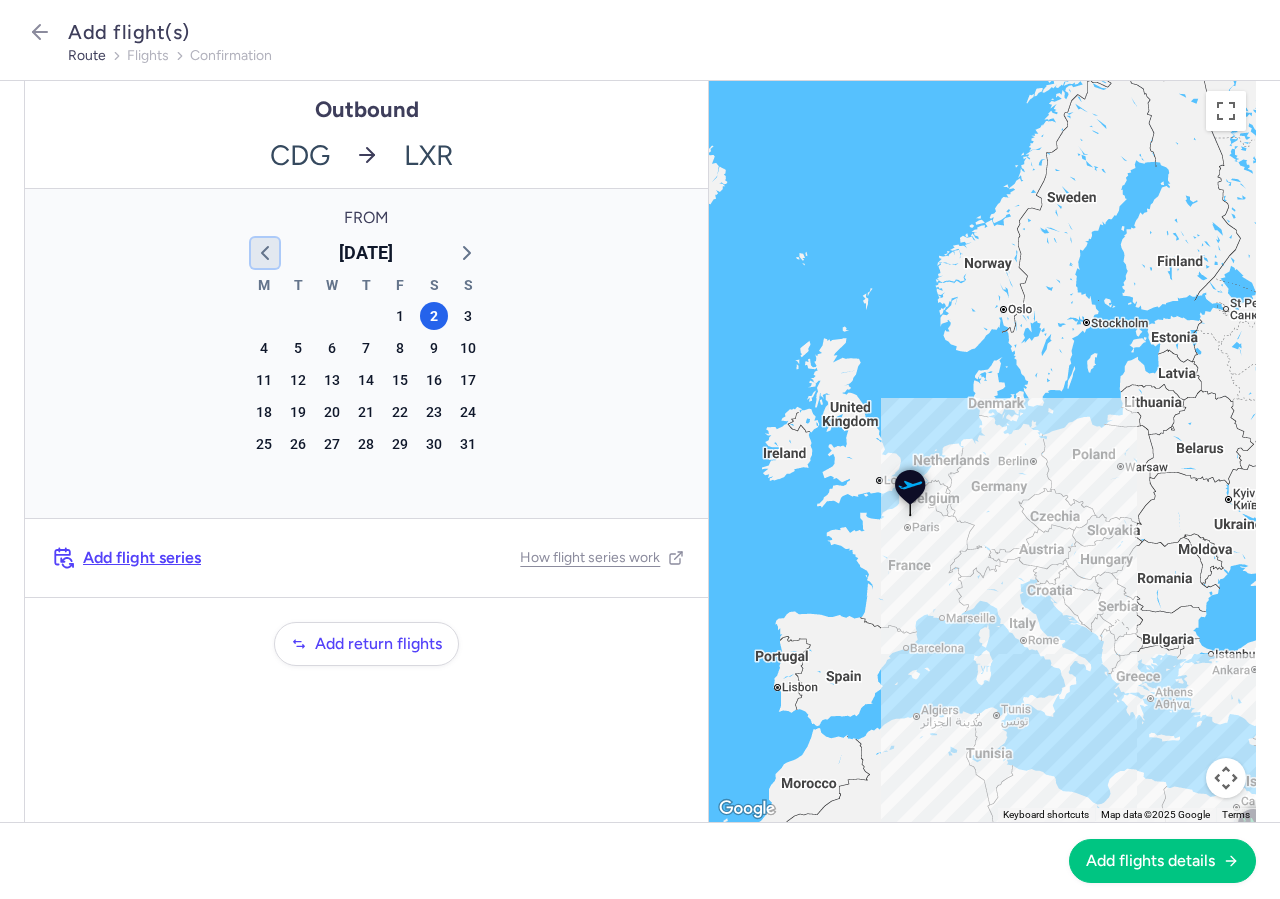 click 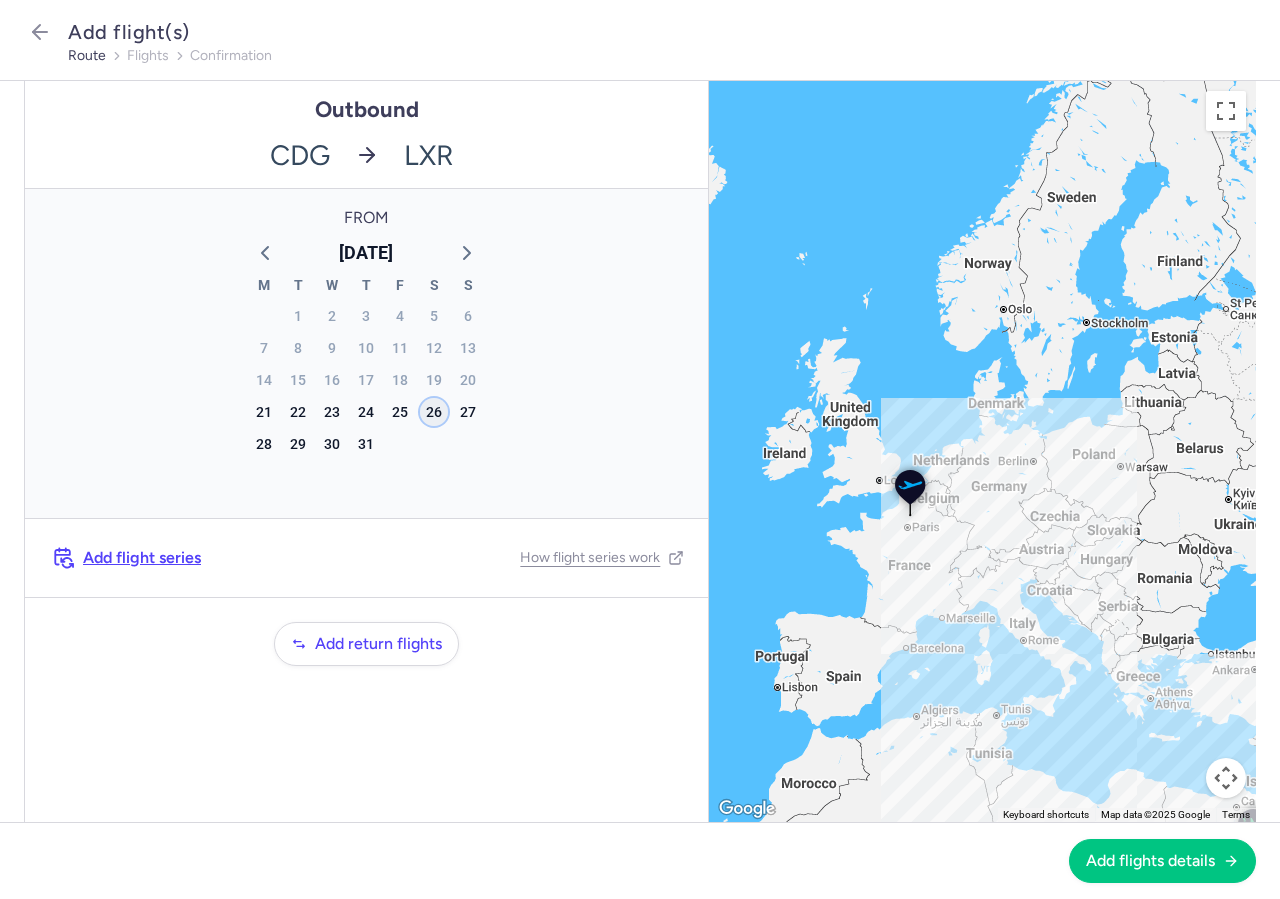 click on "26" 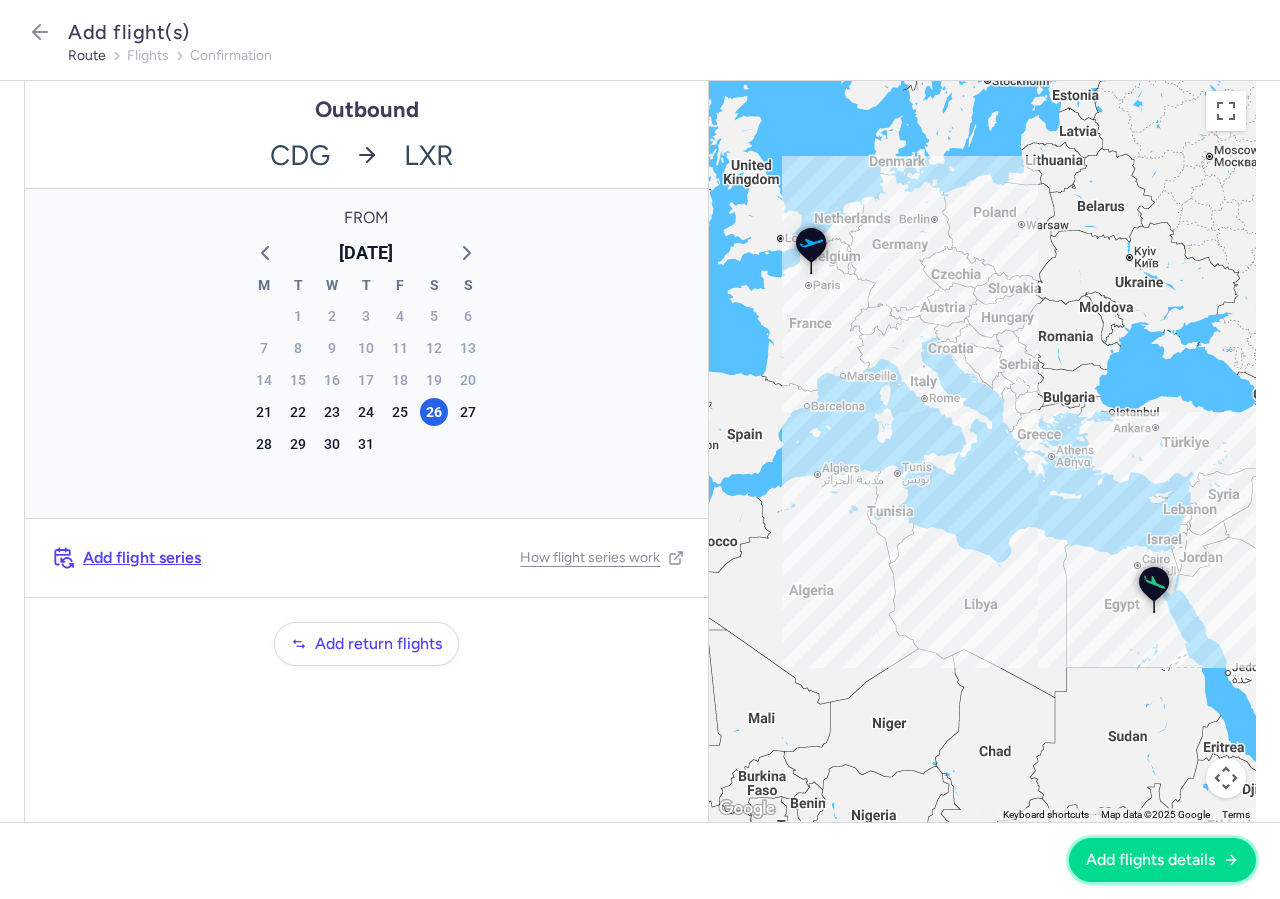 click on "Add flights details" at bounding box center [1162, 860] 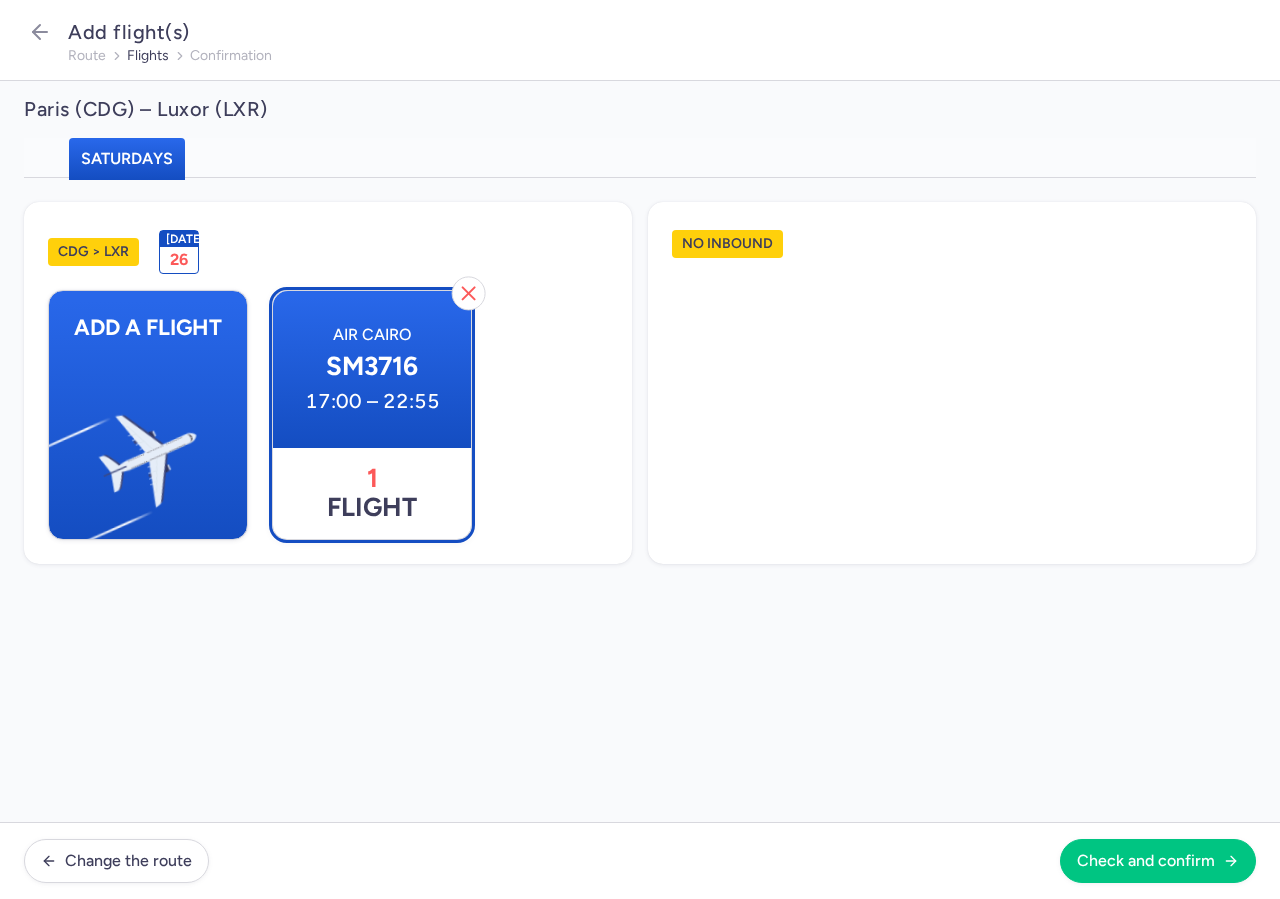 click on "Air Cairo SM3716  17:00 – 22:55" at bounding box center [372, 369] 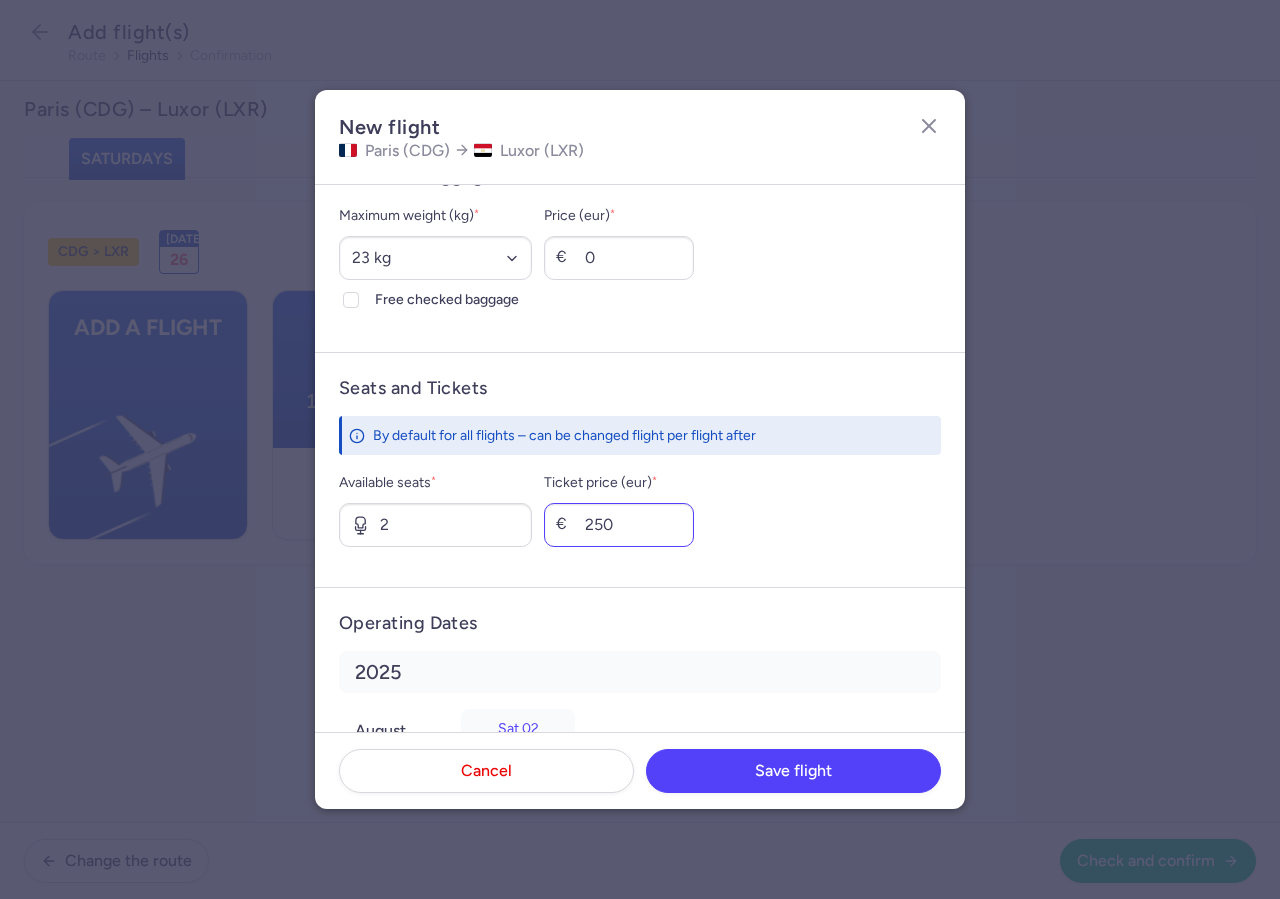 scroll, scrollTop: 653, scrollLeft: 0, axis: vertical 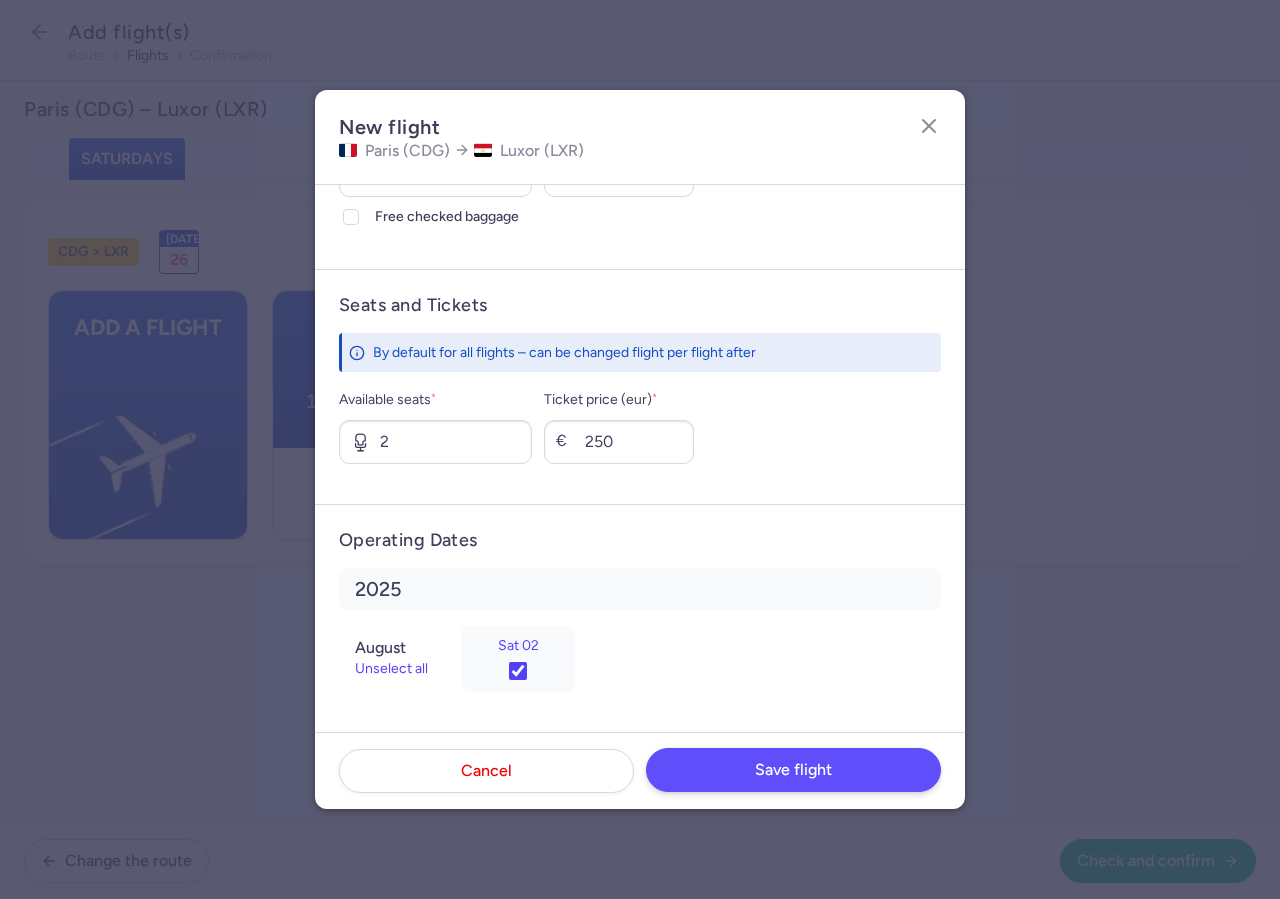 drag, startPoint x: 780, startPoint y: 743, endPoint x: 781, endPoint y: 759, distance: 16.03122 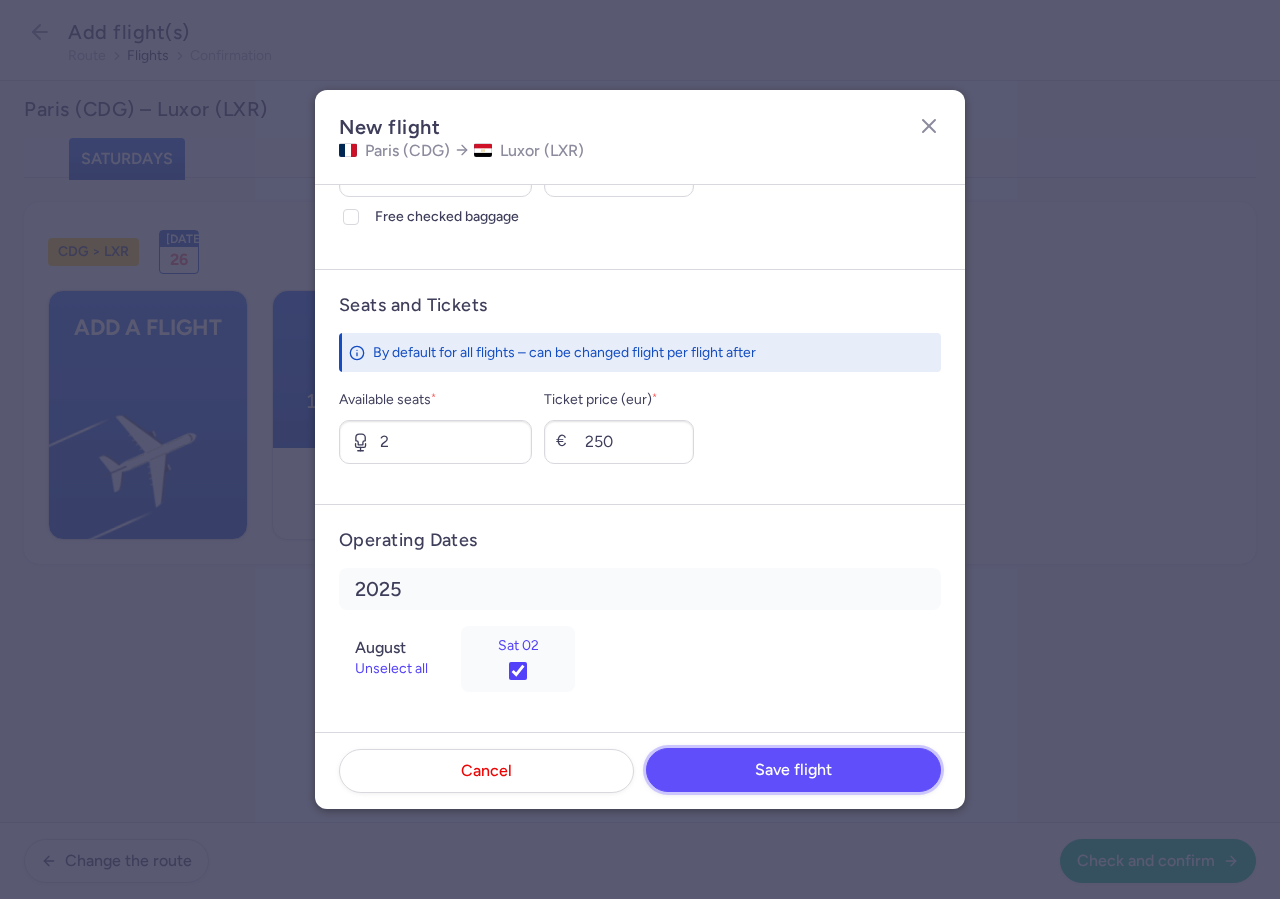 click on "Save flight" at bounding box center [793, 770] 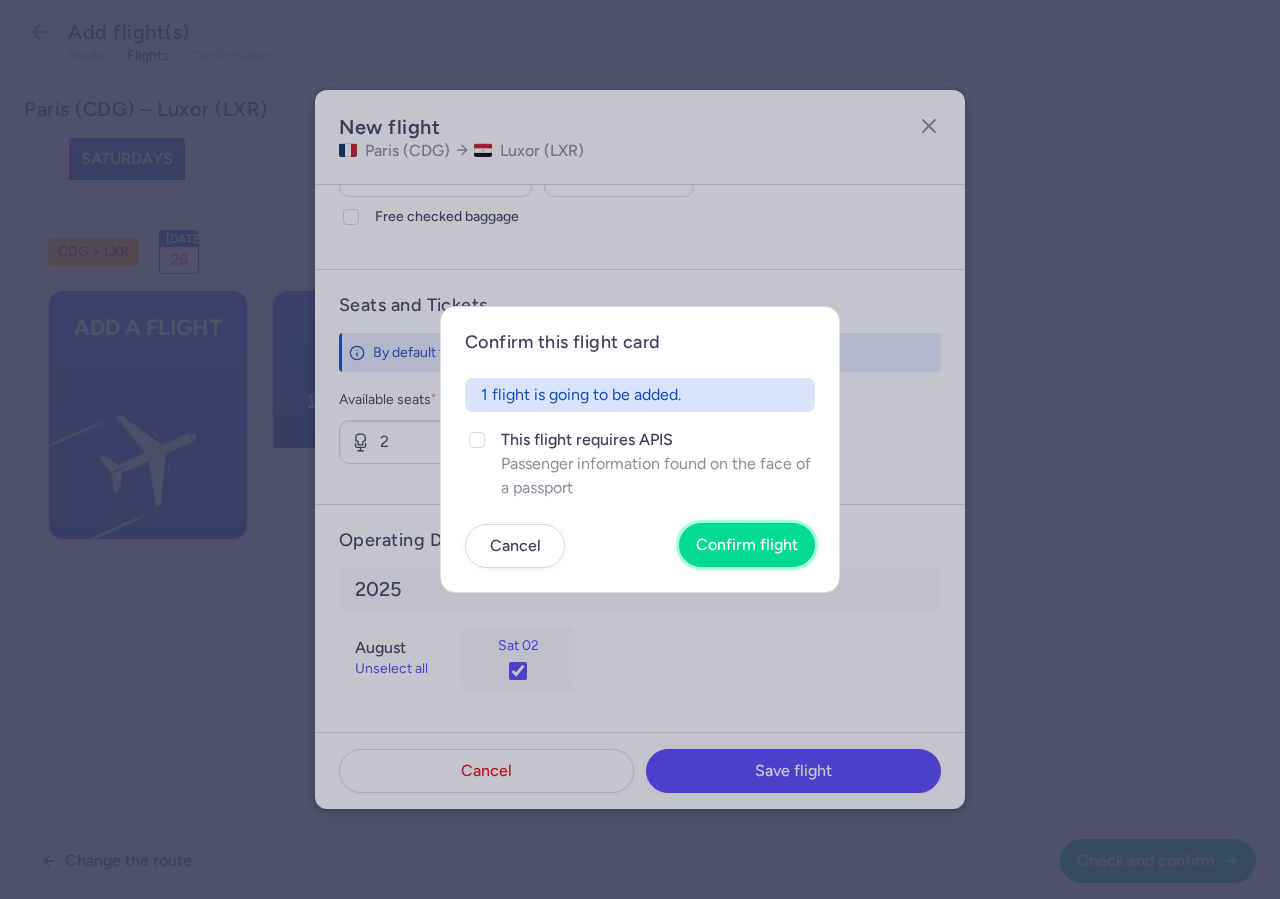 click on "Confirm flight" at bounding box center [747, 545] 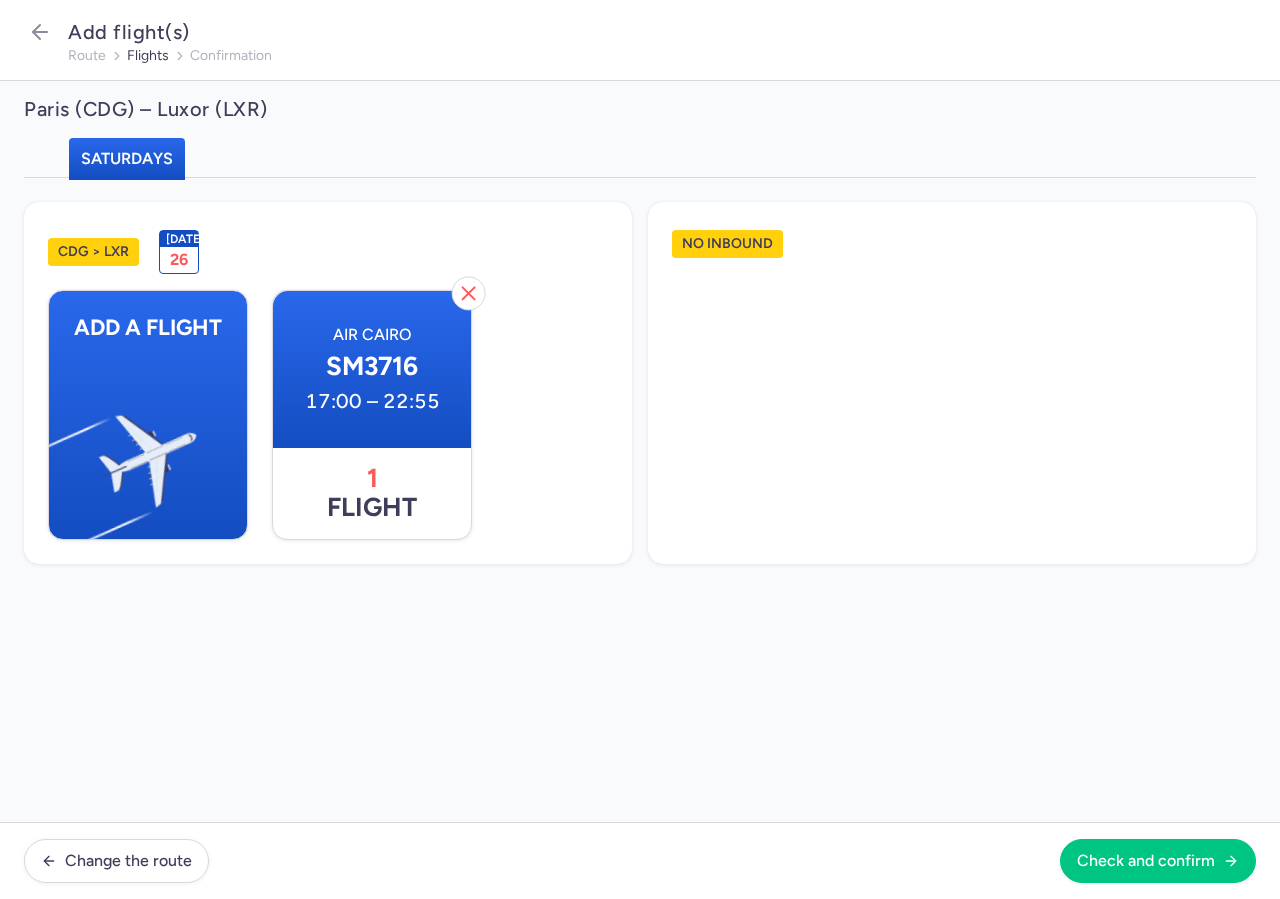 scroll, scrollTop: 653, scrollLeft: 0, axis: vertical 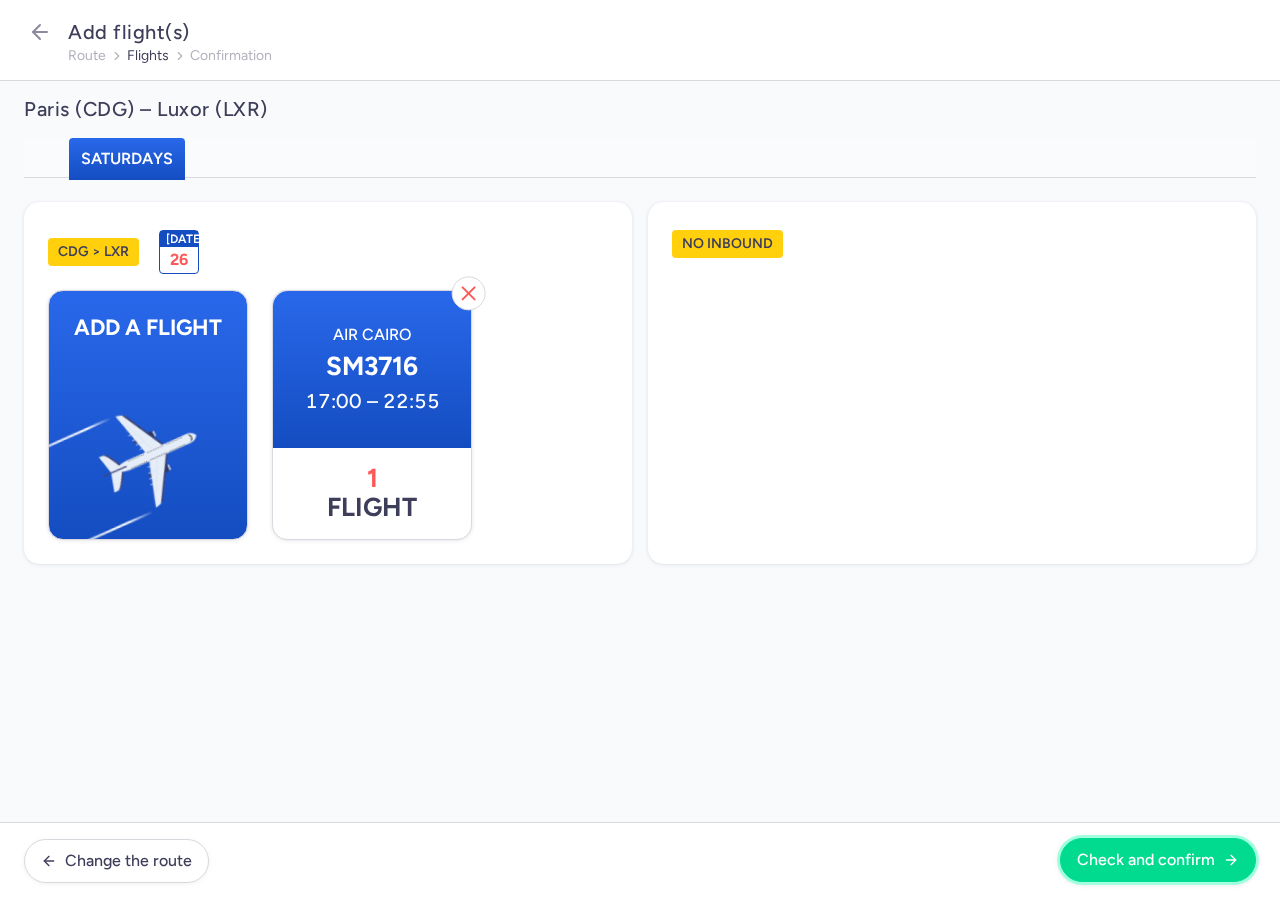 click on "Check and confirm" at bounding box center (1146, 860) 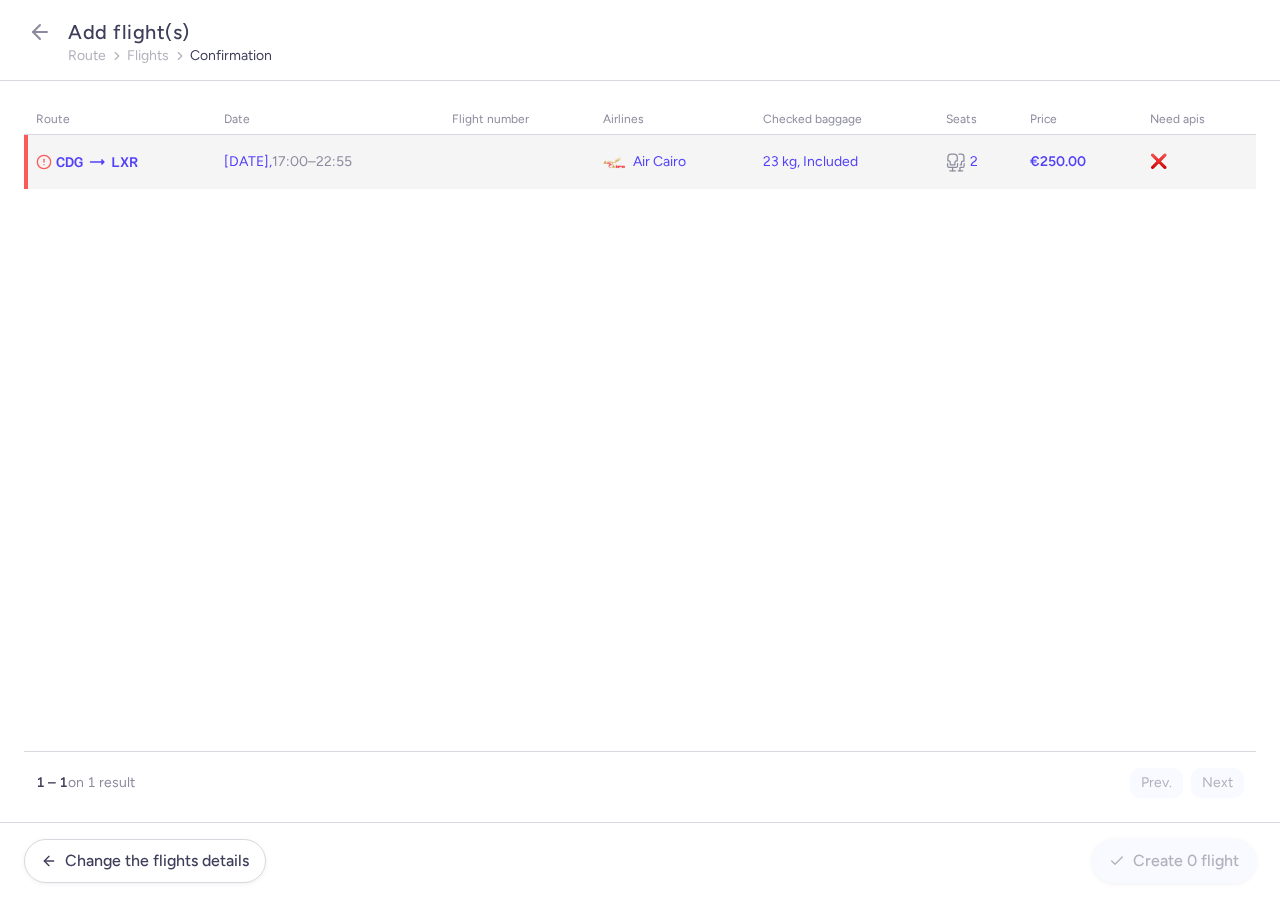 click 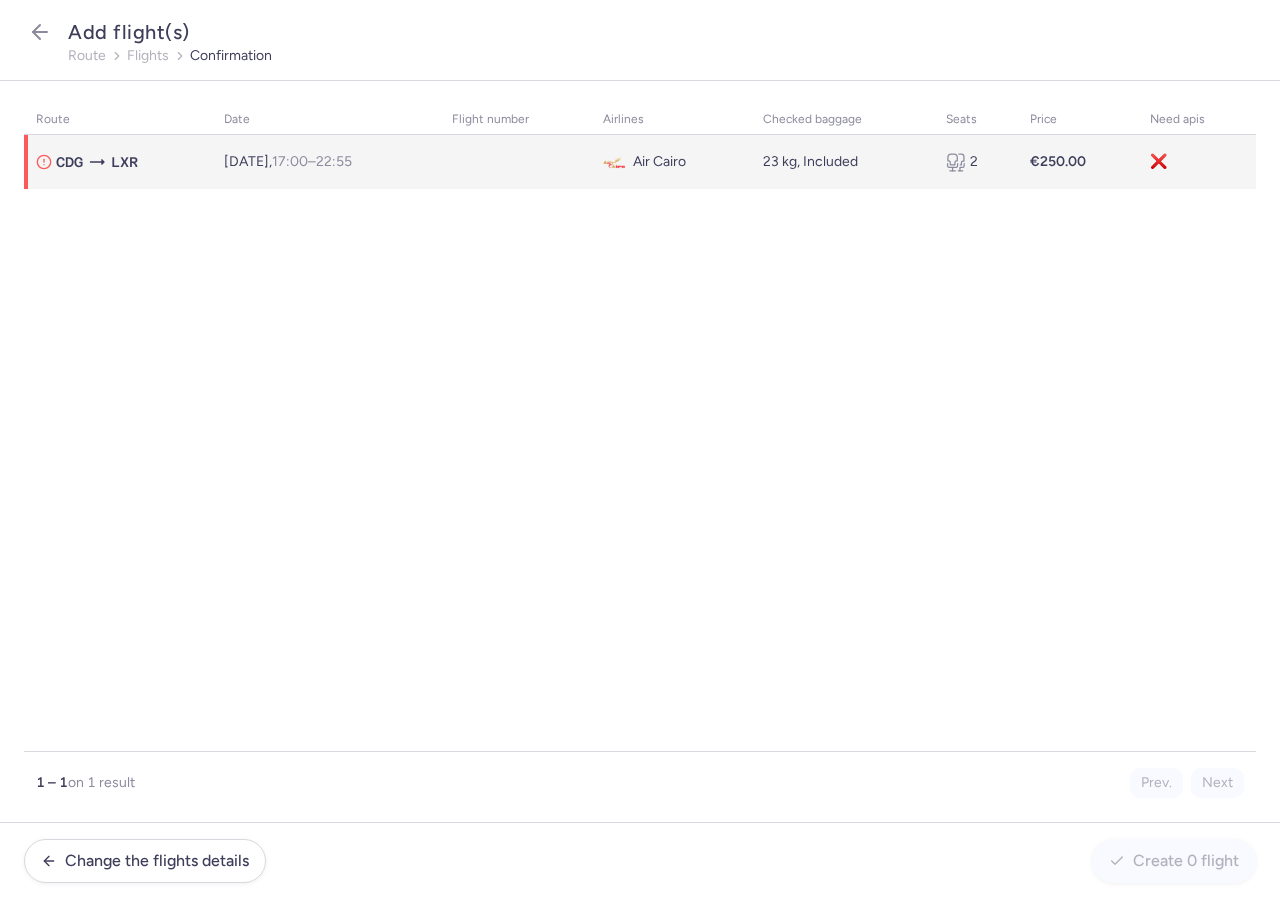 select on "23" 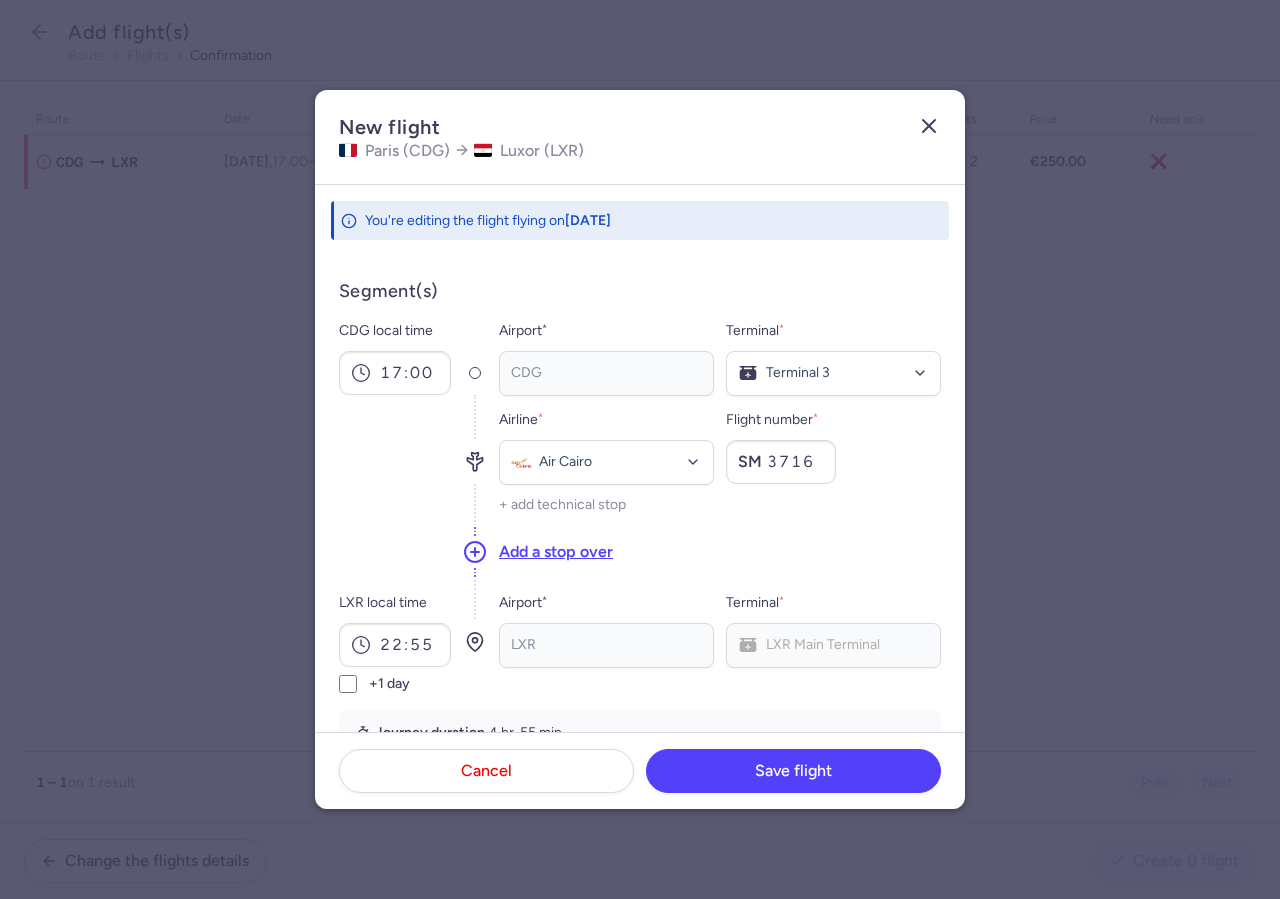 click 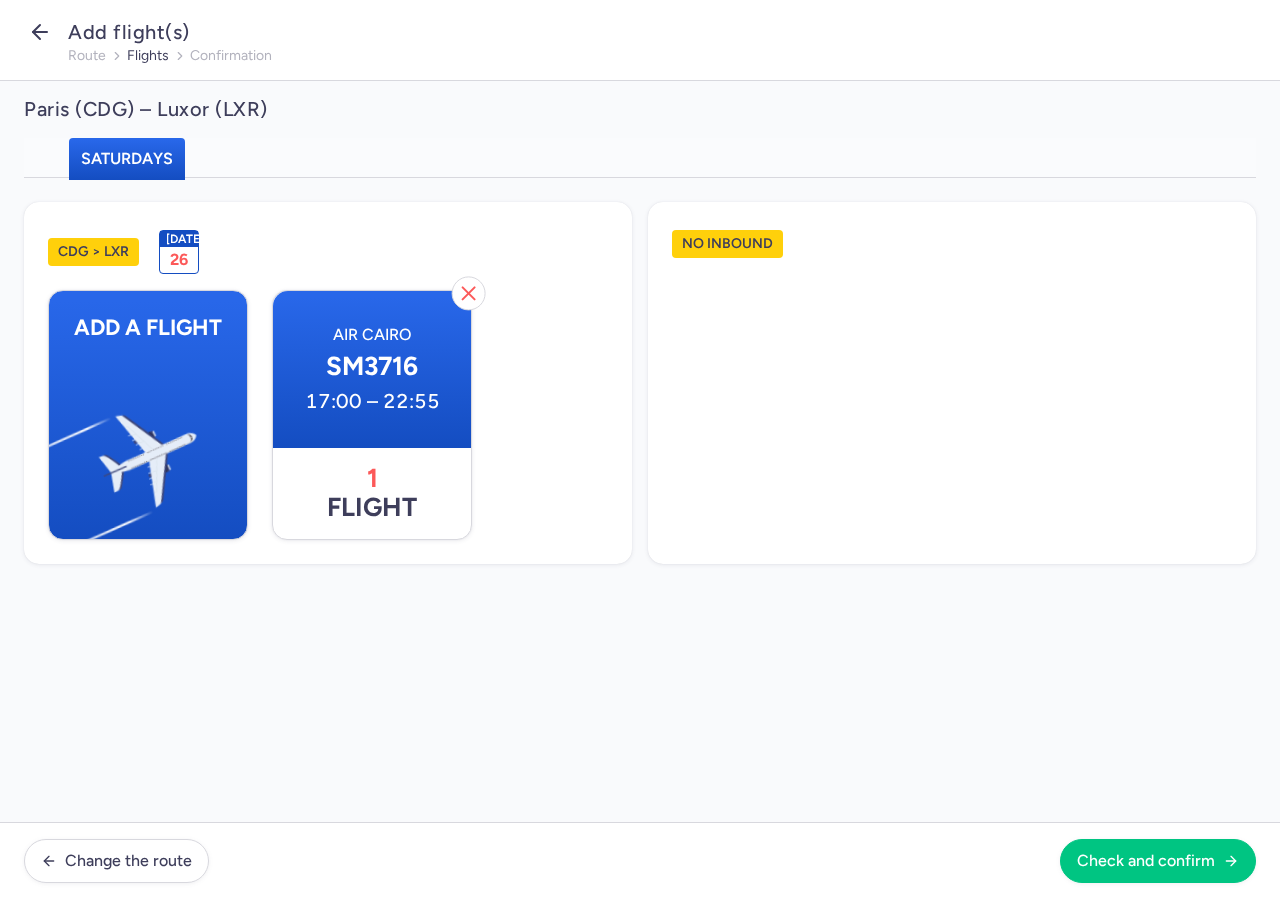 click 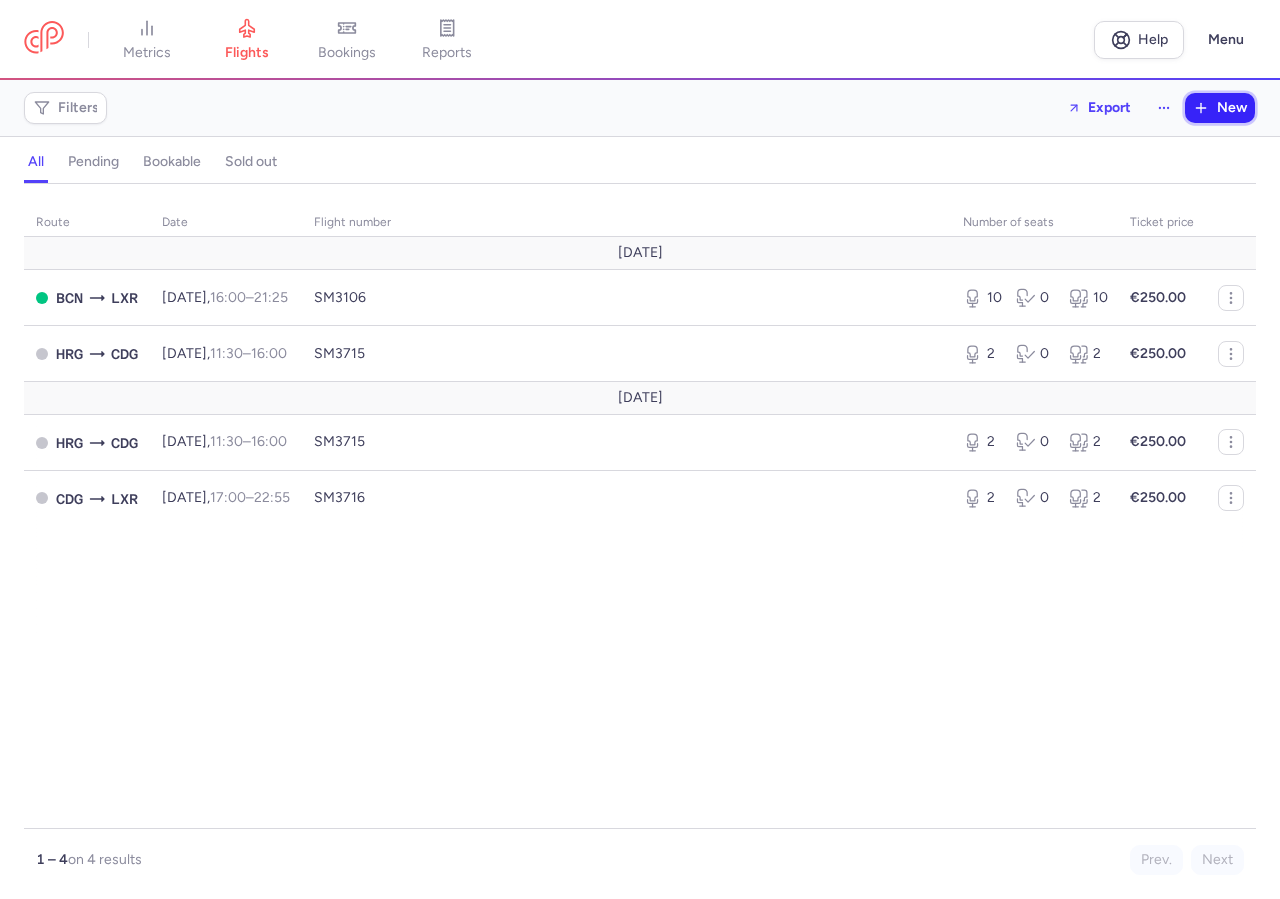 click on "New" at bounding box center [1220, 108] 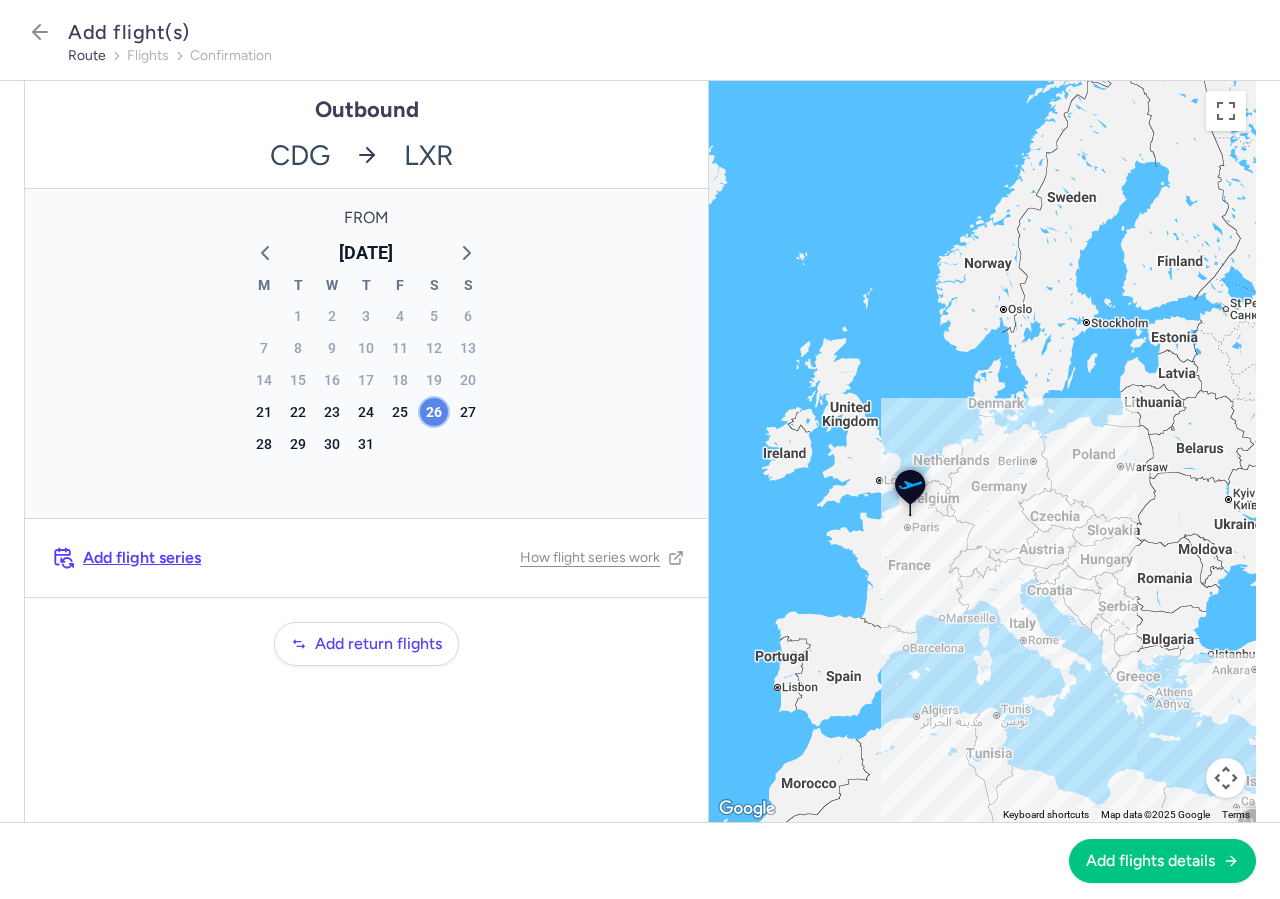 click on "26" 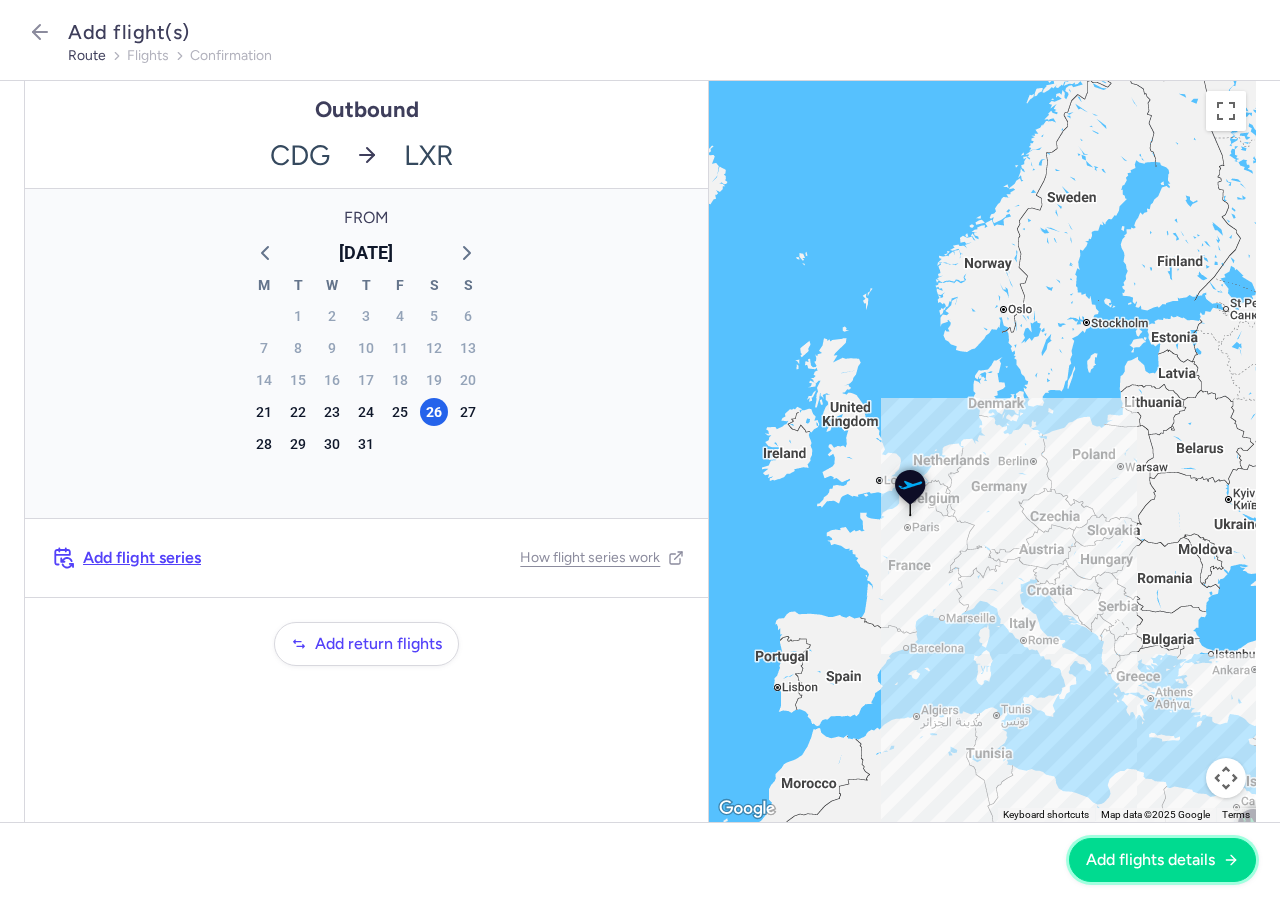 click on "Add flights details" at bounding box center [1162, 860] 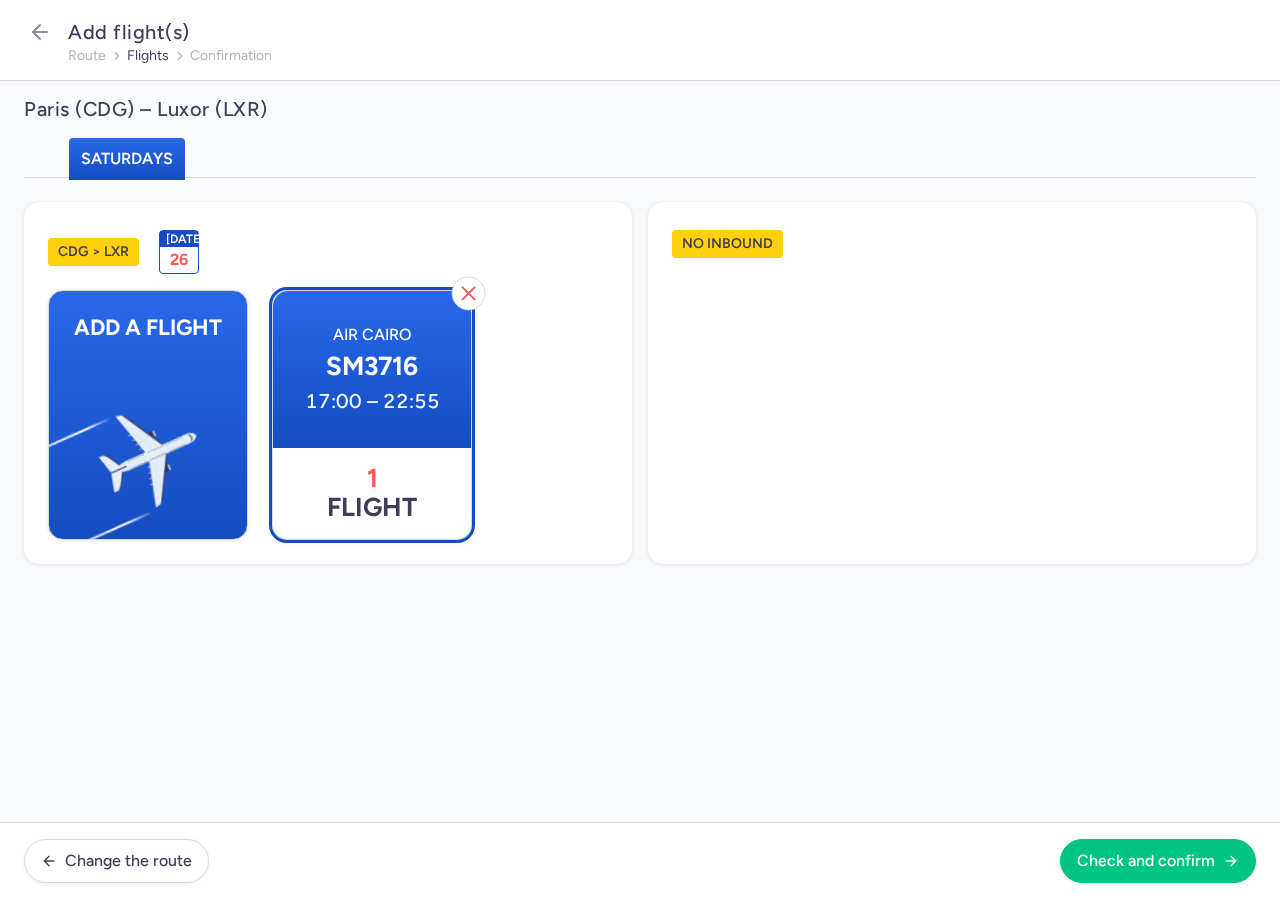 click on "1  flight" at bounding box center (372, 494) 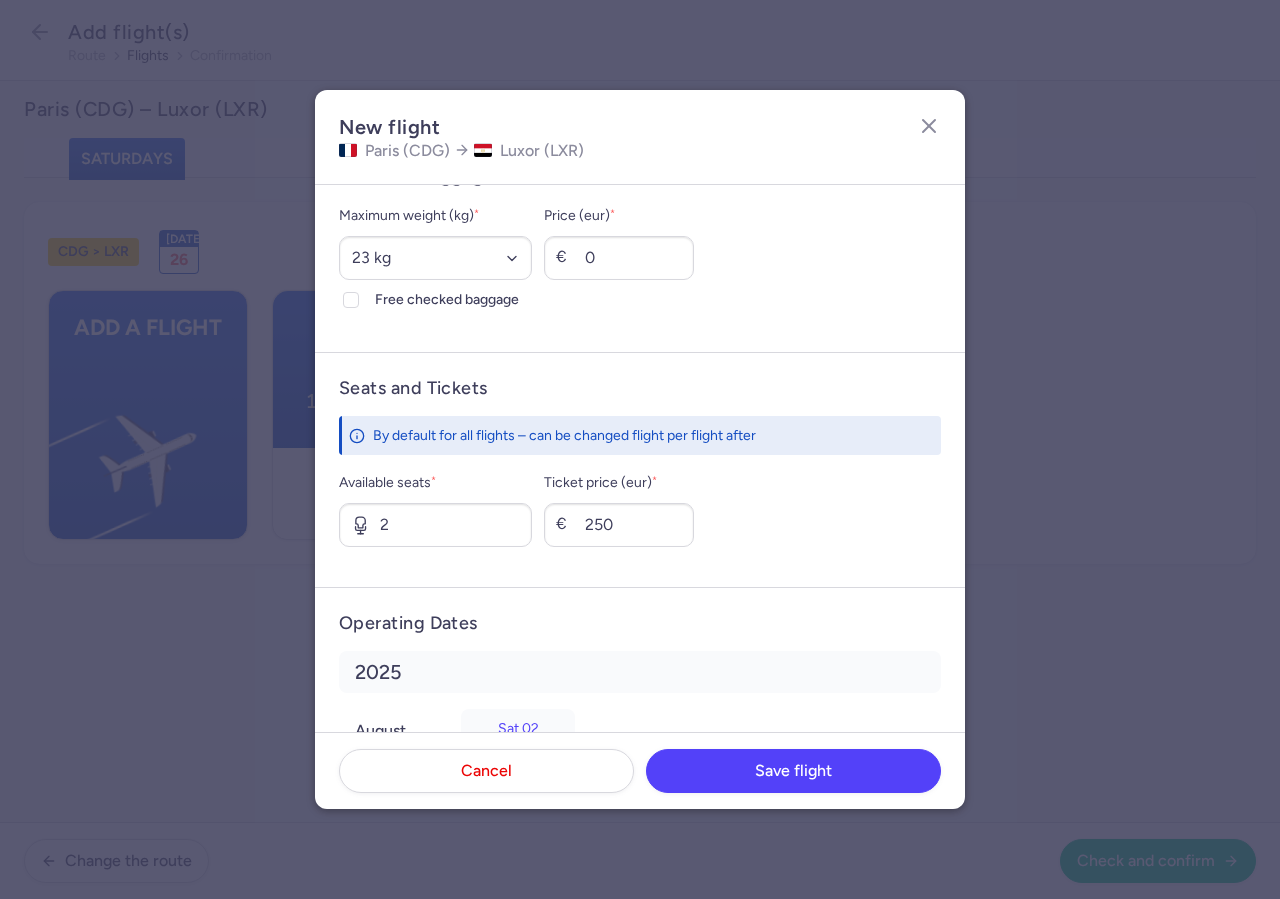 scroll, scrollTop: 653, scrollLeft: 0, axis: vertical 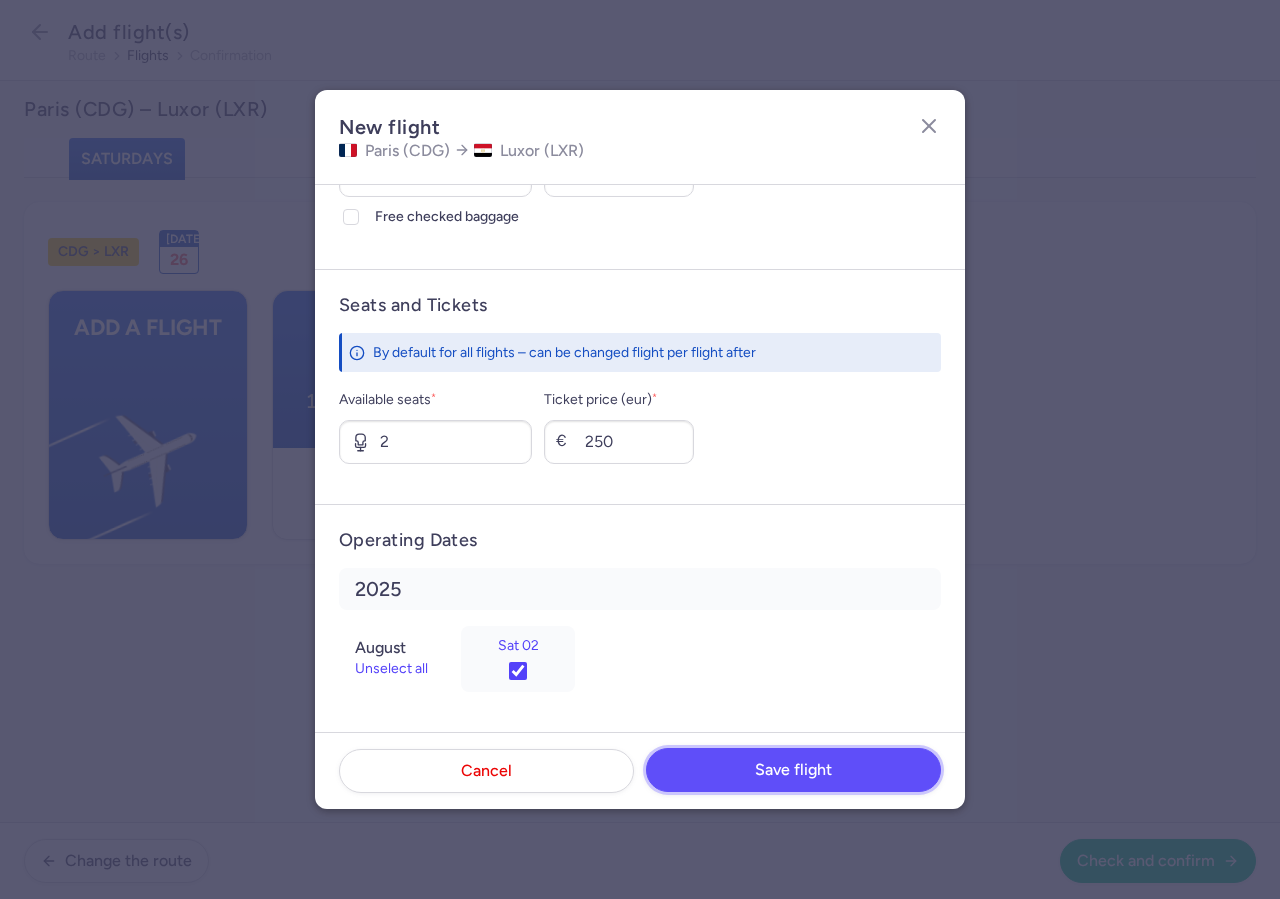 click on "Save flight" at bounding box center [793, 770] 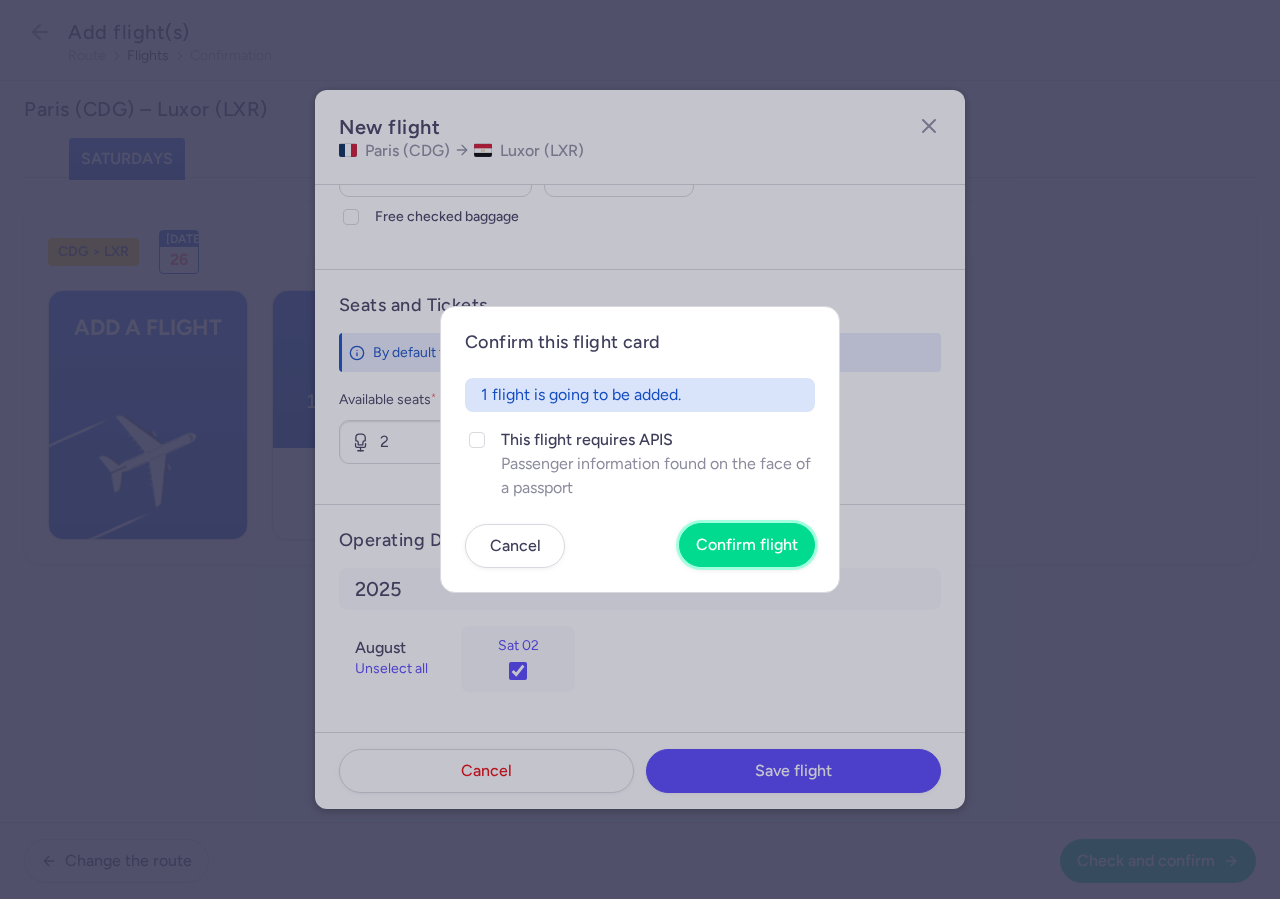 click on "Confirm flight" at bounding box center [747, 545] 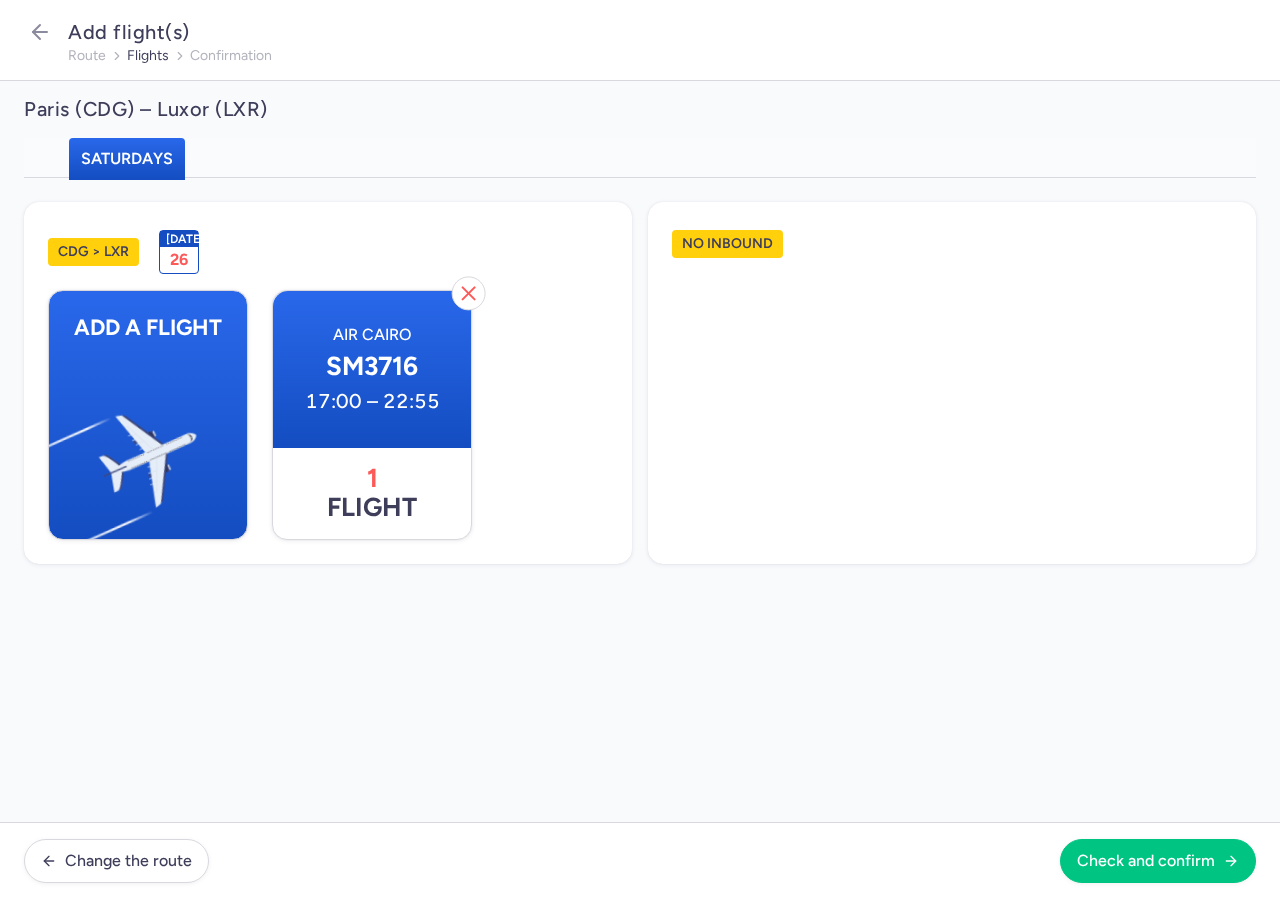 scroll, scrollTop: 653, scrollLeft: 0, axis: vertical 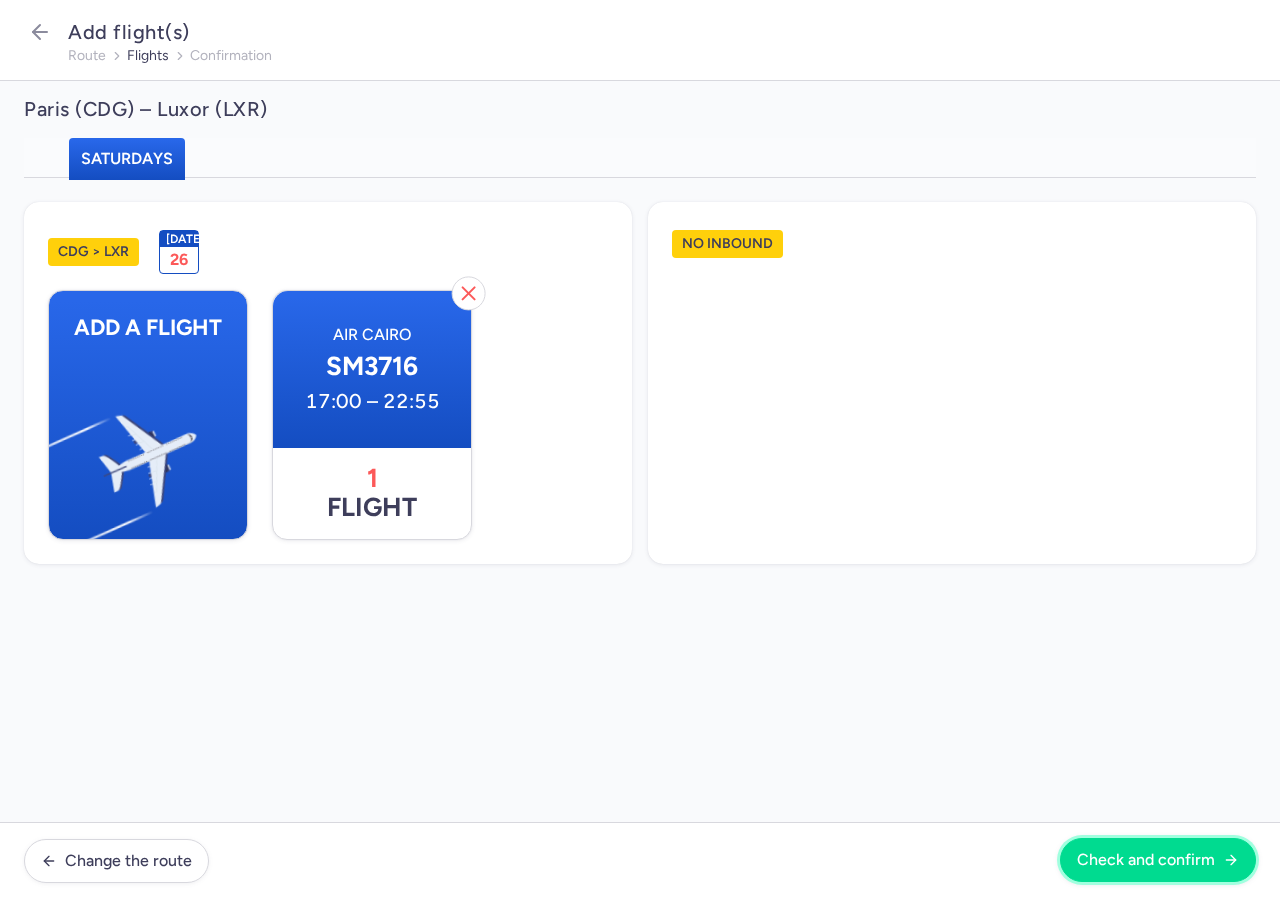click on "Check and confirm" at bounding box center [1146, 860] 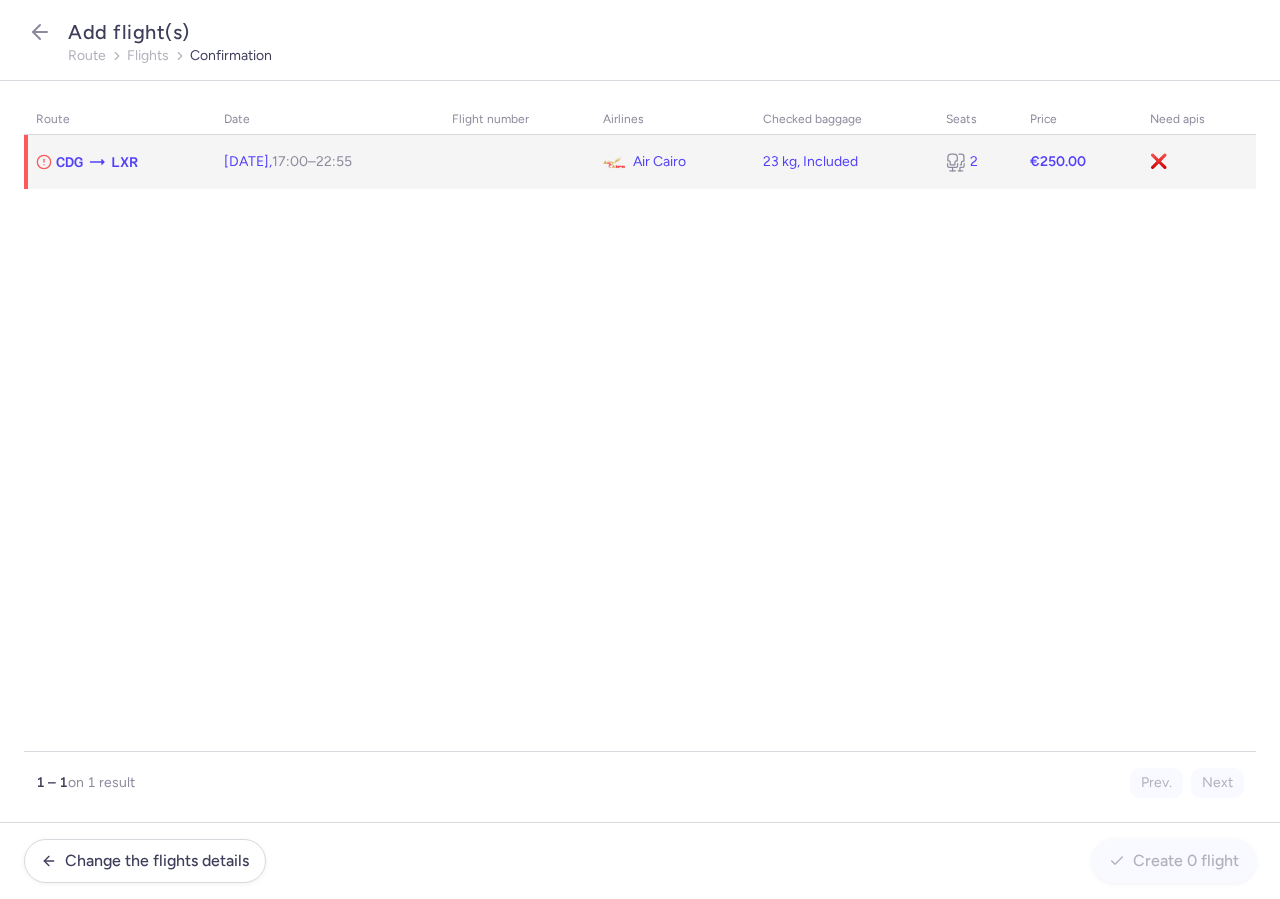 click 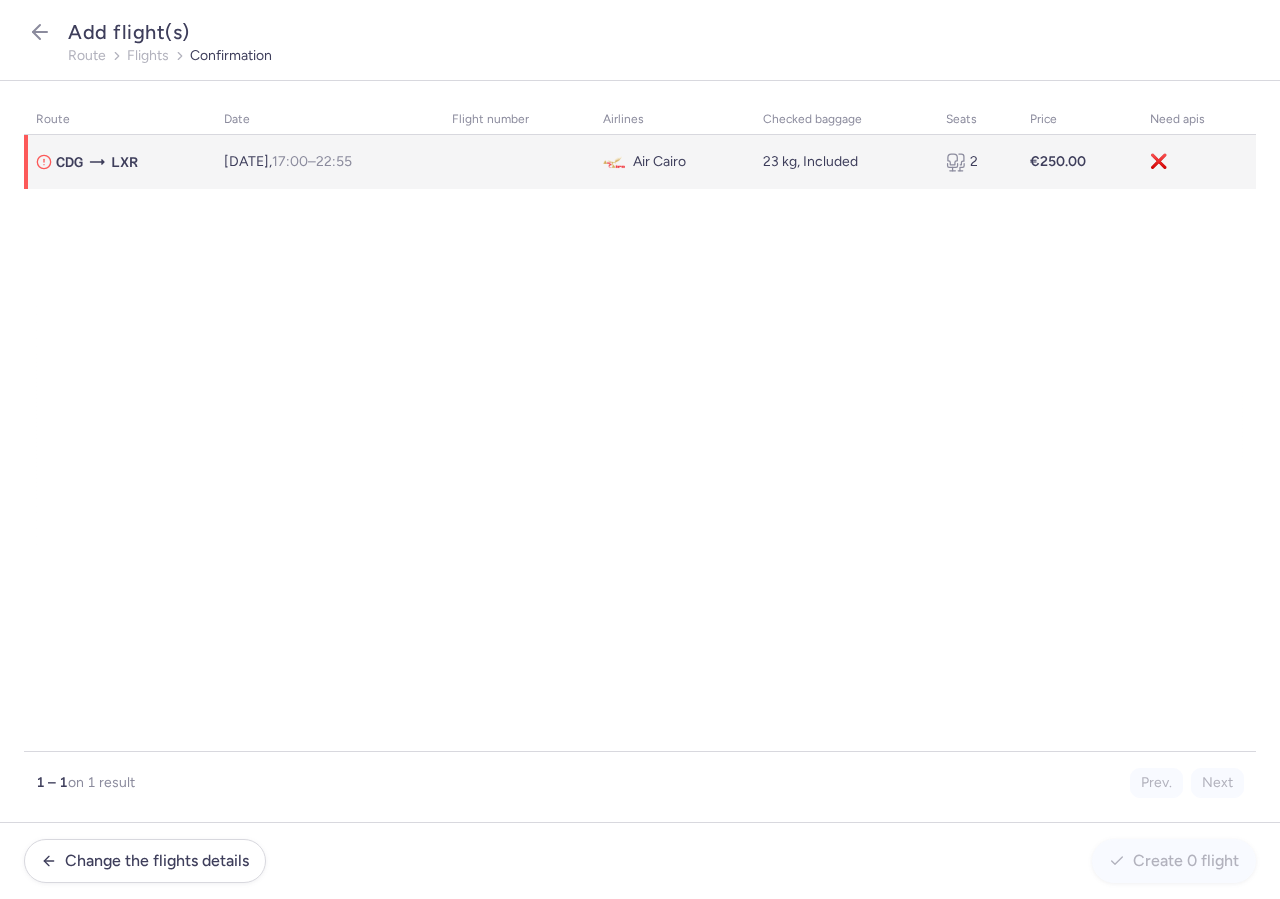 select on "23" 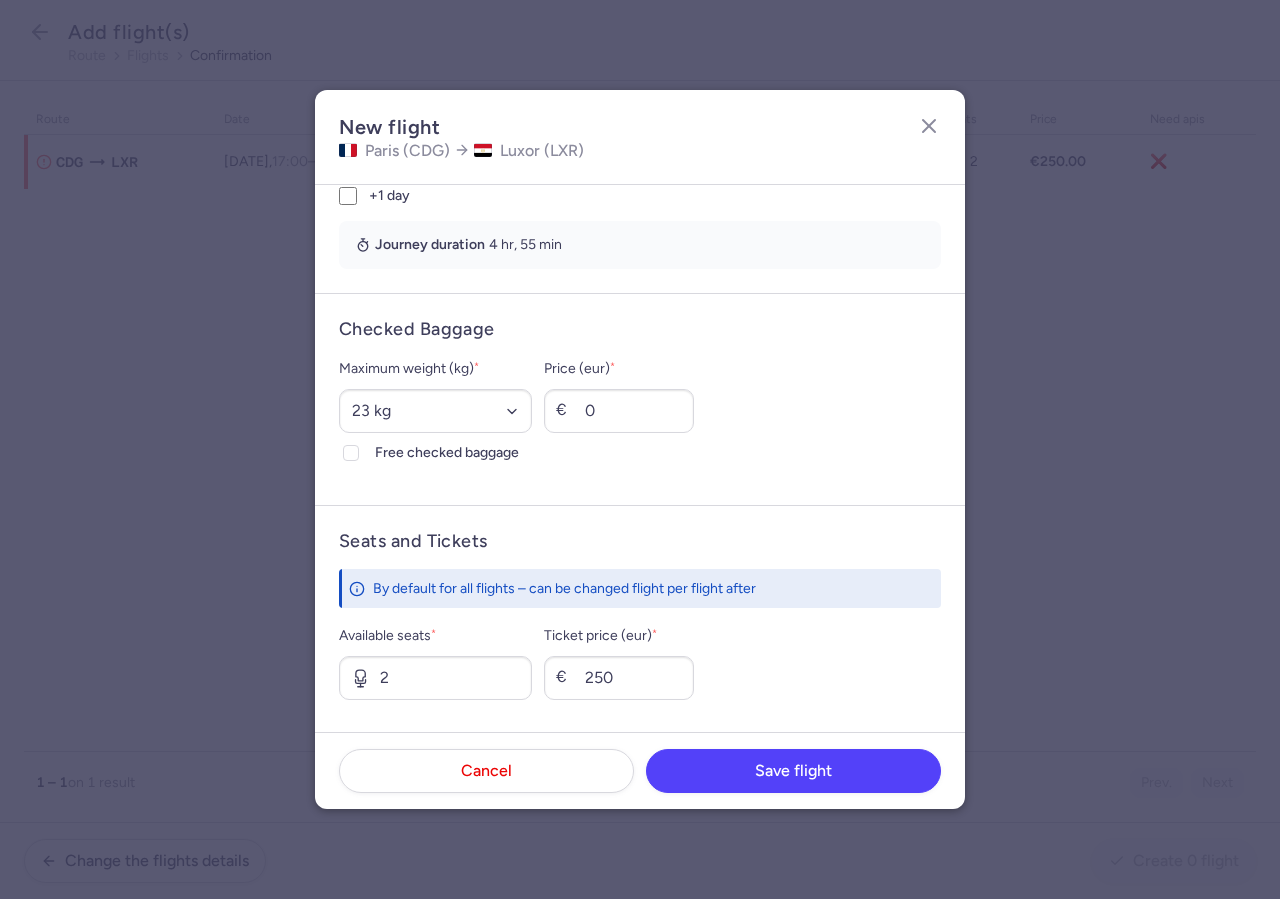 scroll, scrollTop: 544, scrollLeft: 0, axis: vertical 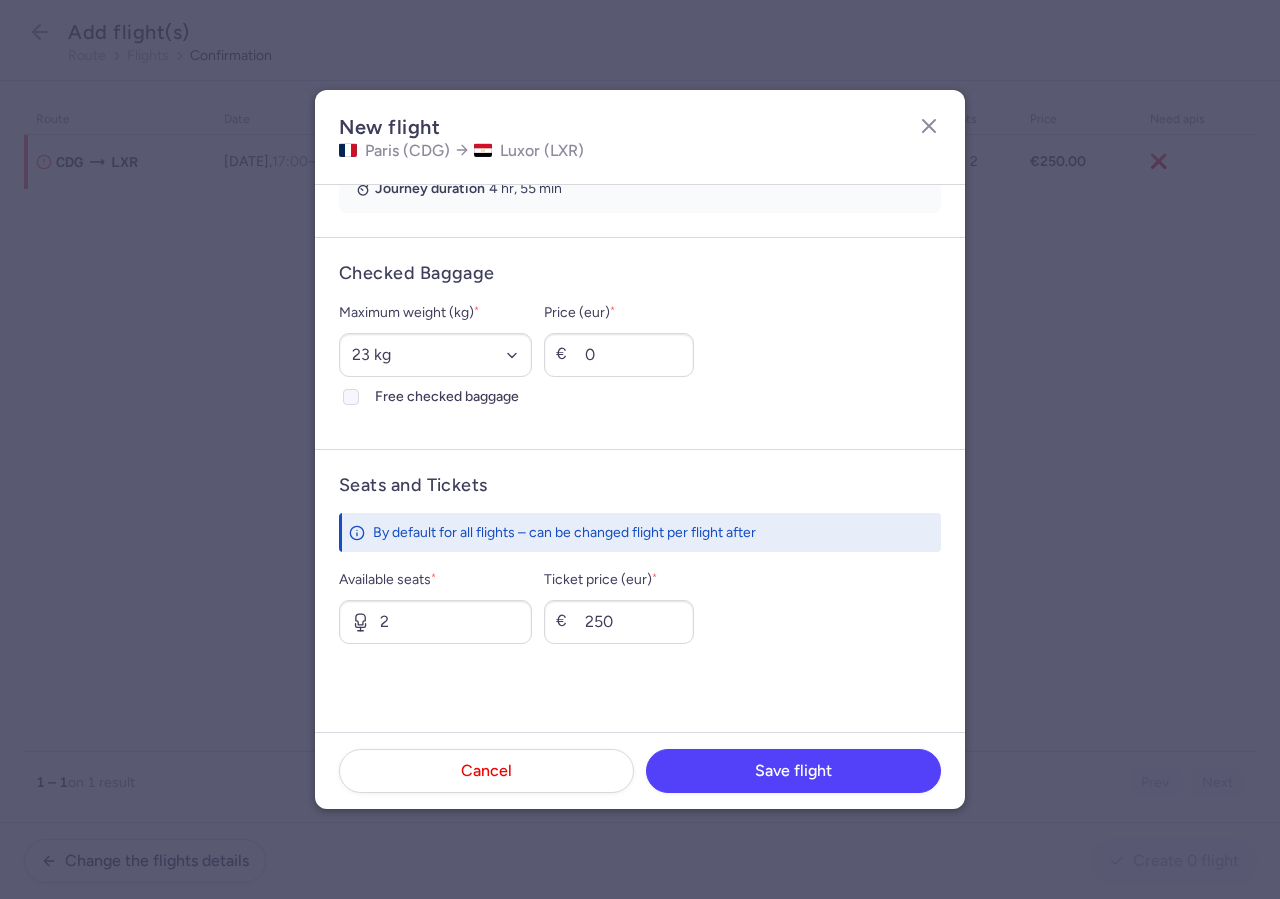 click 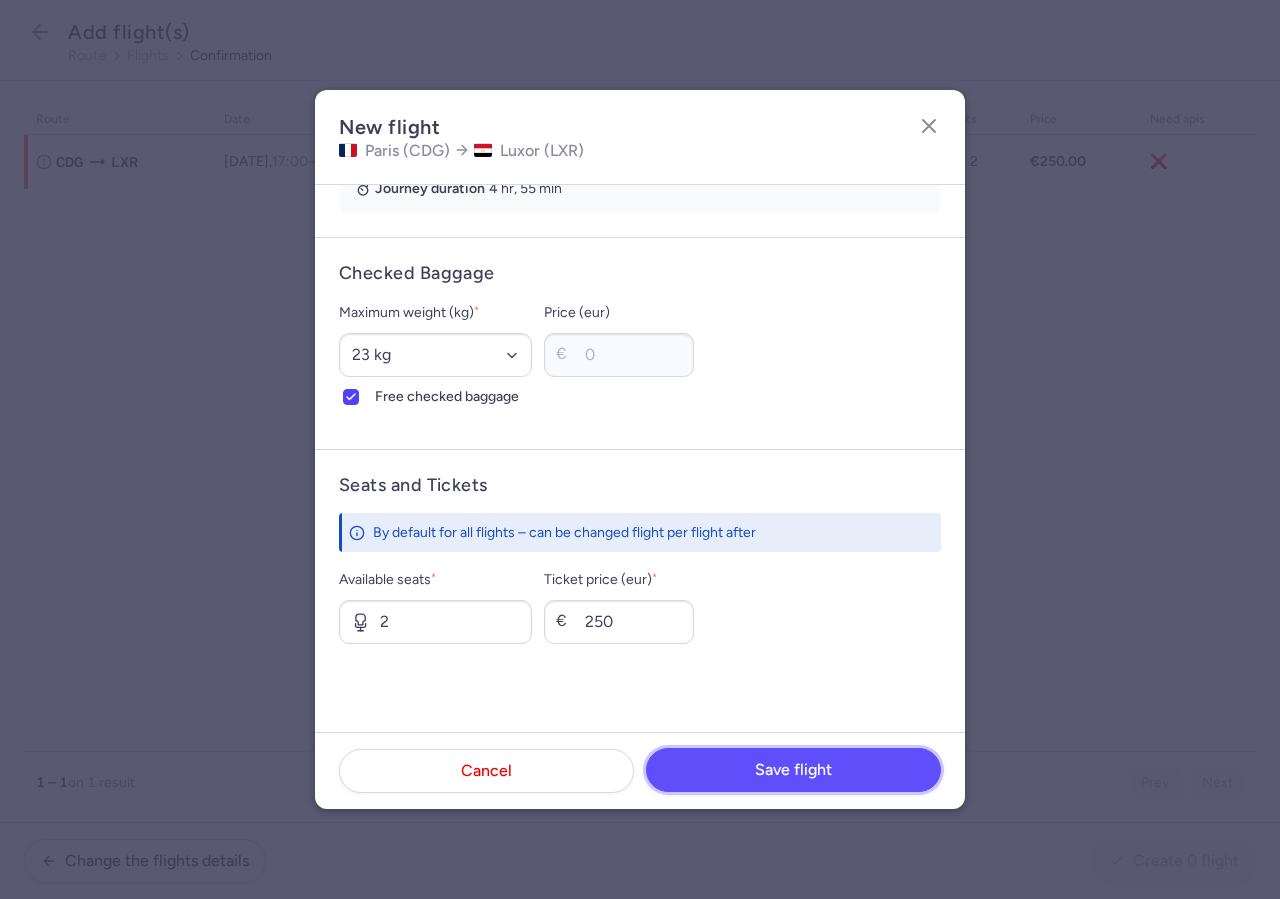 click on "Save flight" at bounding box center [793, 770] 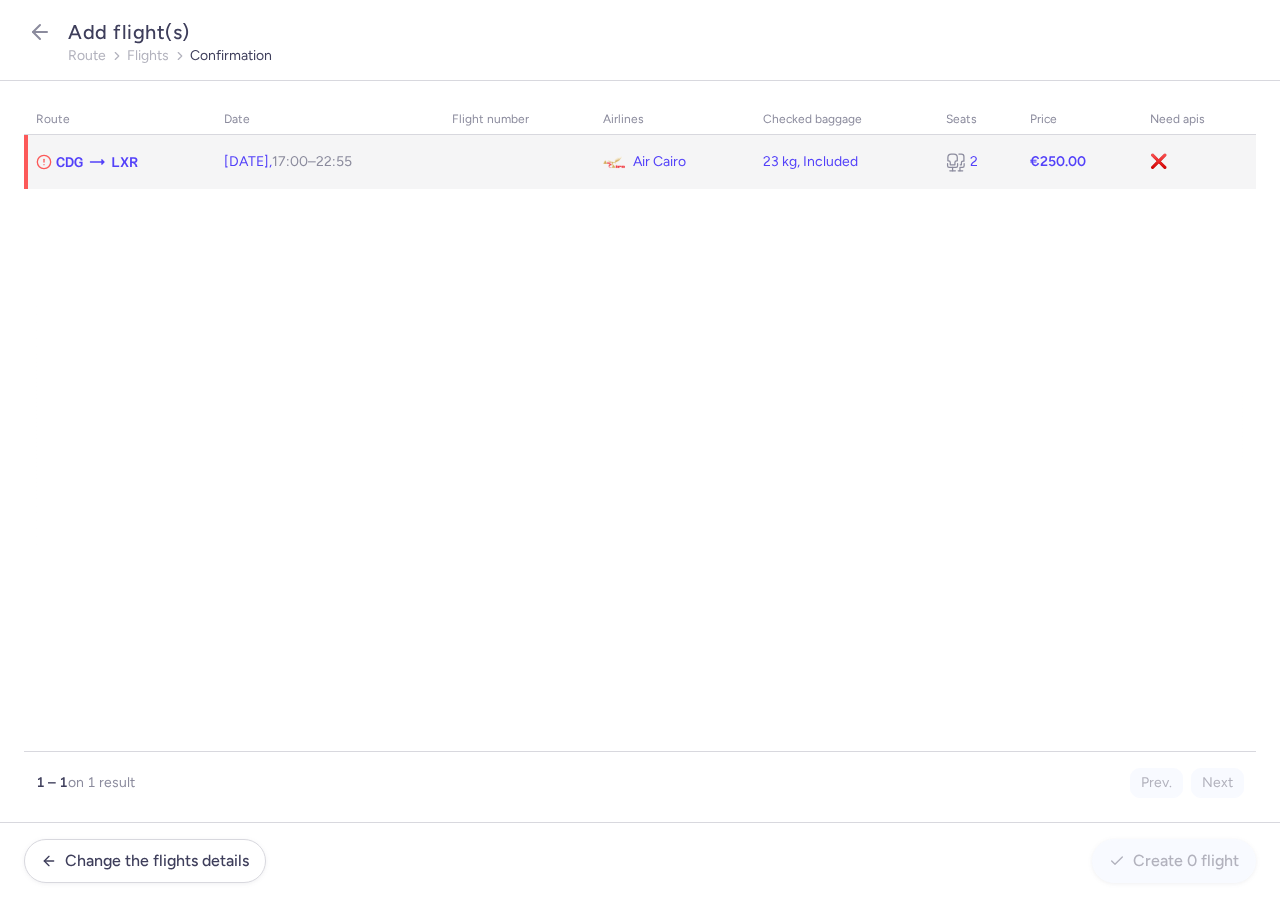 click on "❌" 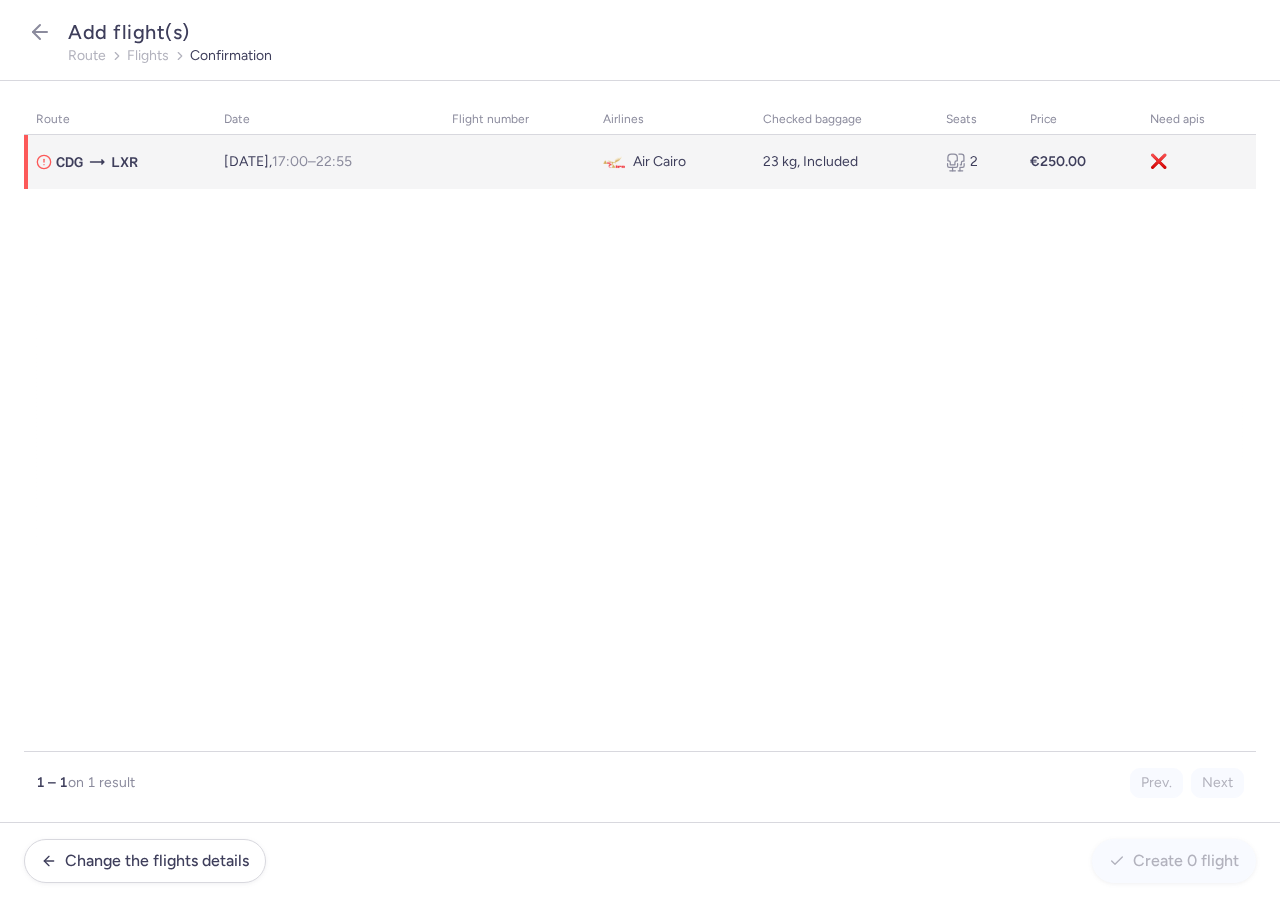 select on "23" 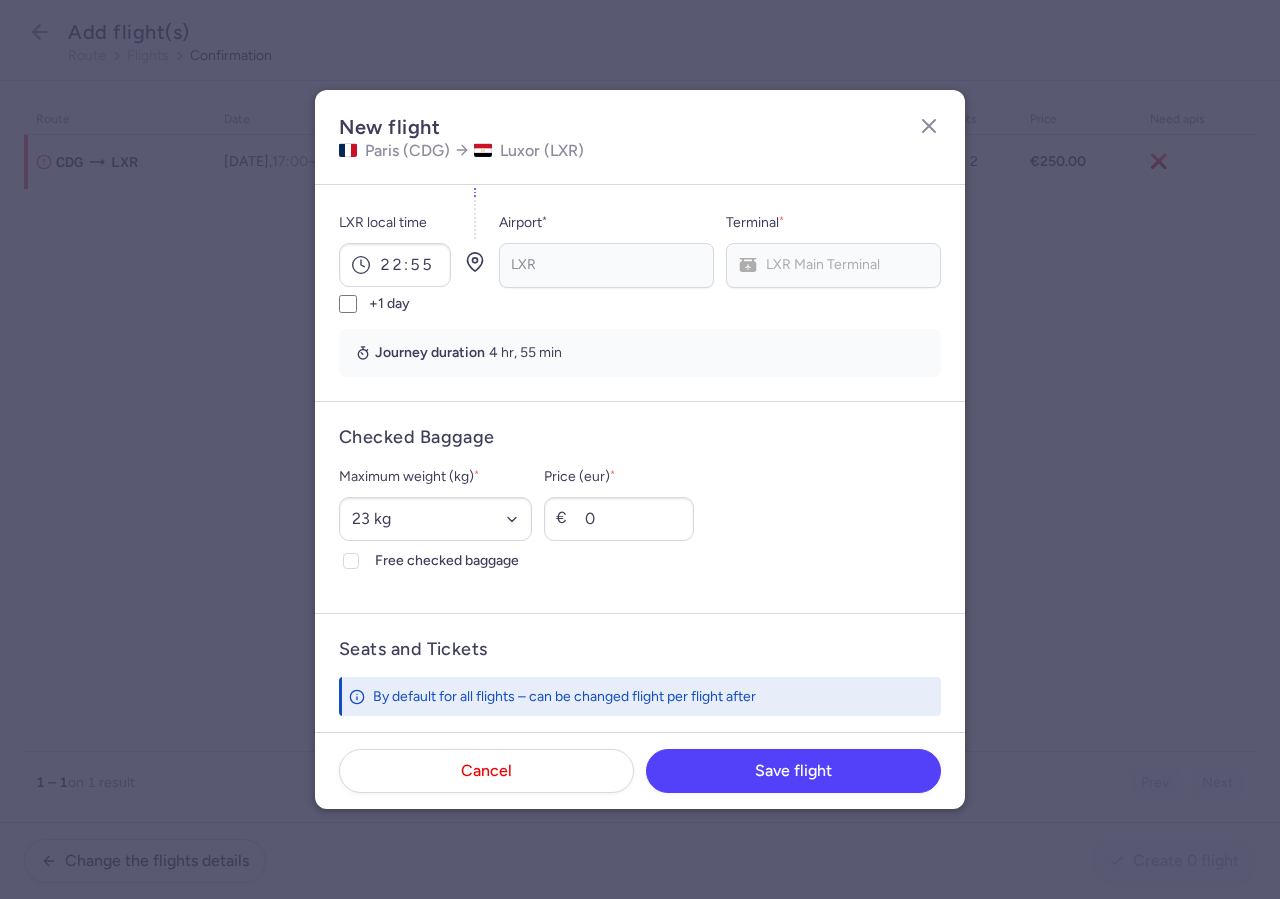 scroll, scrollTop: 544, scrollLeft: 0, axis: vertical 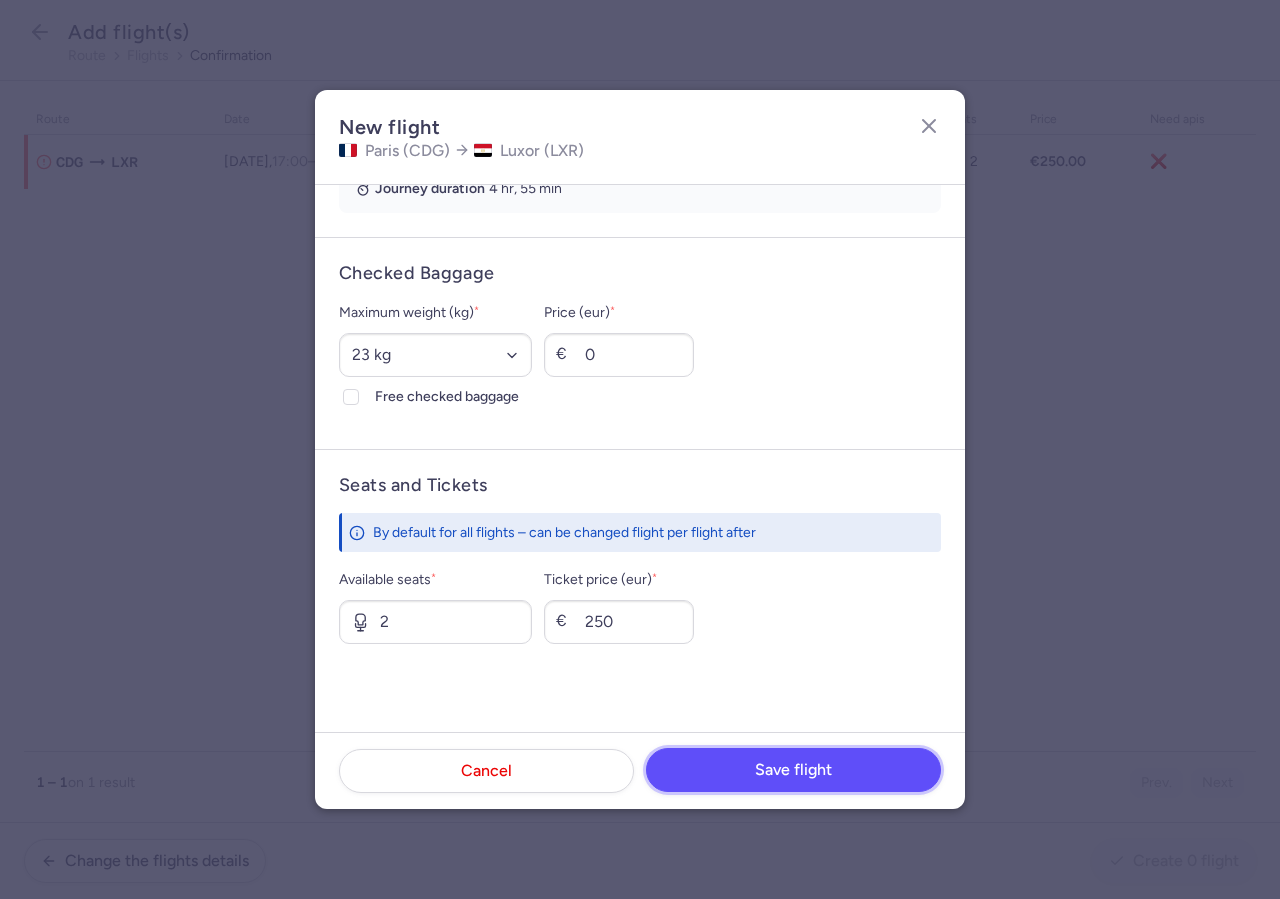 click on "Save flight" at bounding box center (793, 770) 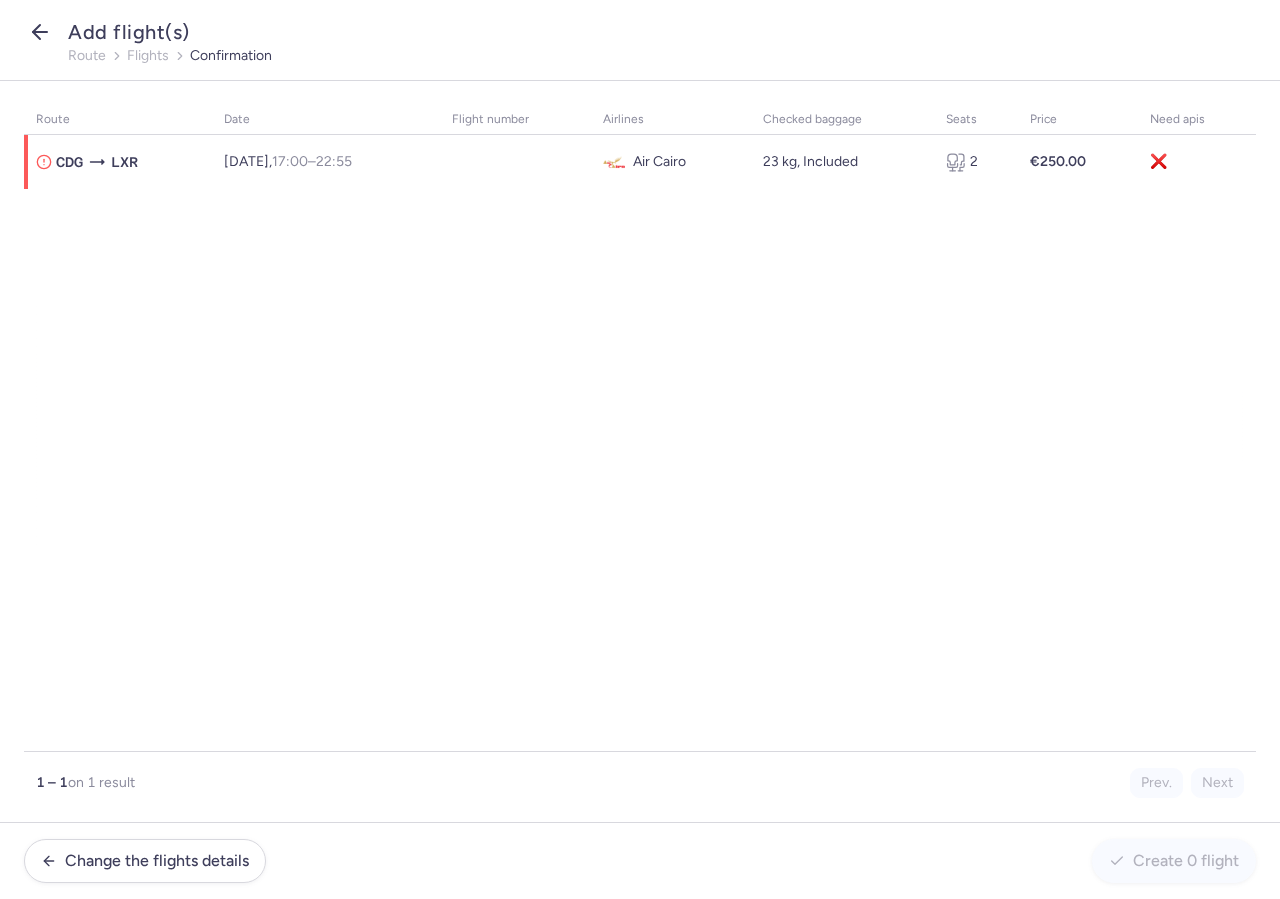 click 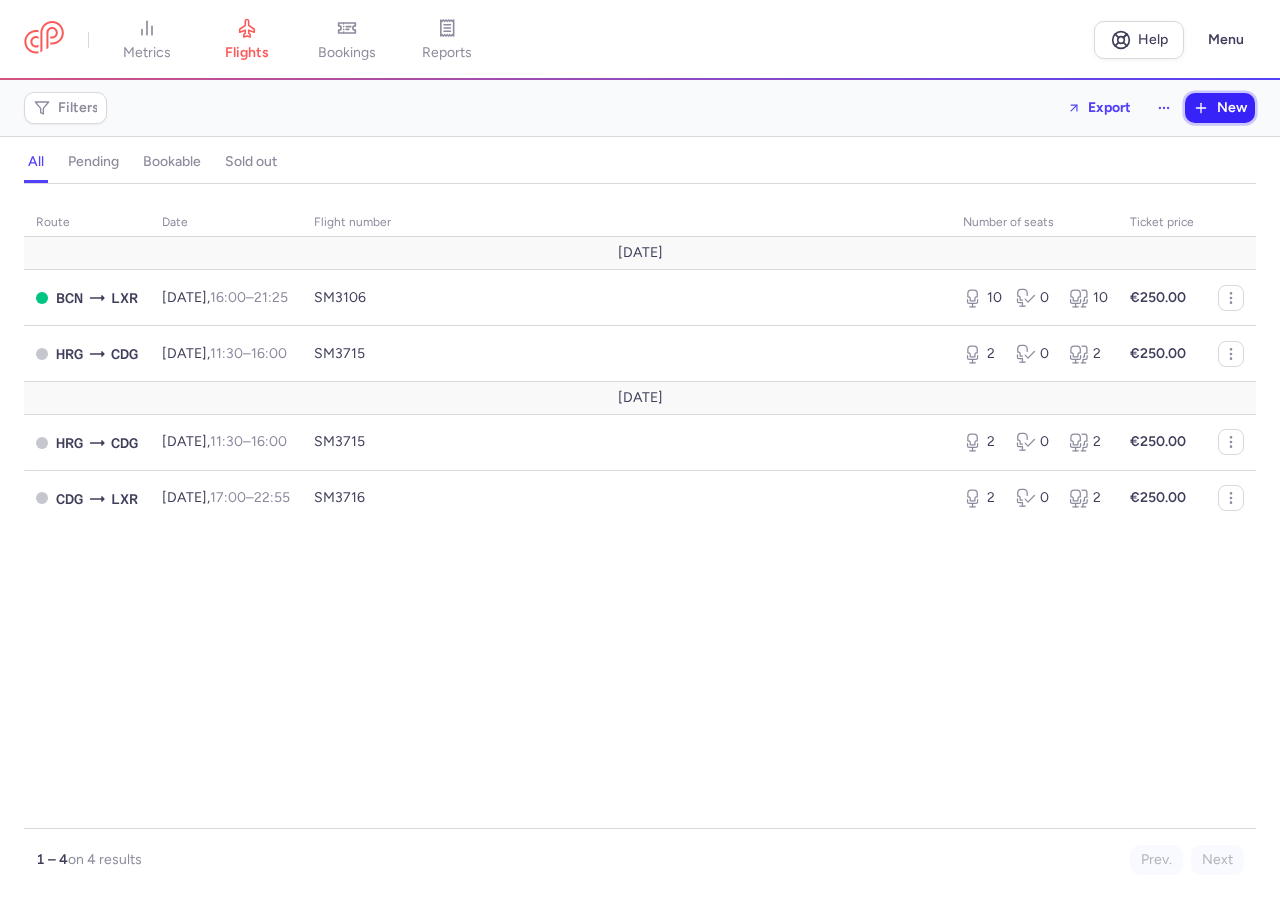 click on "New" at bounding box center (1220, 108) 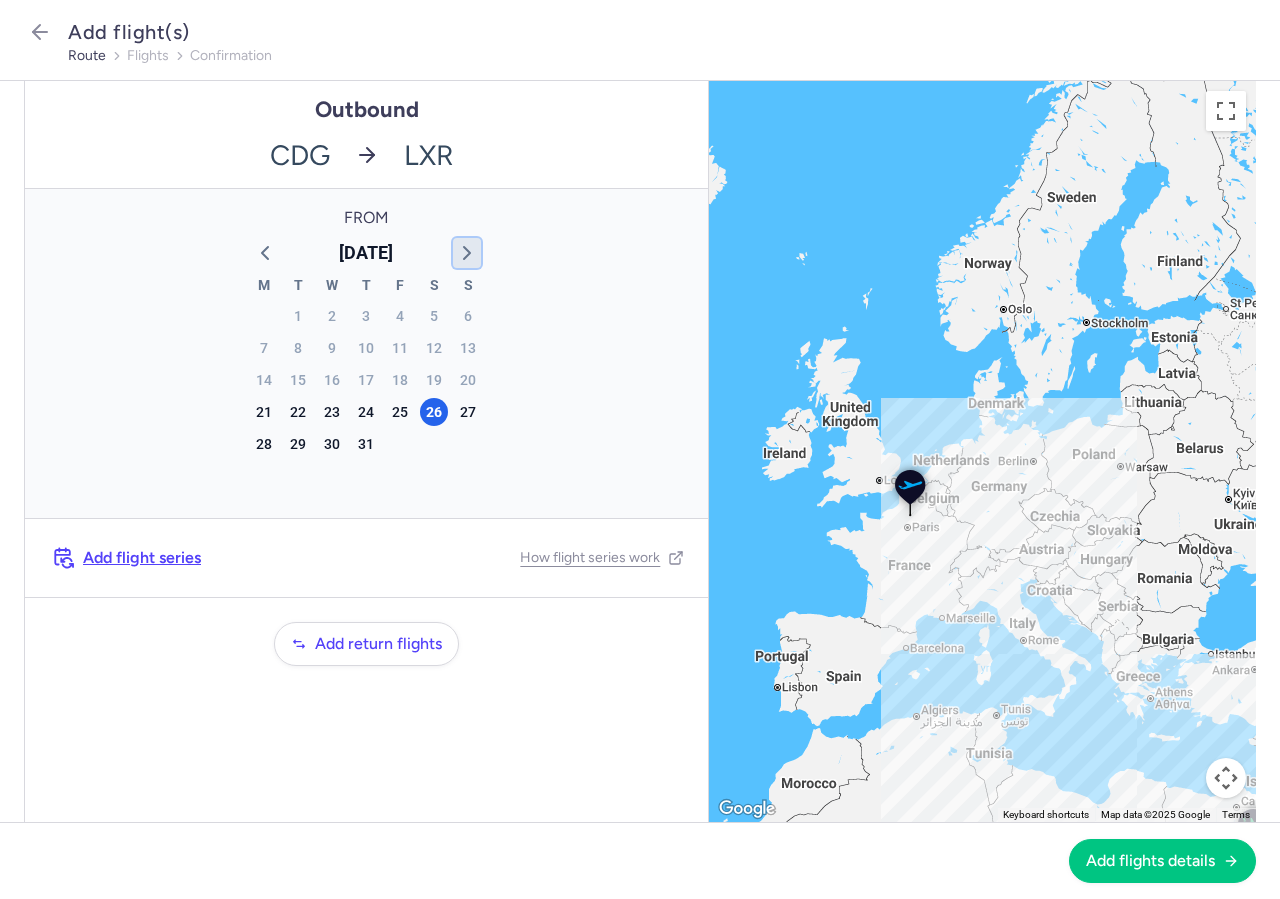 click 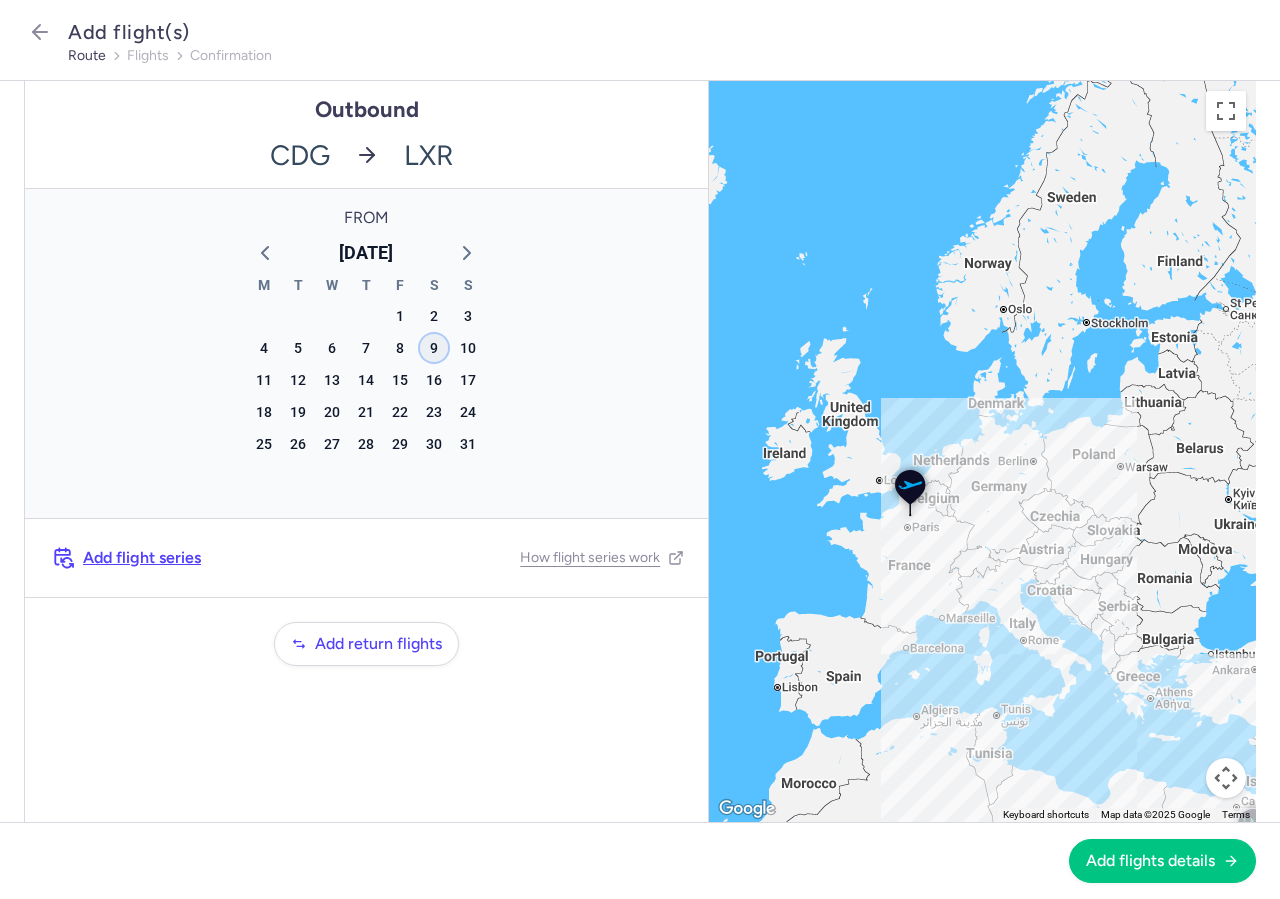 click on "9" 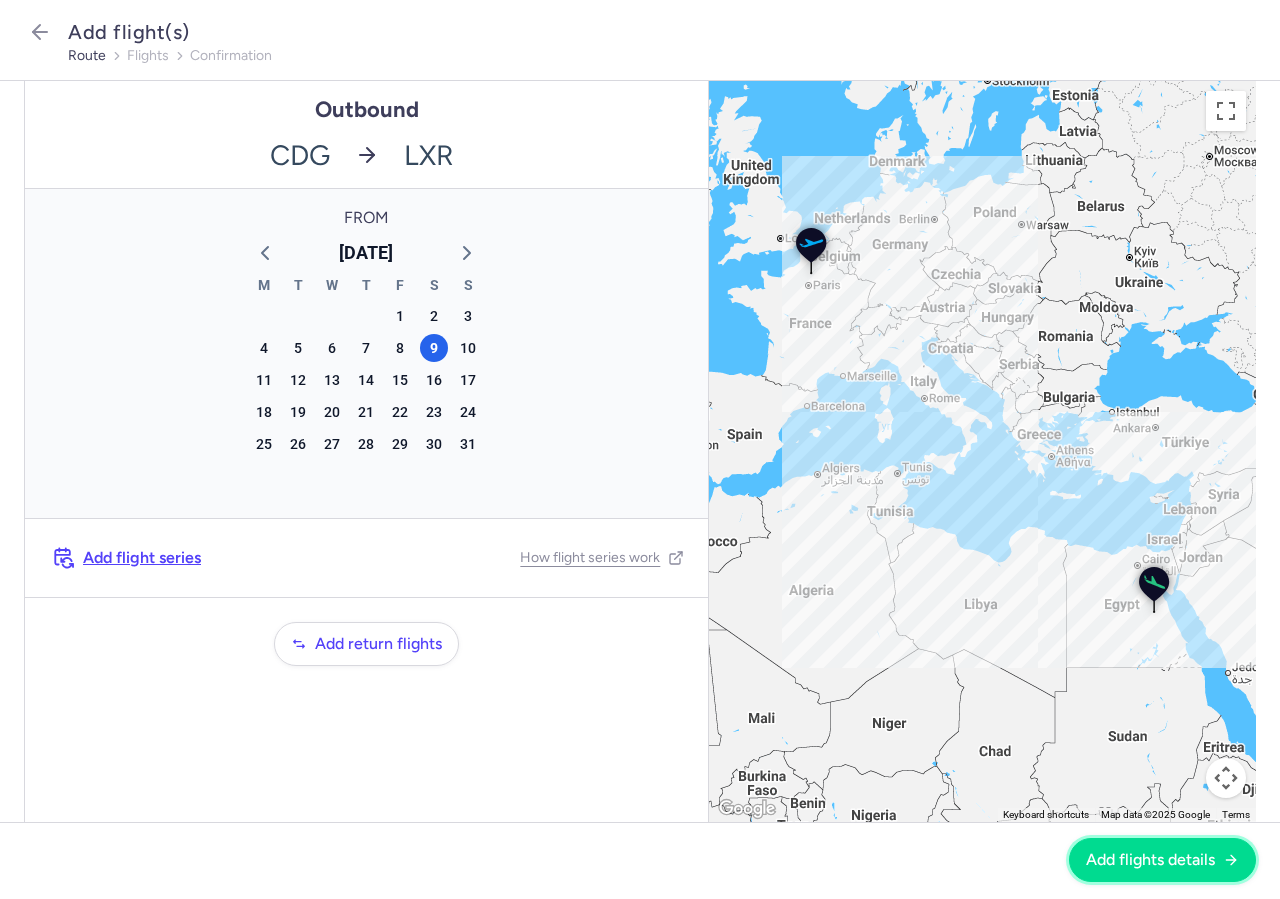 click on "Add flights details" at bounding box center [1162, 860] 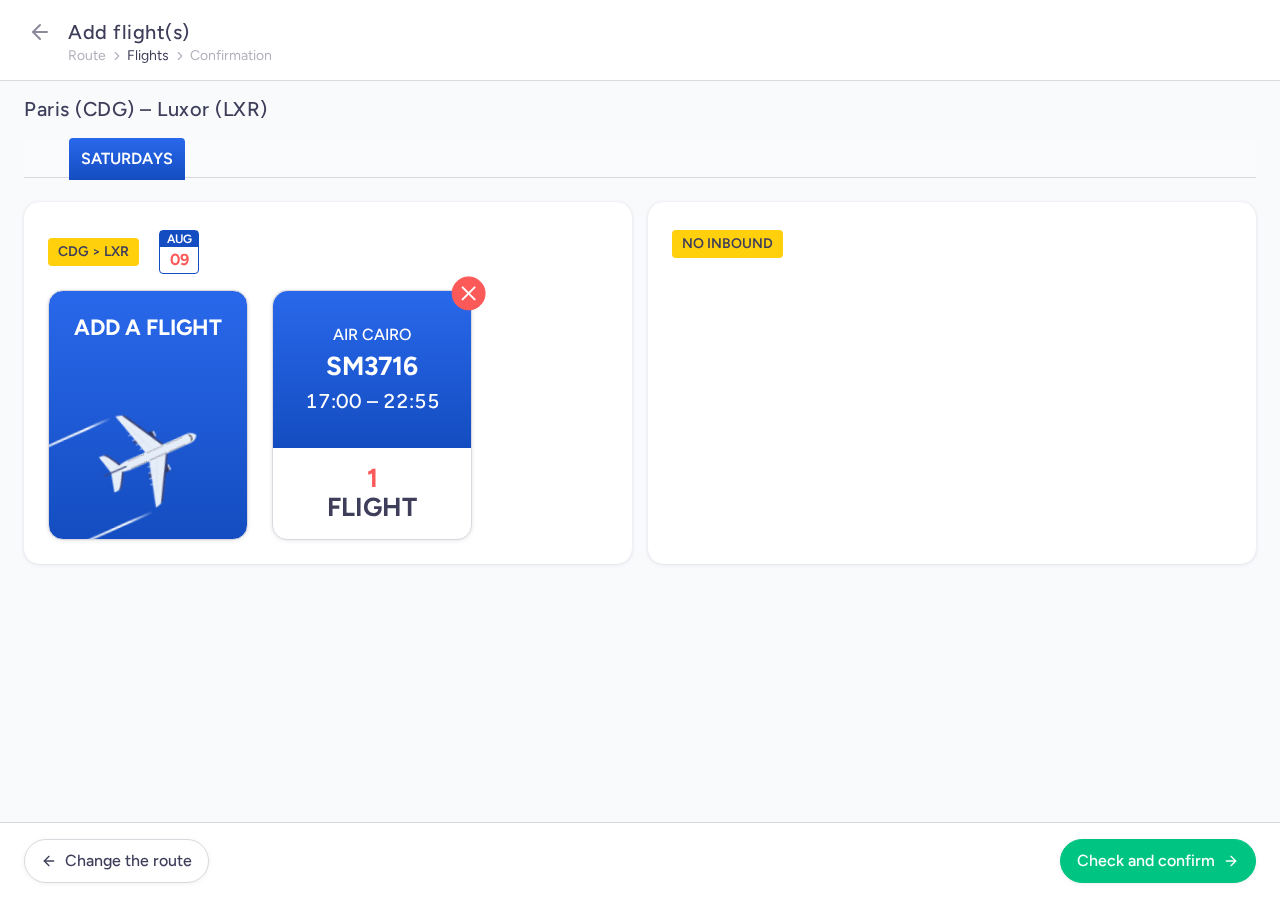 click 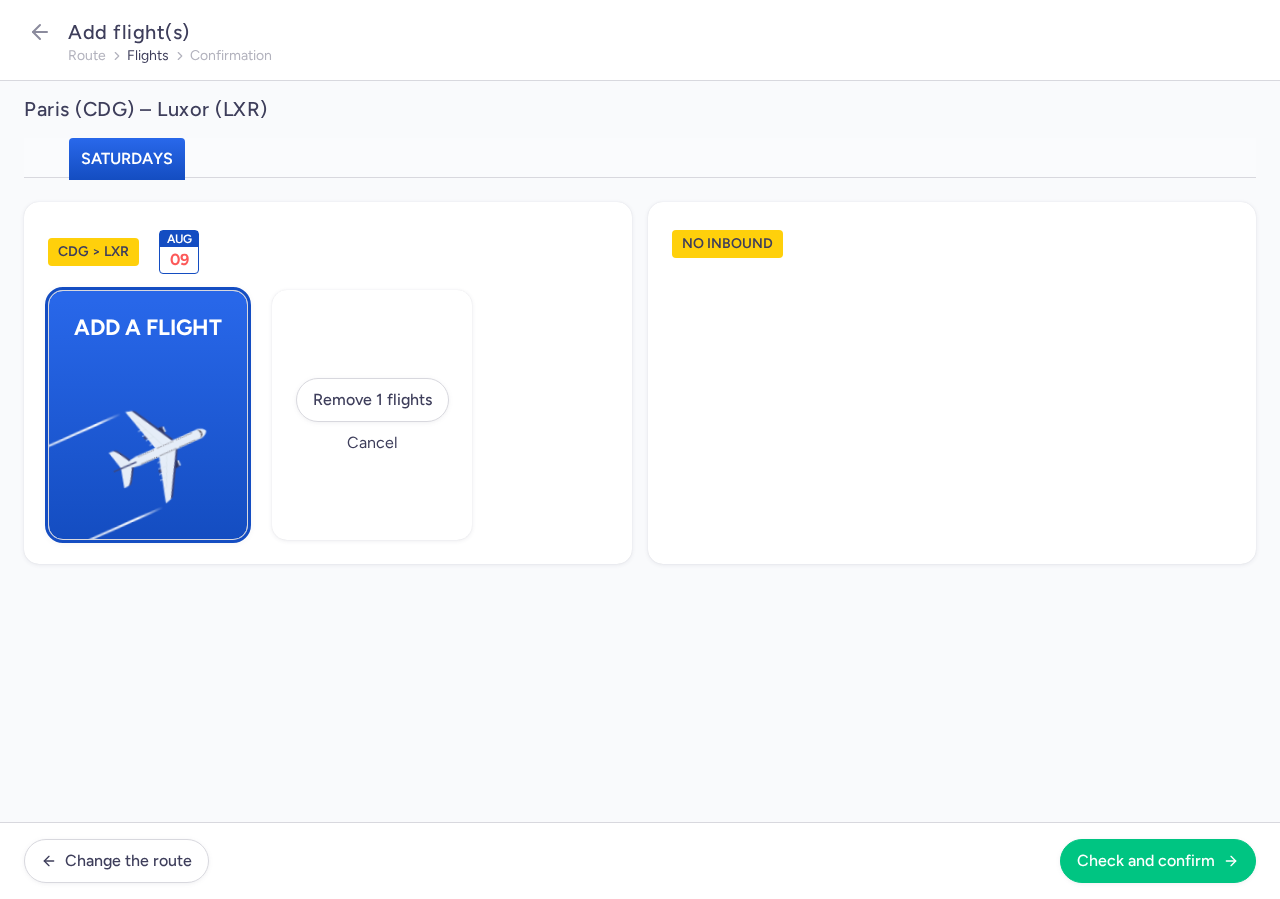 click at bounding box center [59, 448] 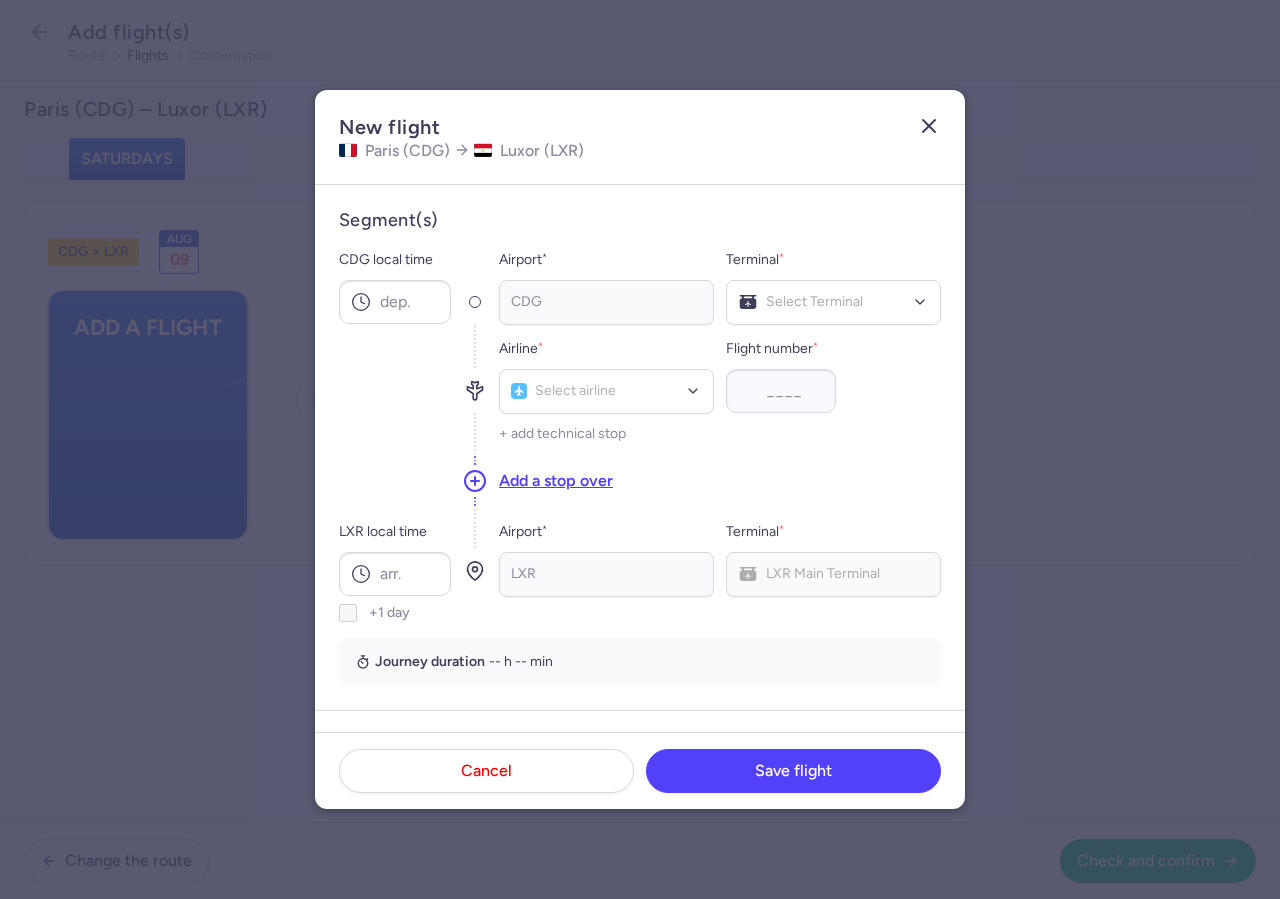 click 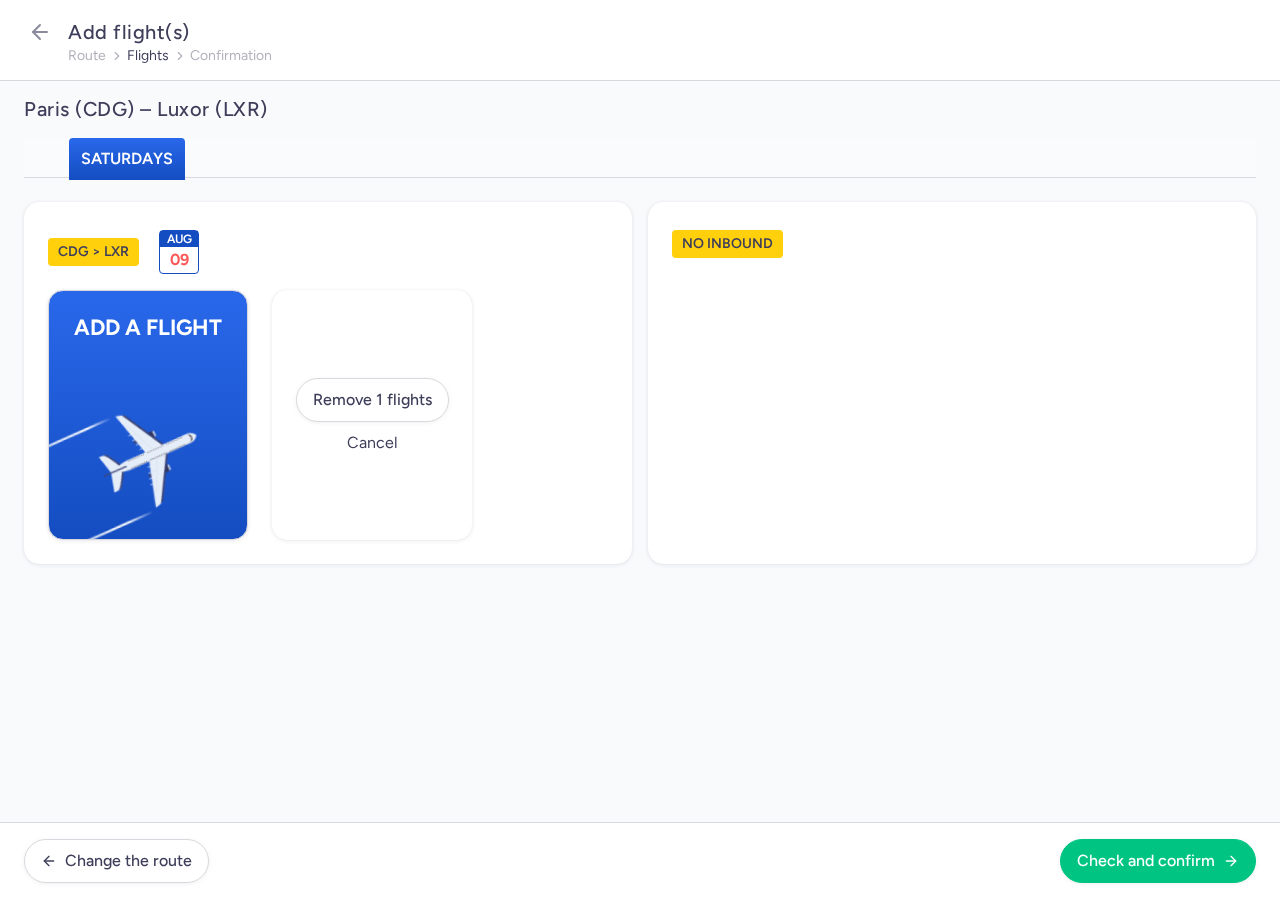 click on "Cancel" at bounding box center (372, 443) 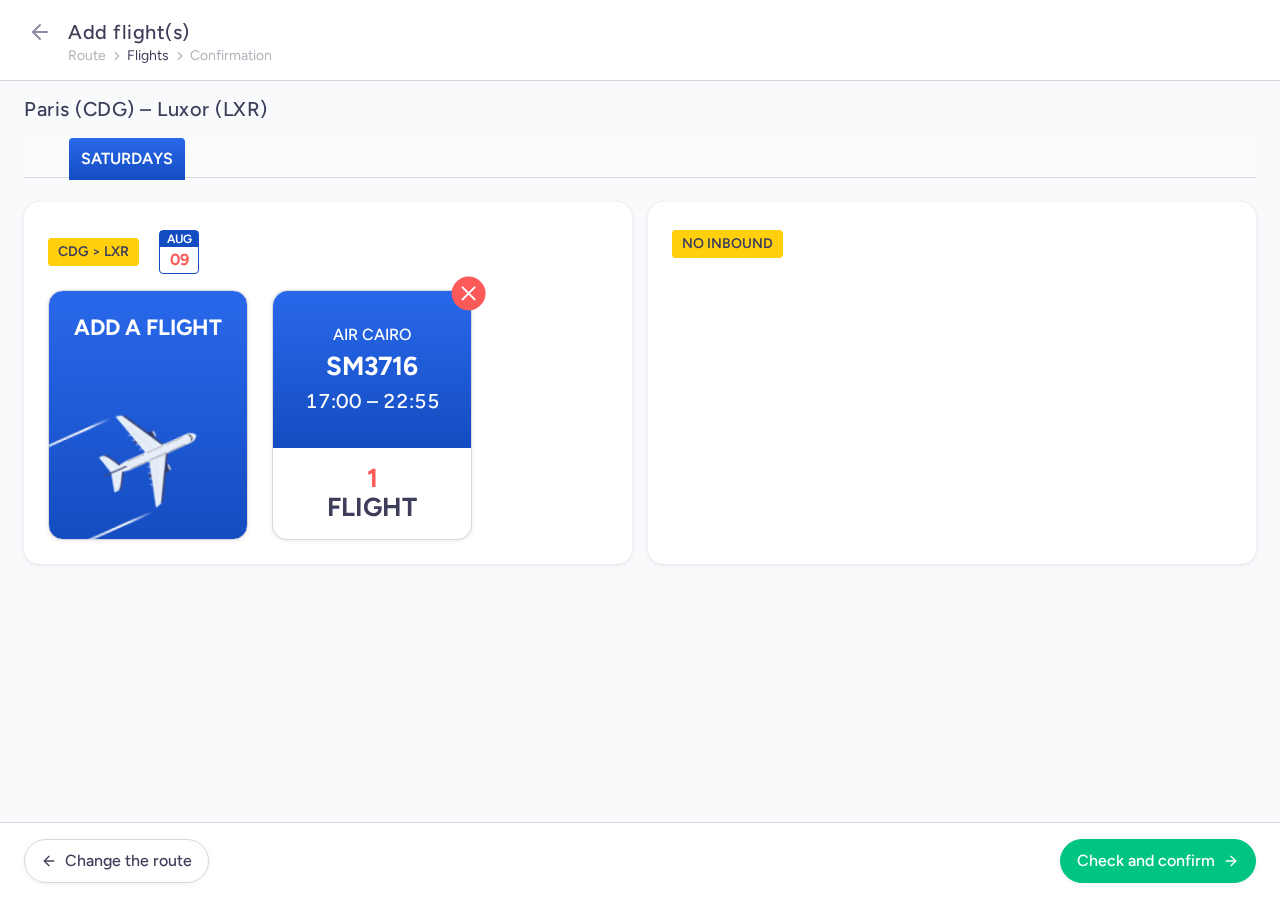 click 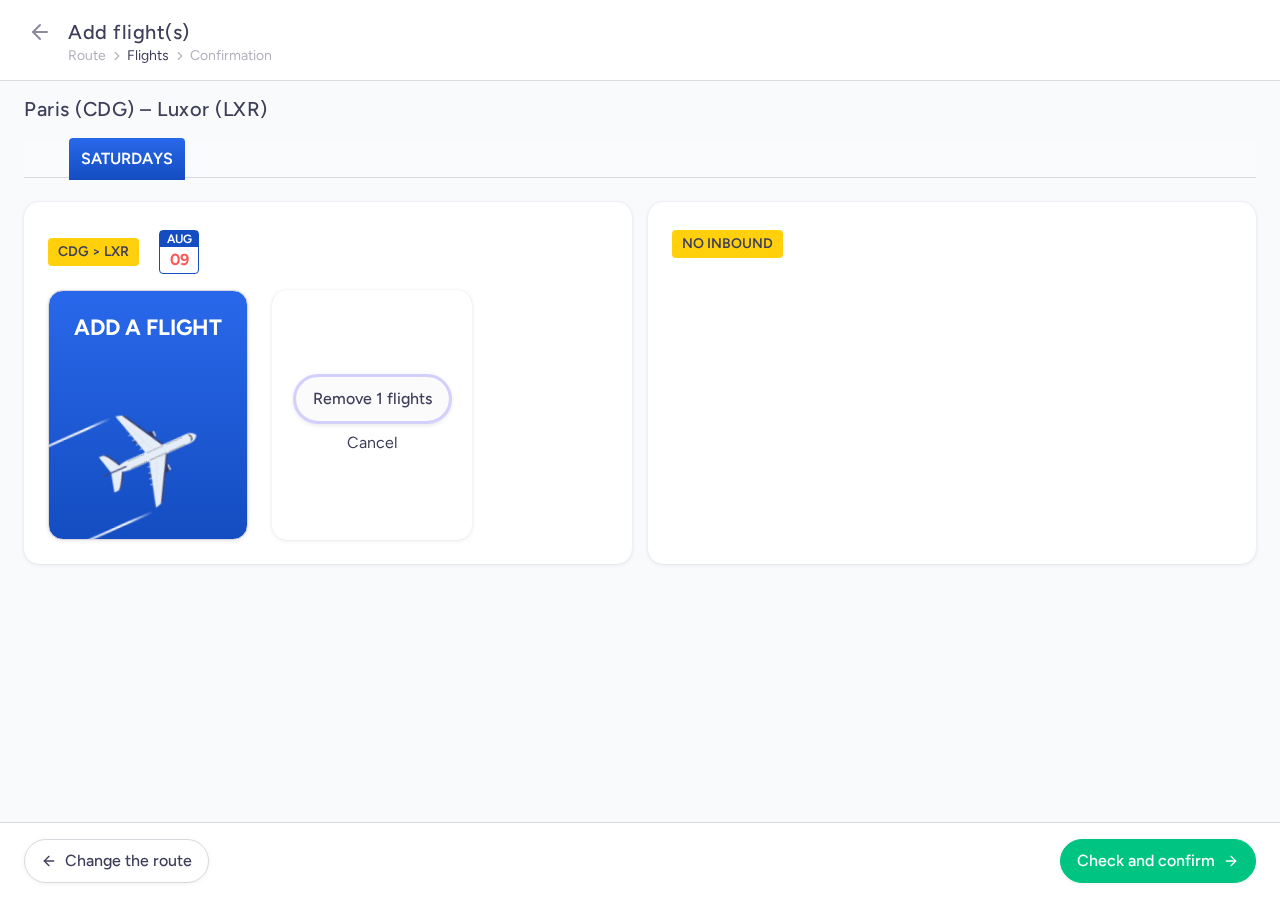 click on "Remove 1 flights" at bounding box center [372, 399] 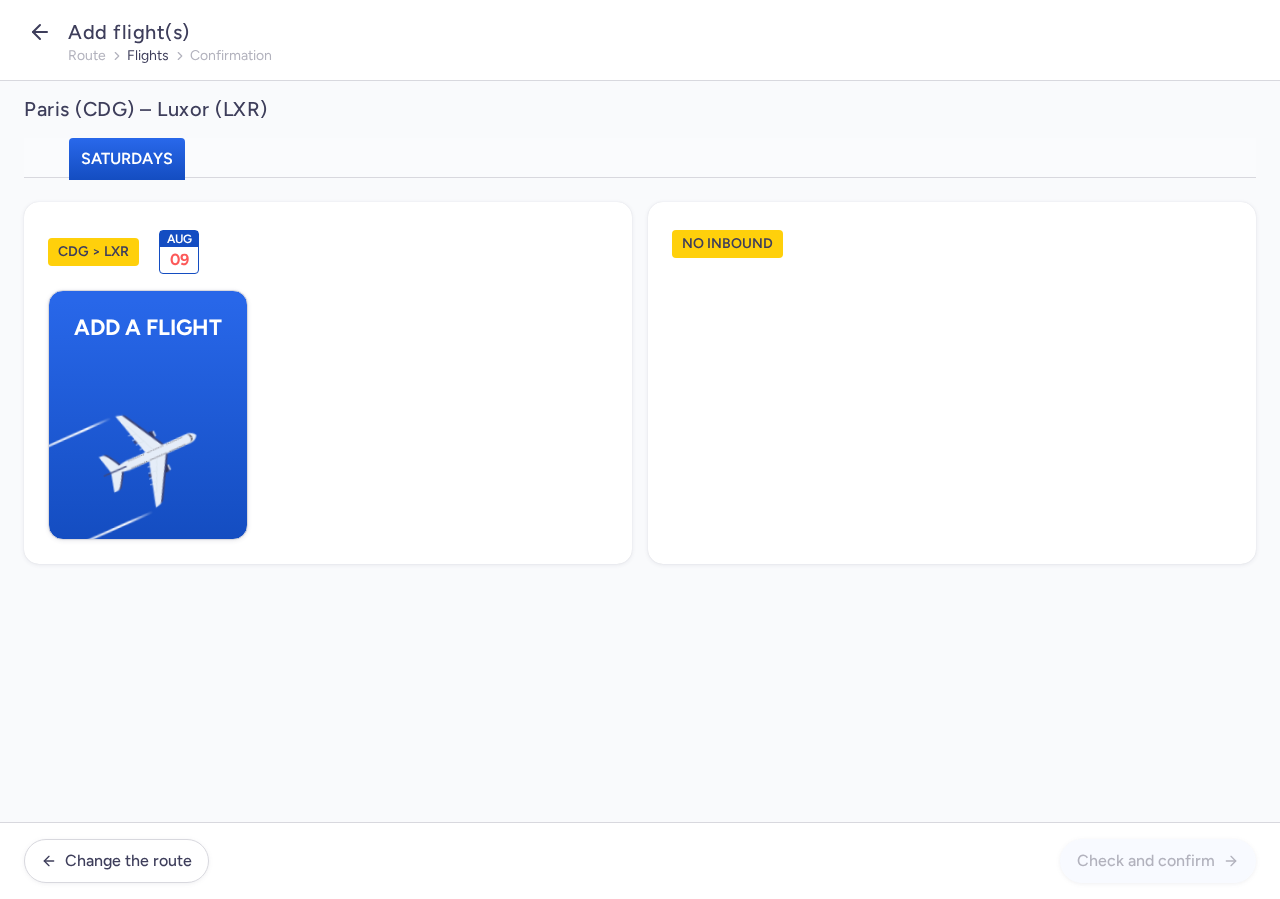 click 